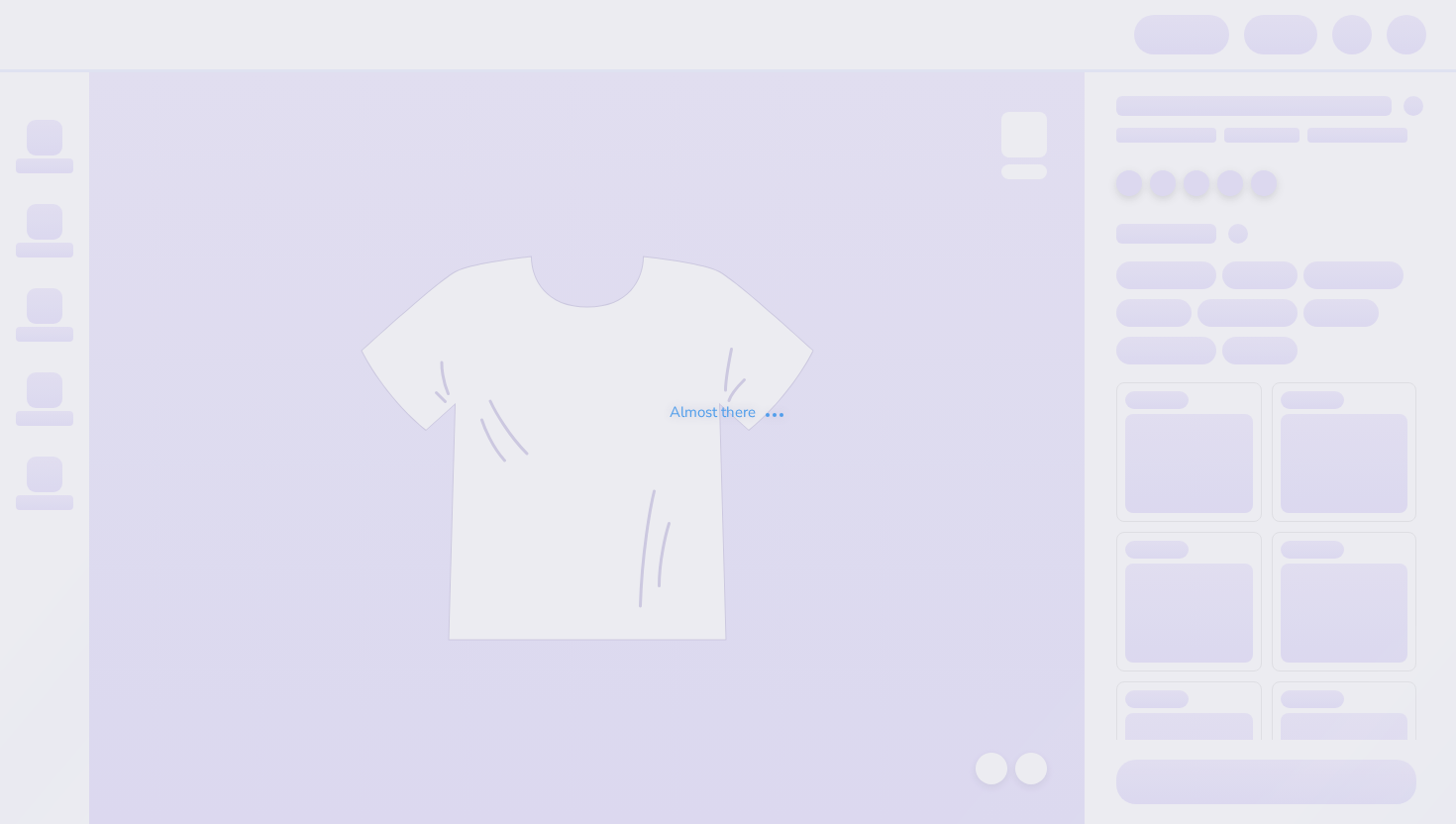 scroll, scrollTop: 0, scrollLeft: 0, axis: both 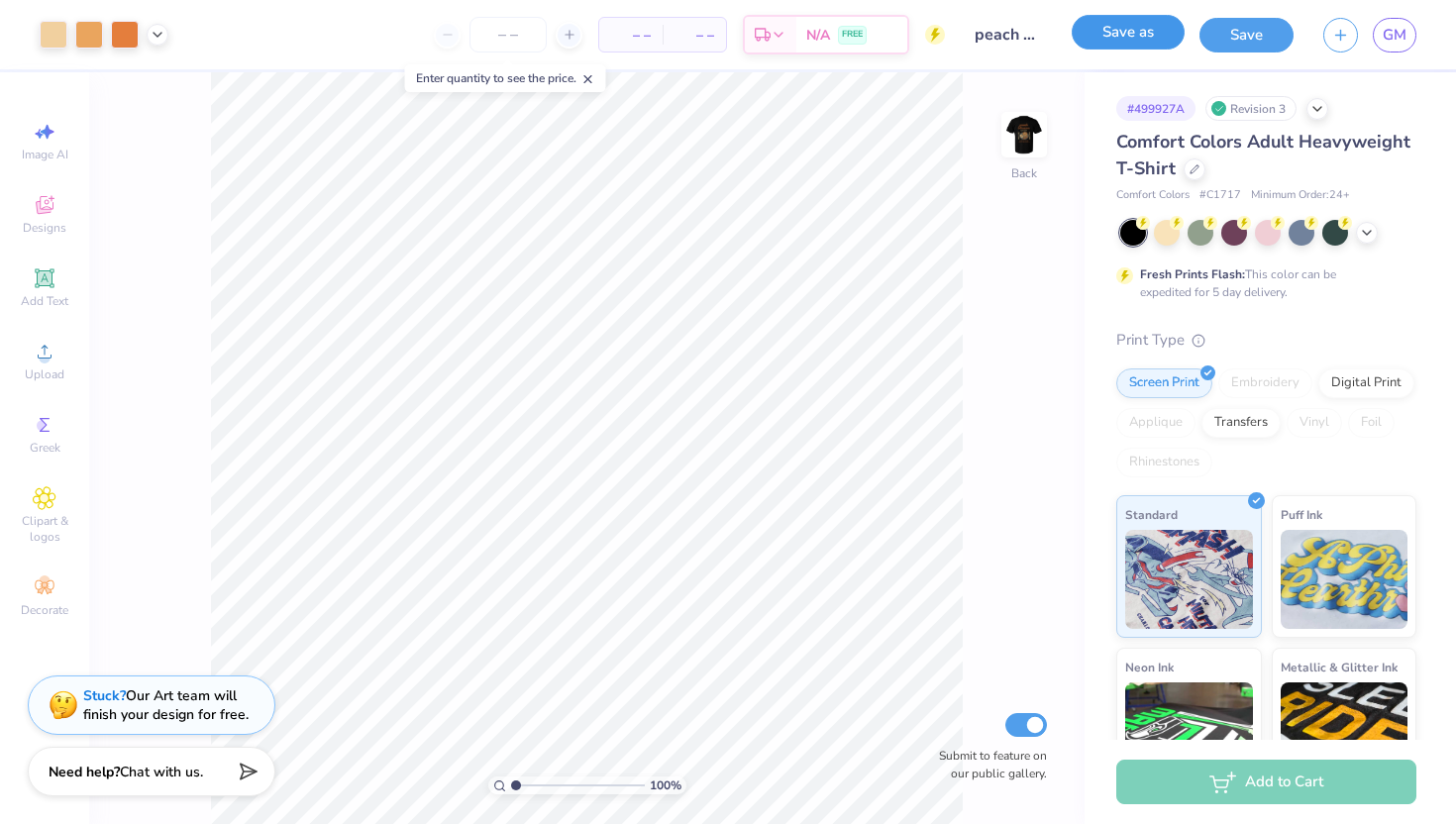 click on "Save as" at bounding box center (1128, 32) 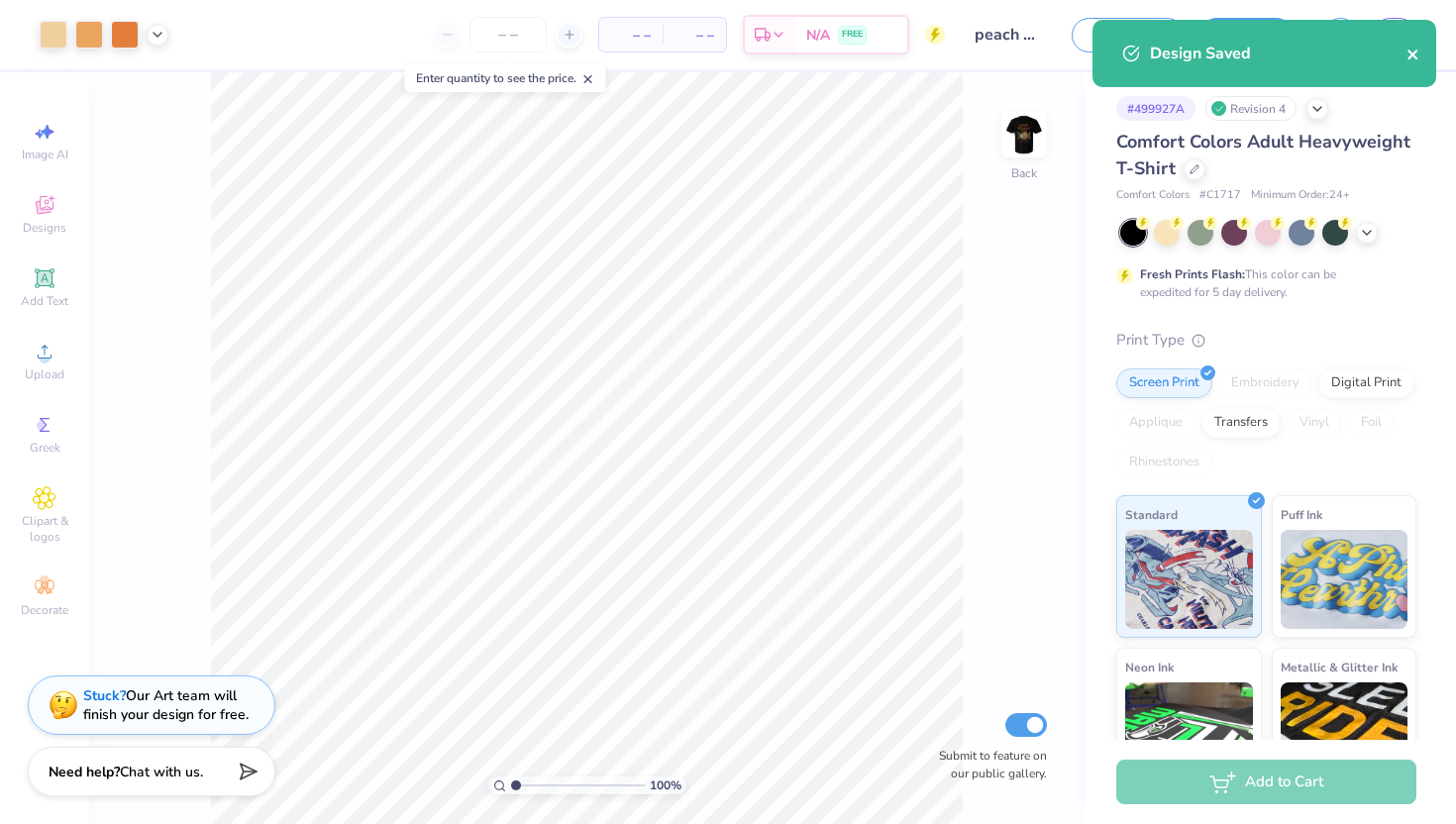 click 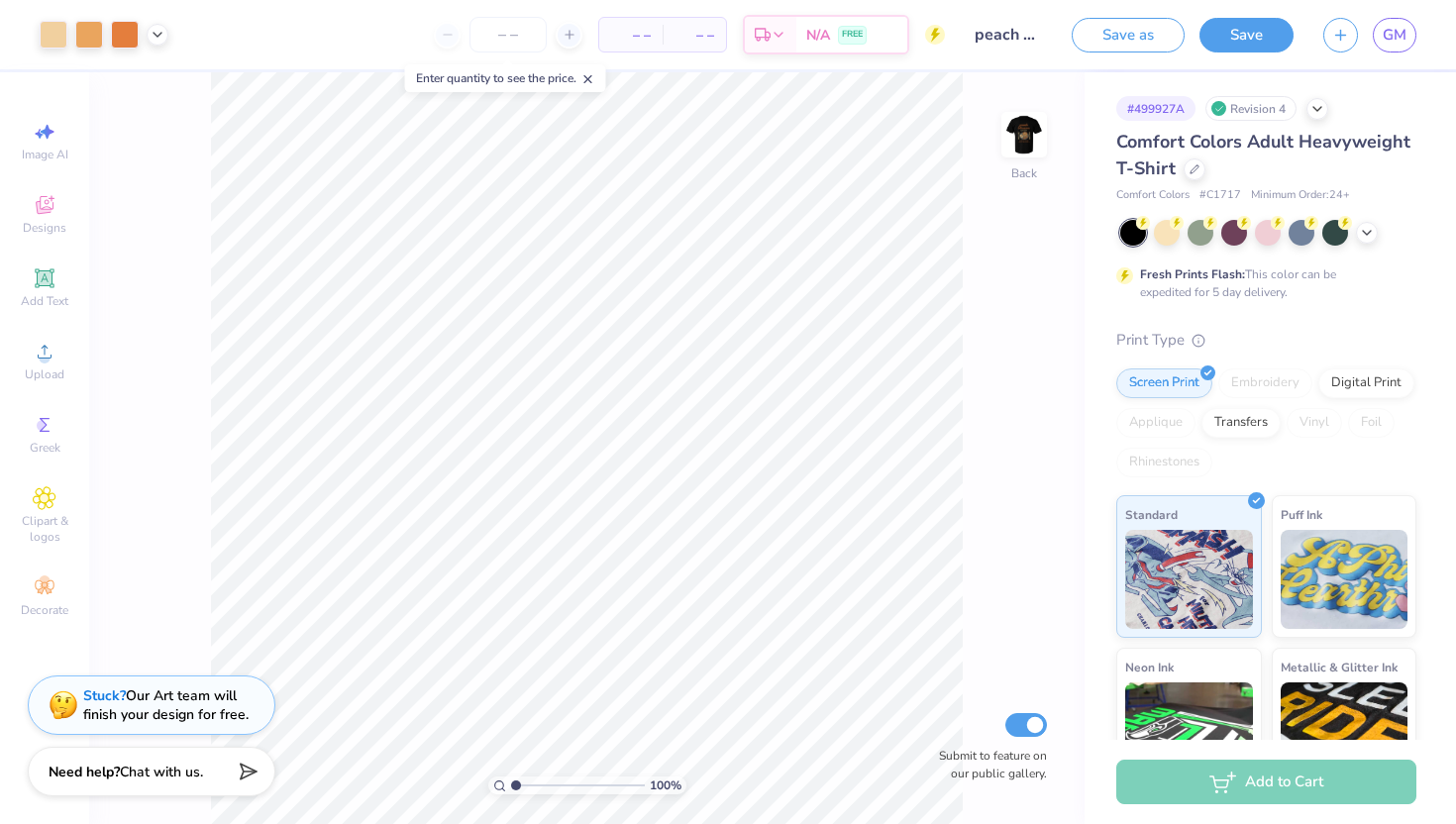 click on "Art colors – – Per Item – – Total Est.  Delivery N/A FREE Design Title peach blossom design "plate" Save as Save GM Image AI Designs Add Text Upload Greek Clipart & logos Decorate 100  % Back Submit to feature on our public gallery. # 499927A Revision 4 Comfort Colors Adult Heavyweight T-Shirt Comfort Colors # C1717 Minimum Order:  24 +   Fresh Prints Flash:  This color can be expedited for 5 day delivery. Print Type Screen Print Embroidery Digital Print Applique Transfers Vinyl Foil Rhinestones Standard Puff Ink Neon Ink Metallic & Glitter Ink Glow in the Dark Ink Water based Ink Add to Cart Stuck?  Our Art team will finish your design for free. Need help?  Chat with us. Design Saved" at bounding box center [728, 412] 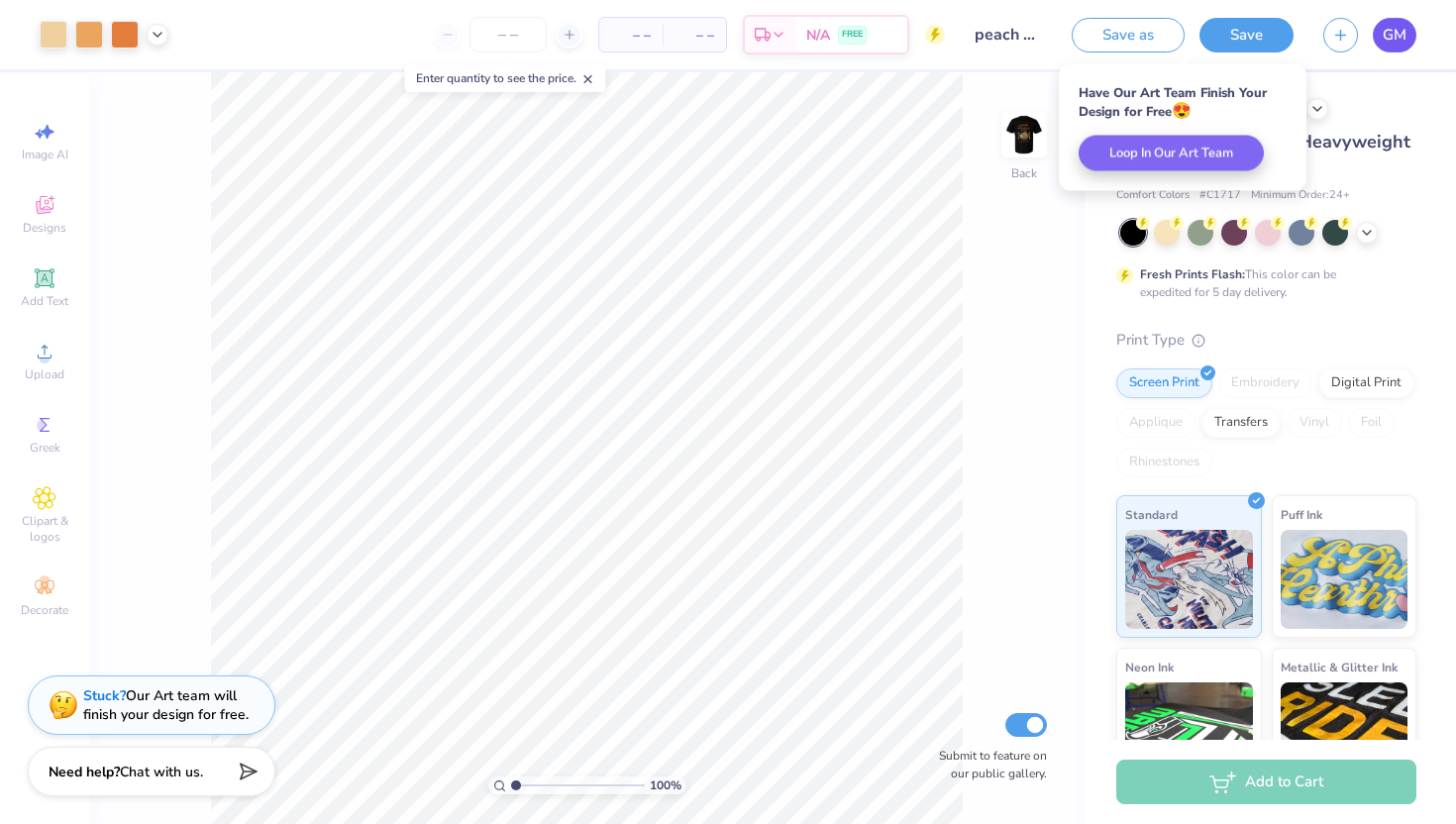 click on "GM" at bounding box center [1395, 35] 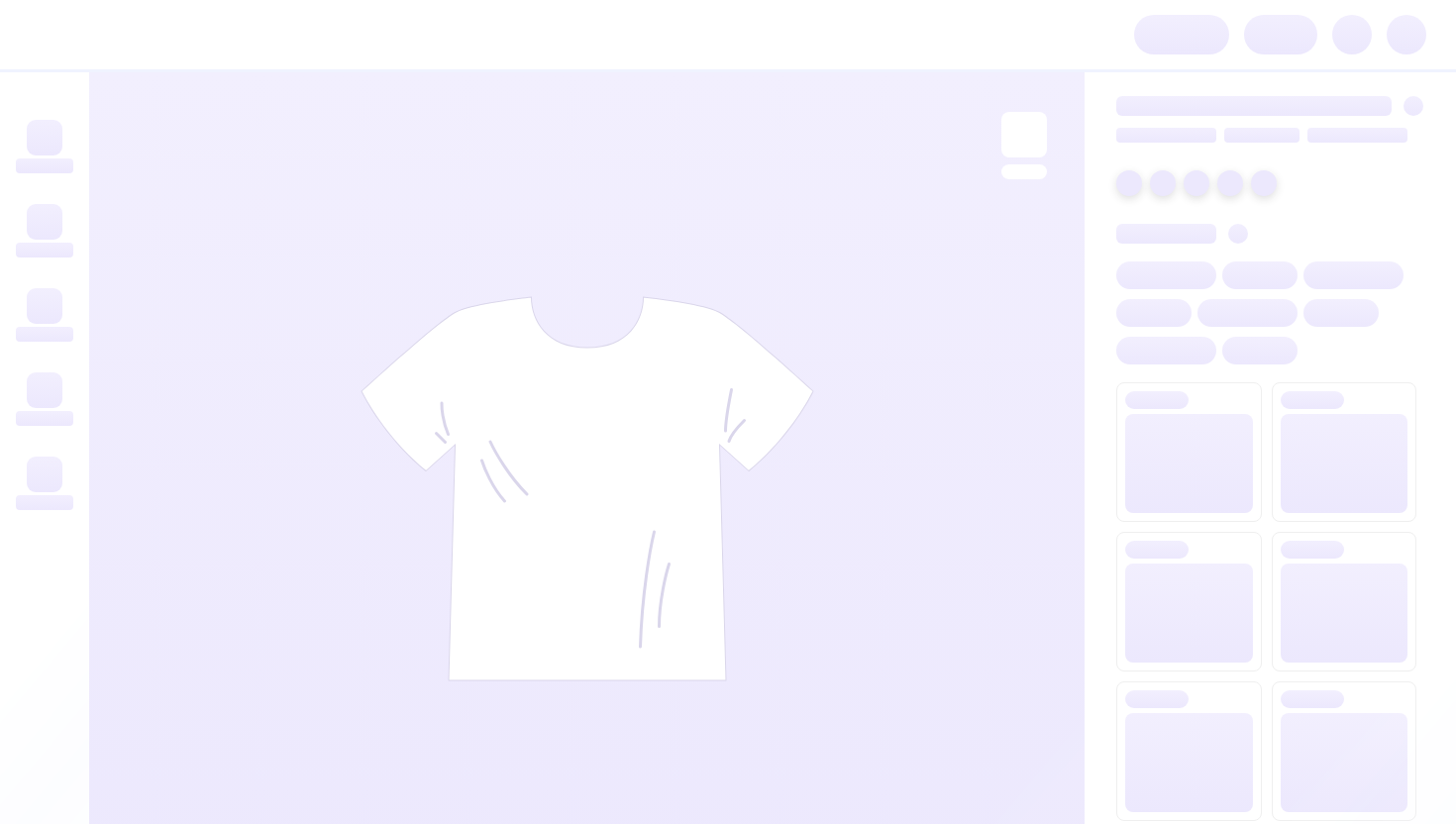scroll, scrollTop: 0, scrollLeft: 0, axis: both 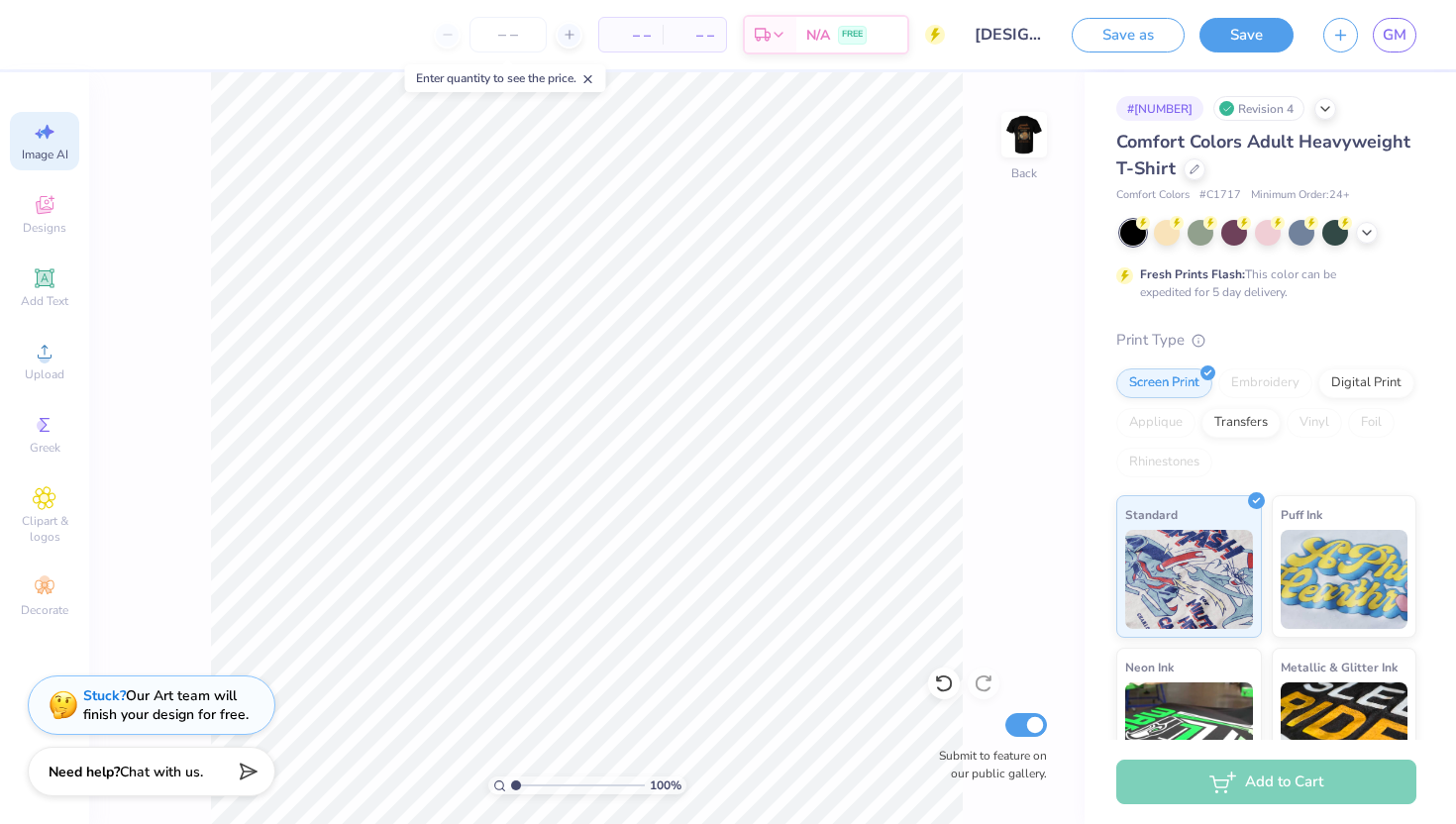 click on "Image AI" at bounding box center [45, 141] 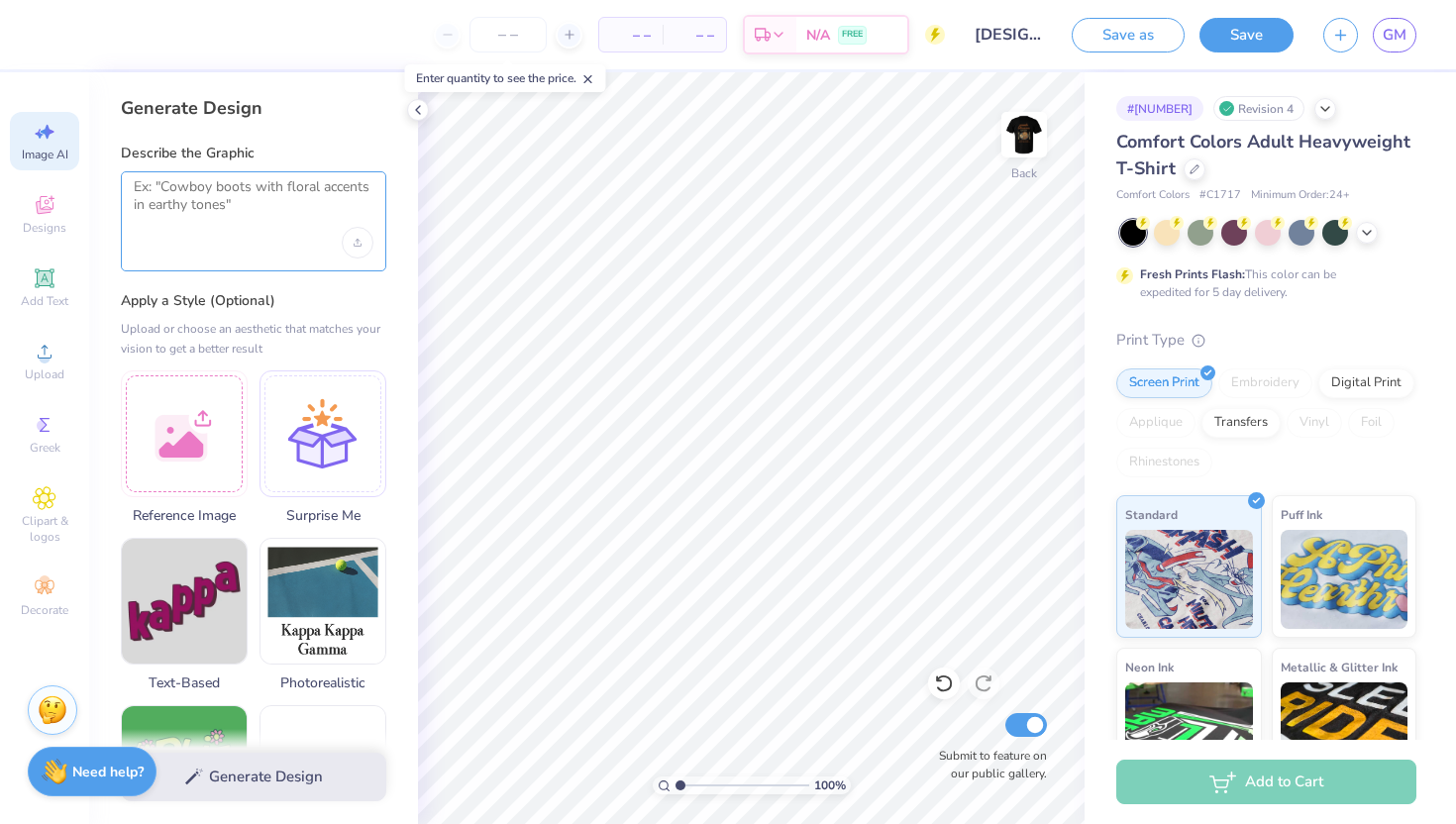 click at bounding box center [254, 203] 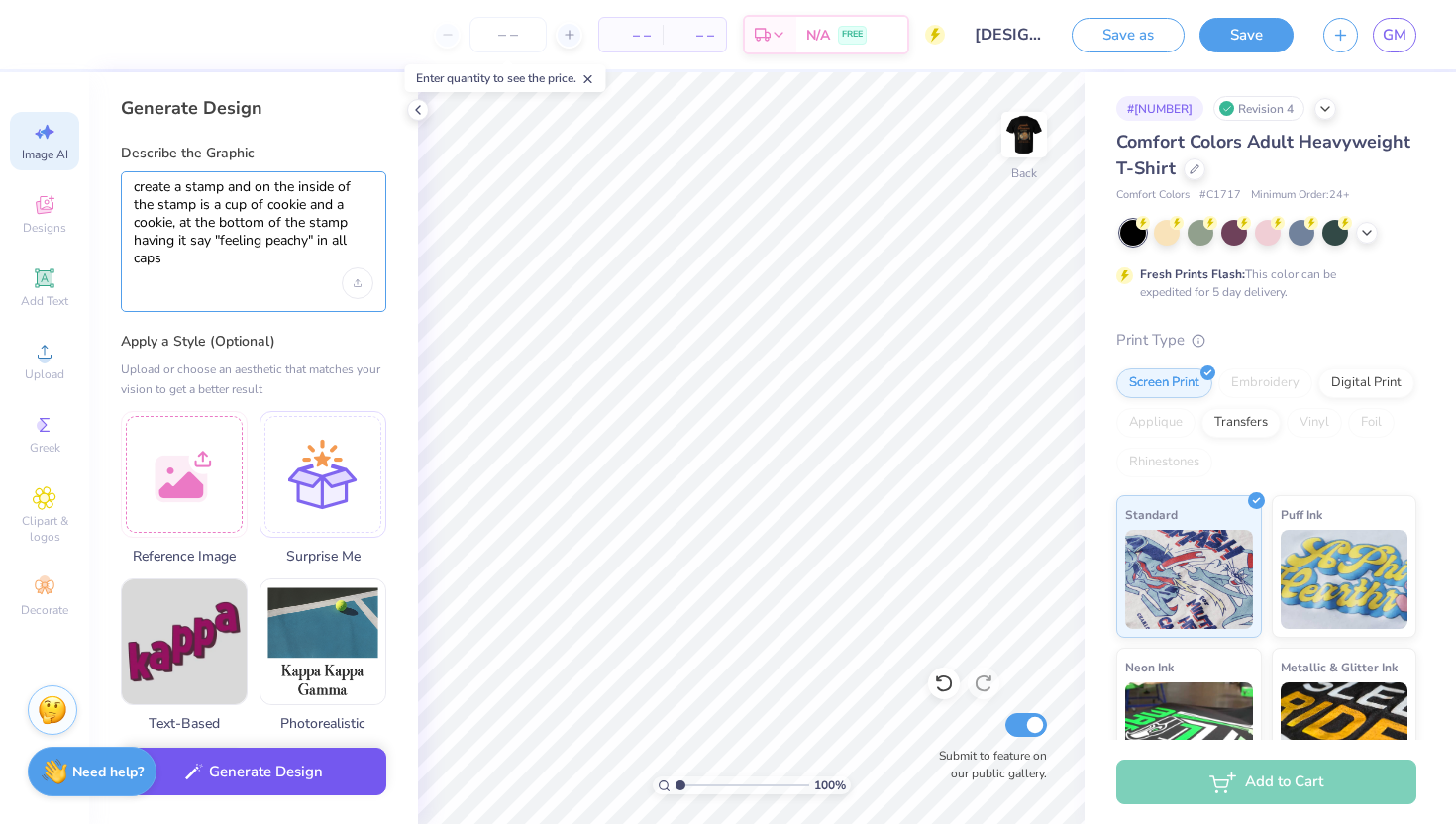 type on "create a stamp and on the inside of the stamp is a cup of cookie and a cookie, at the bottom of the stamp having it say "feeling peachy" in all caps" 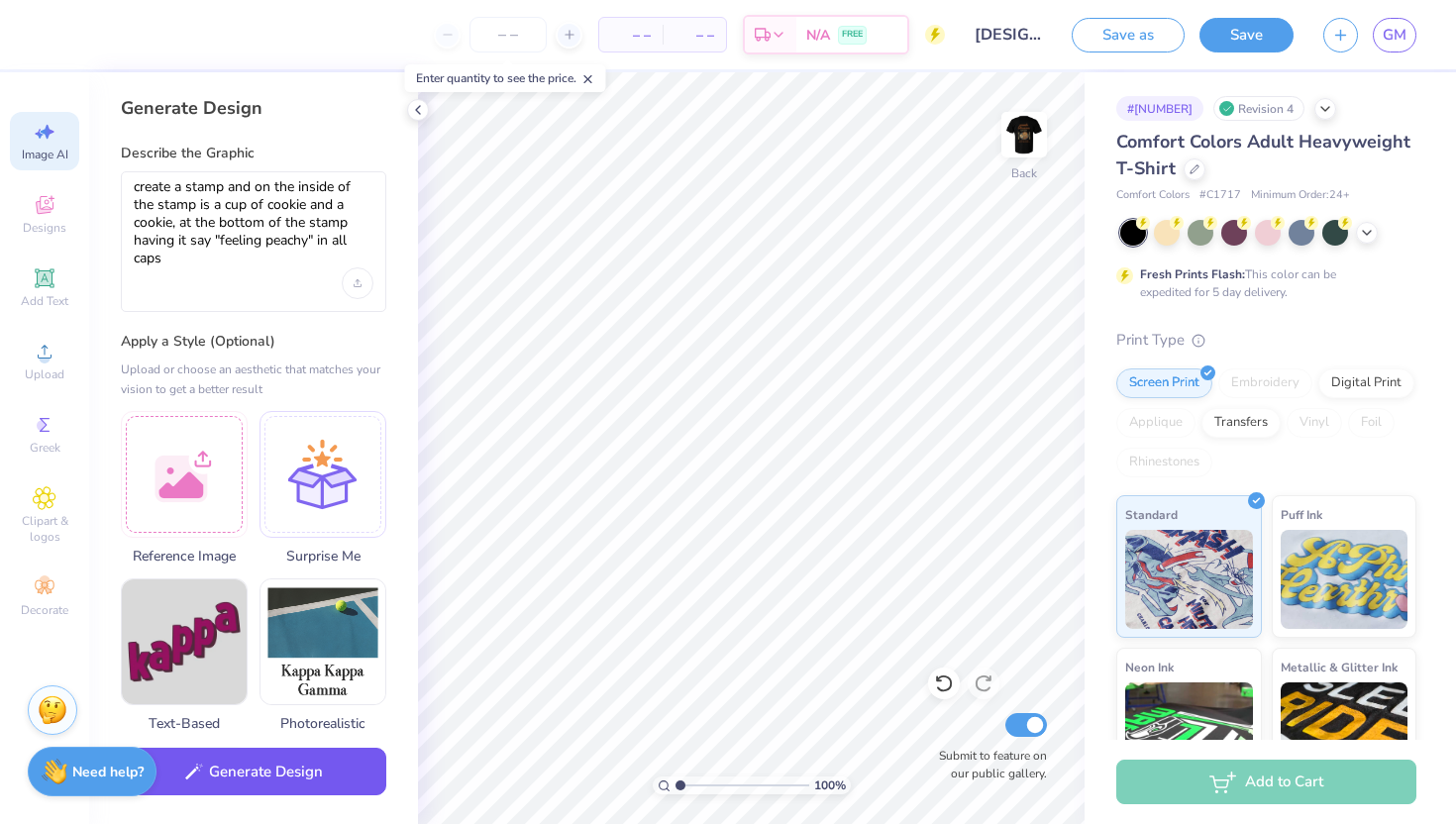 click on "Generate Design" at bounding box center (254, 772) 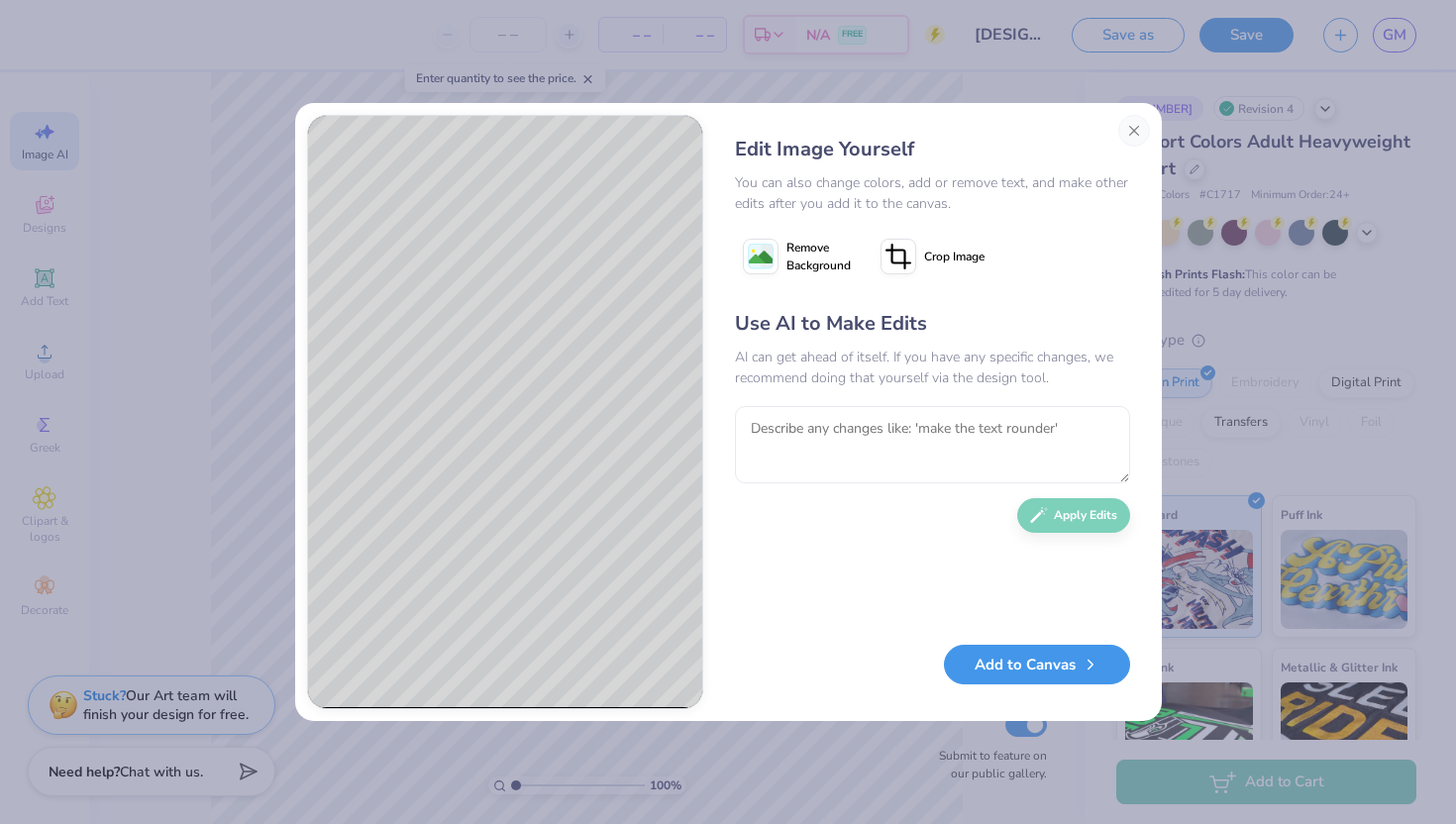 click on "Add to Canvas" at bounding box center (1037, 665) 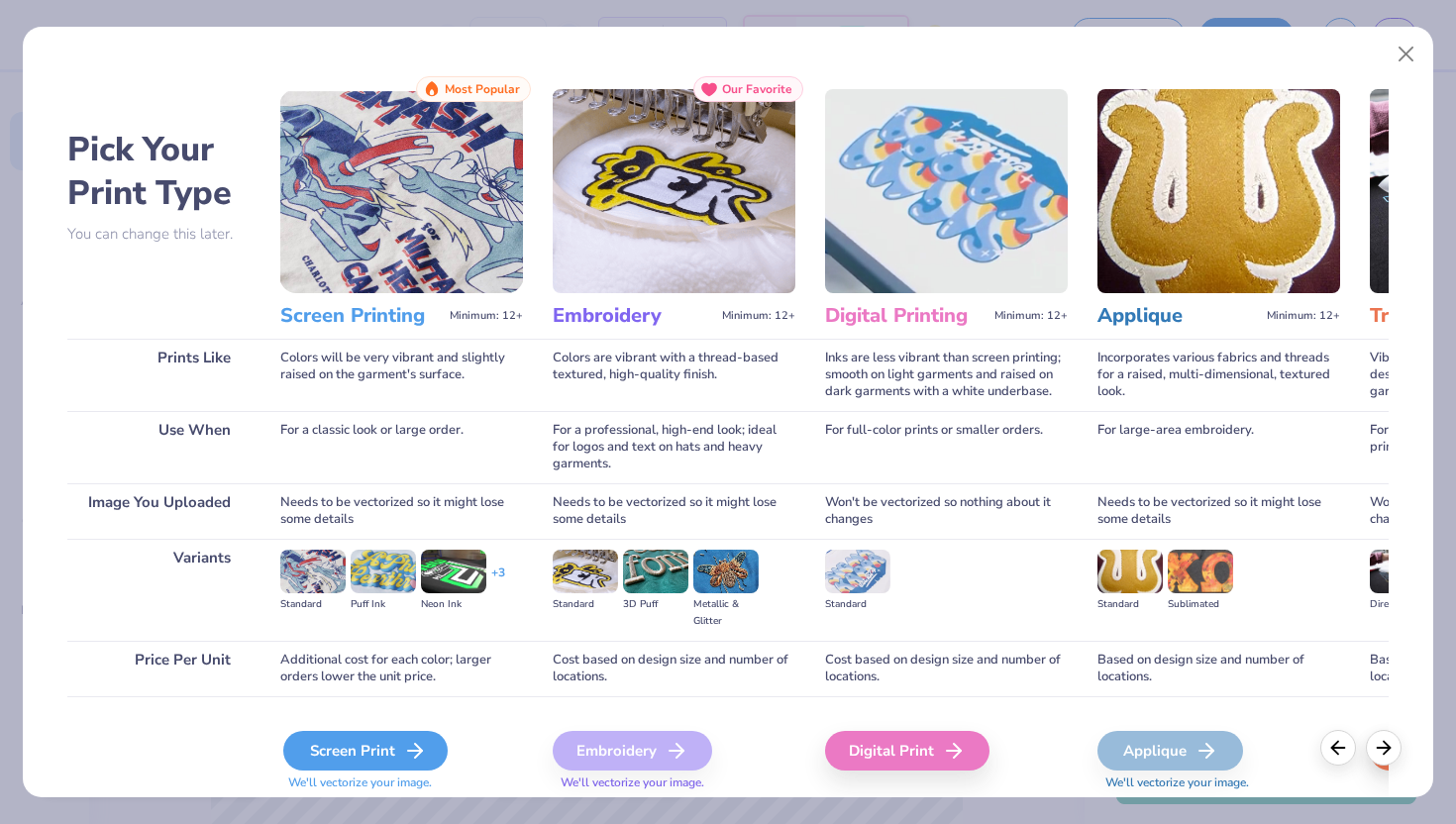 click 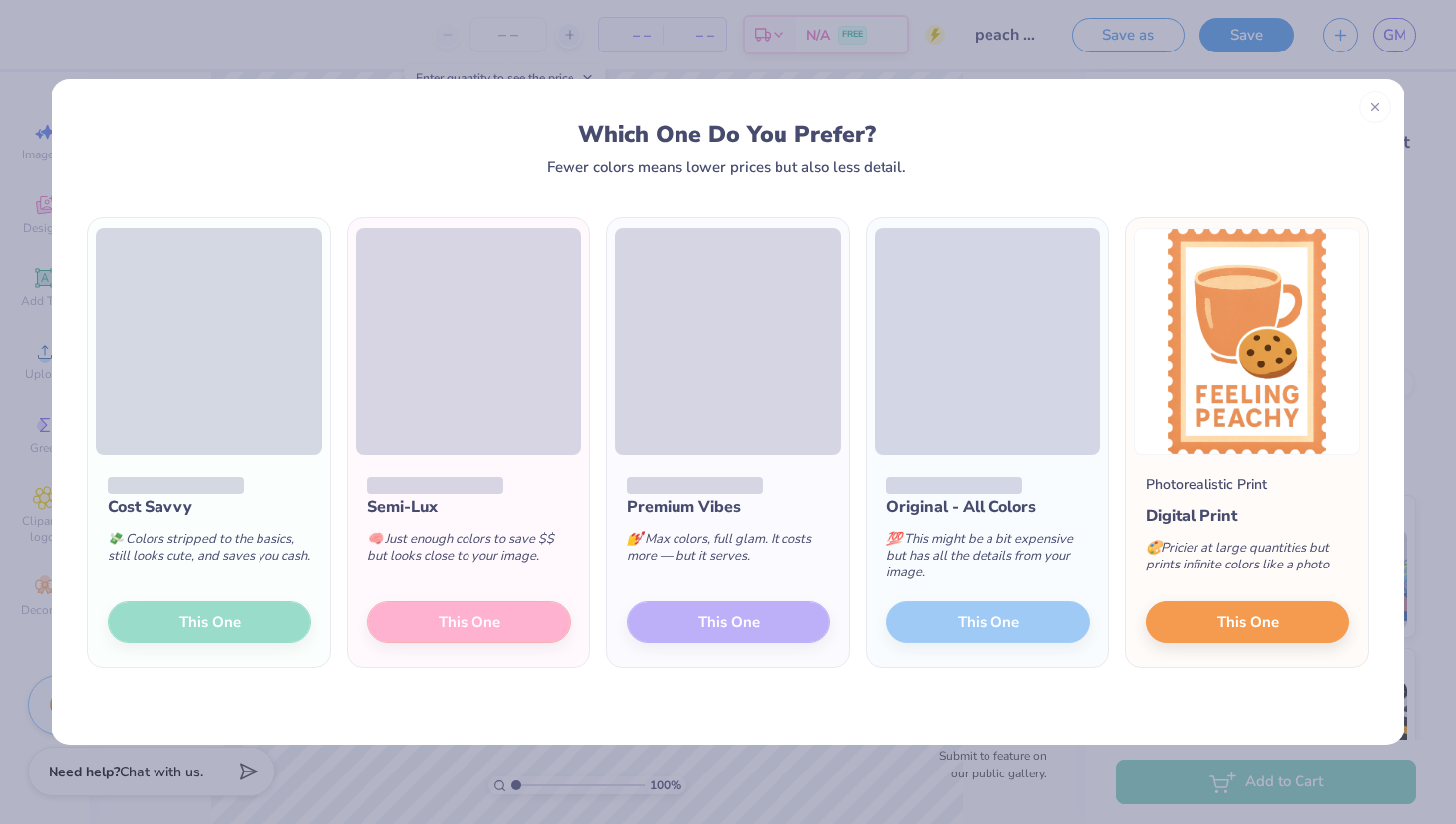scroll, scrollTop: 0, scrollLeft: 0, axis: both 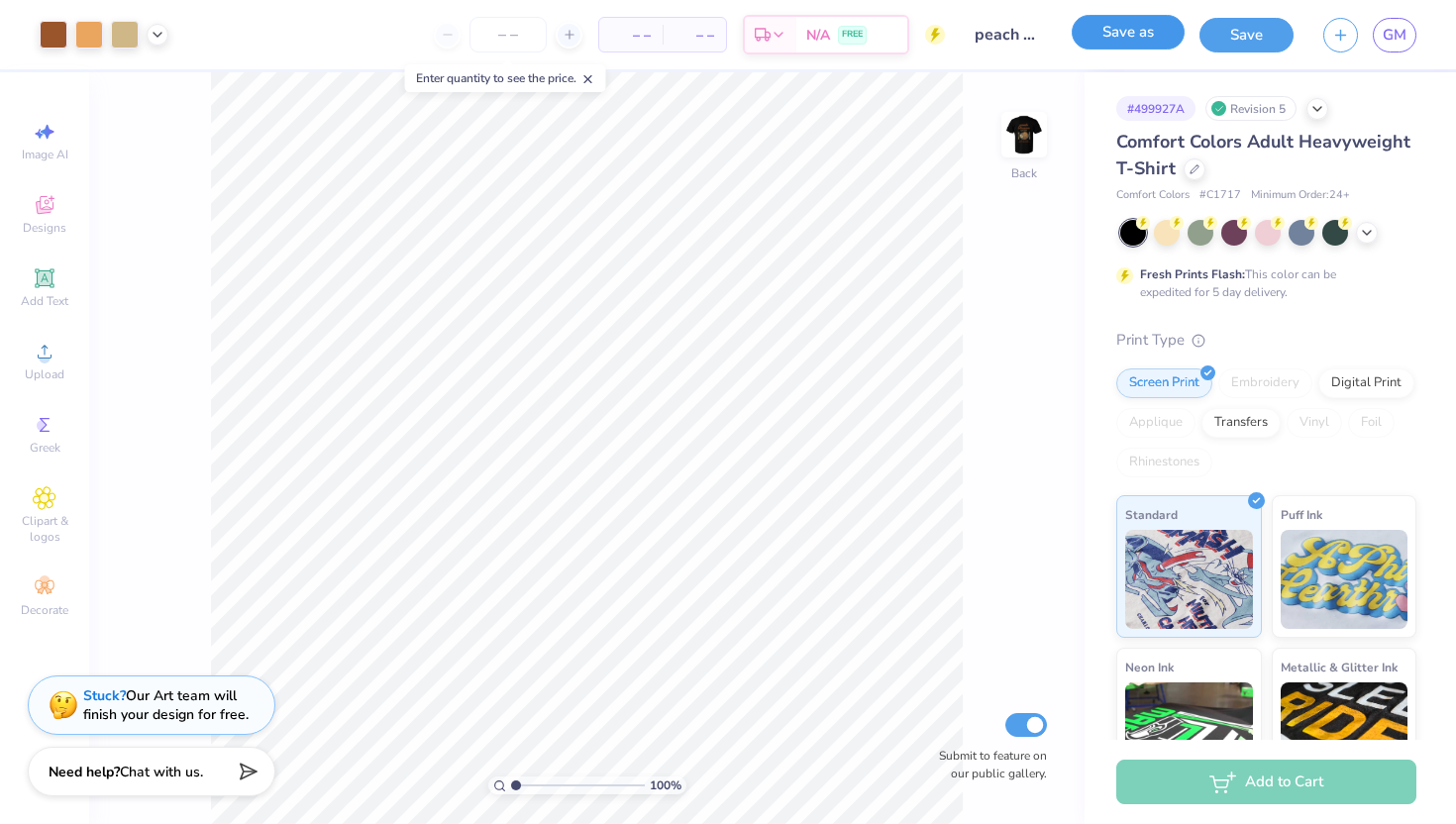 click on "Save as" at bounding box center (1128, 32) 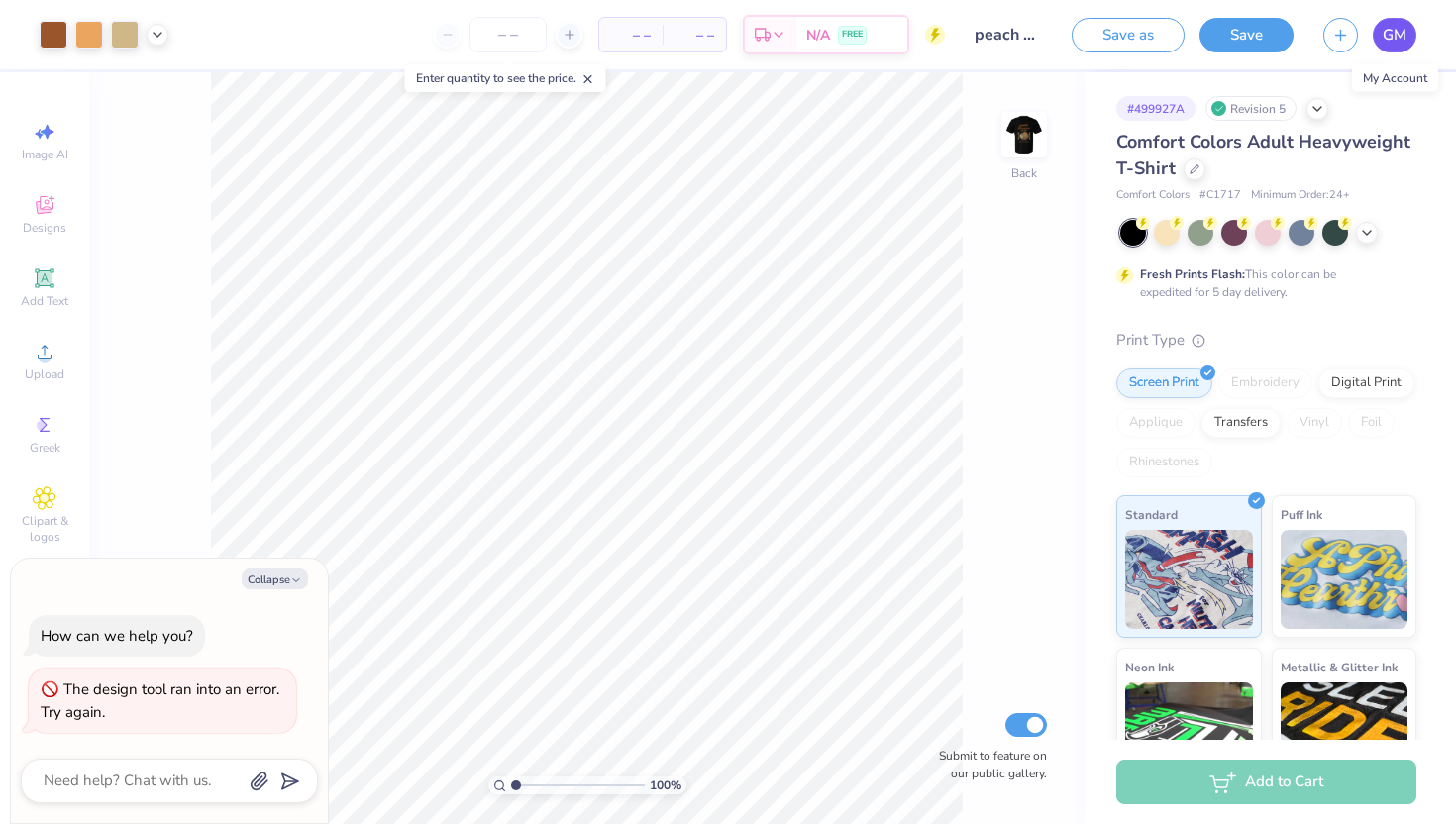 click on "GM" at bounding box center [1395, 35] 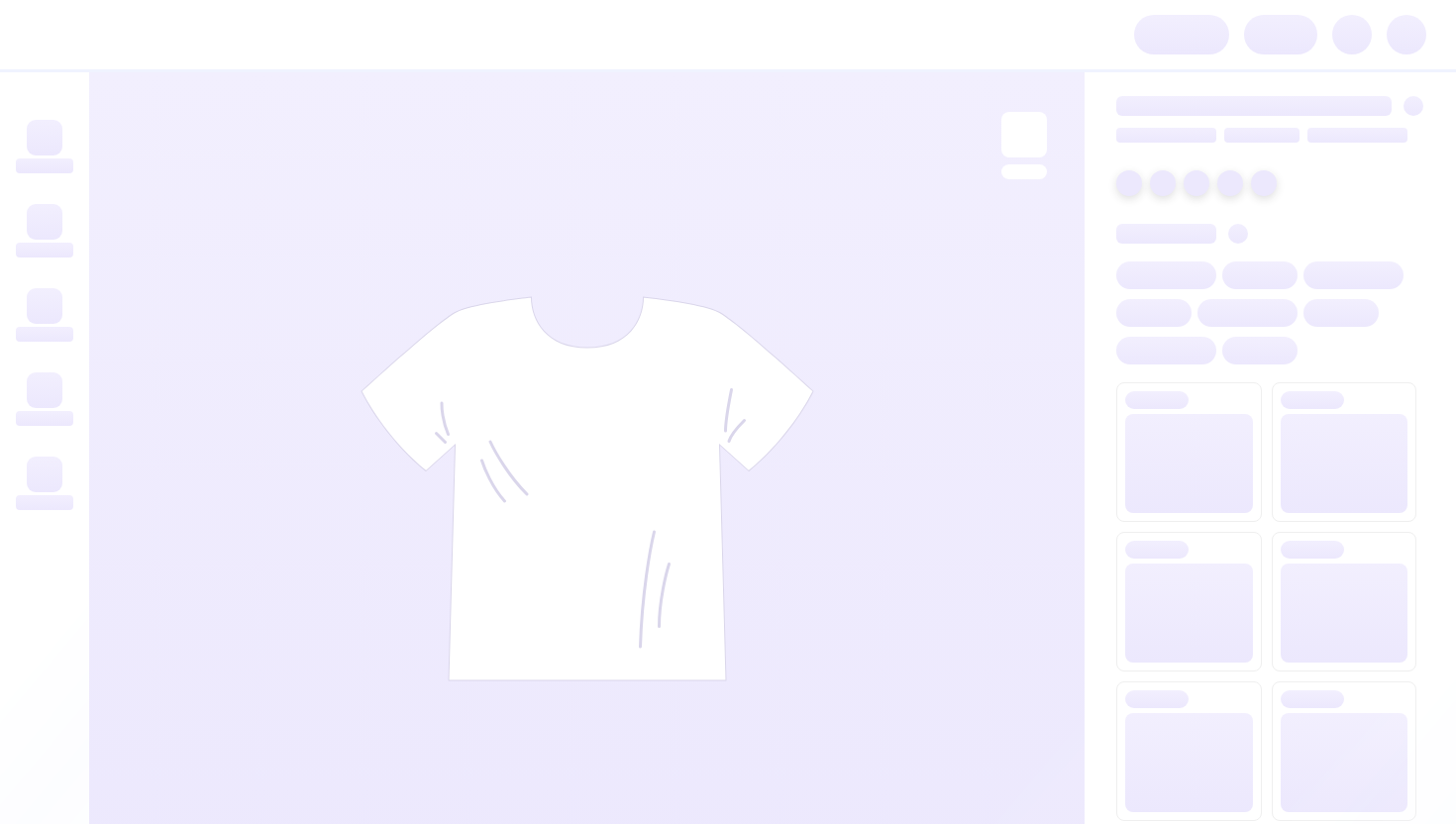 scroll, scrollTop: 0, scrollLeft: 0, axis: both 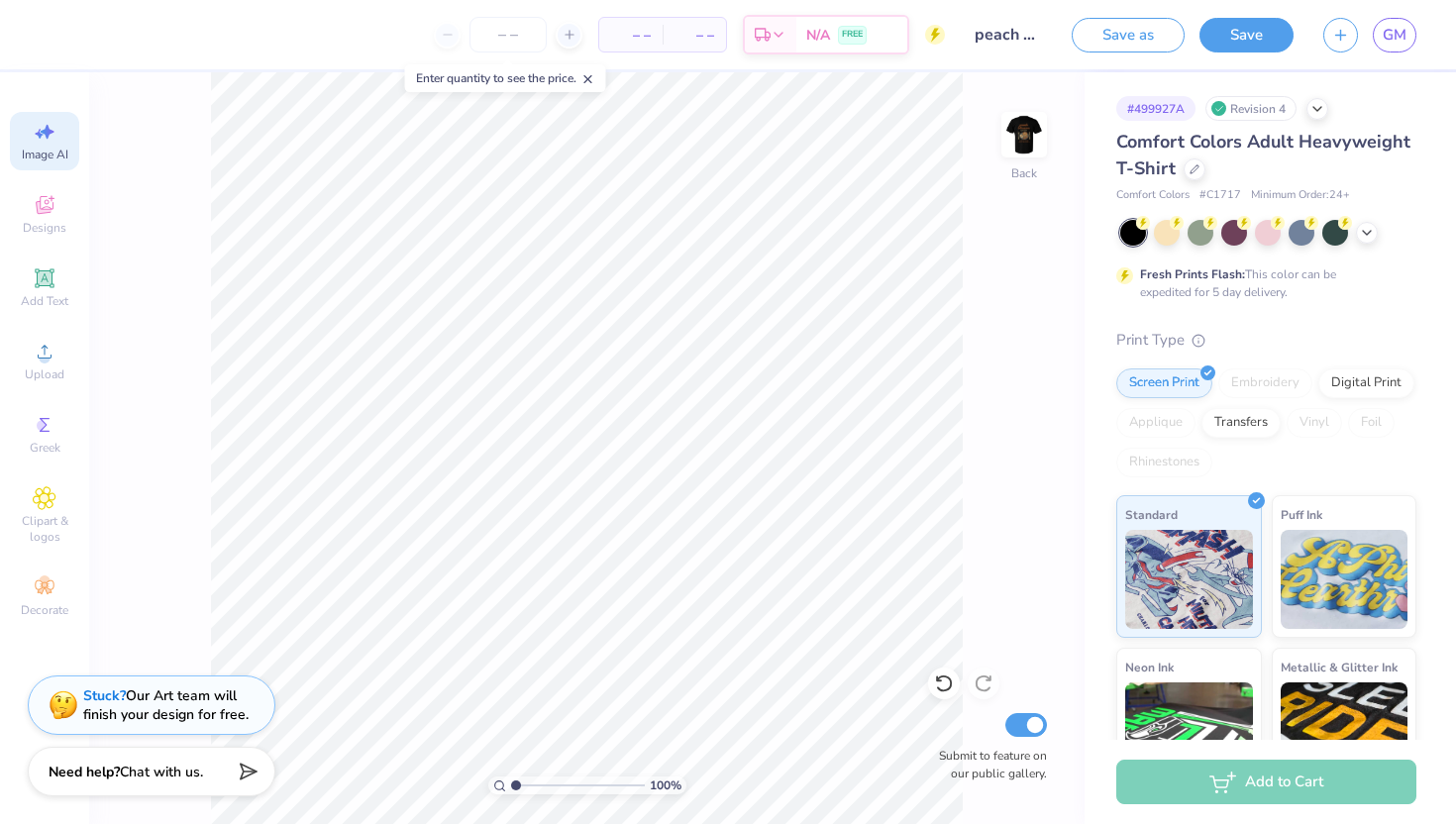 click on "Image AI" at bounding box center [45, 141] 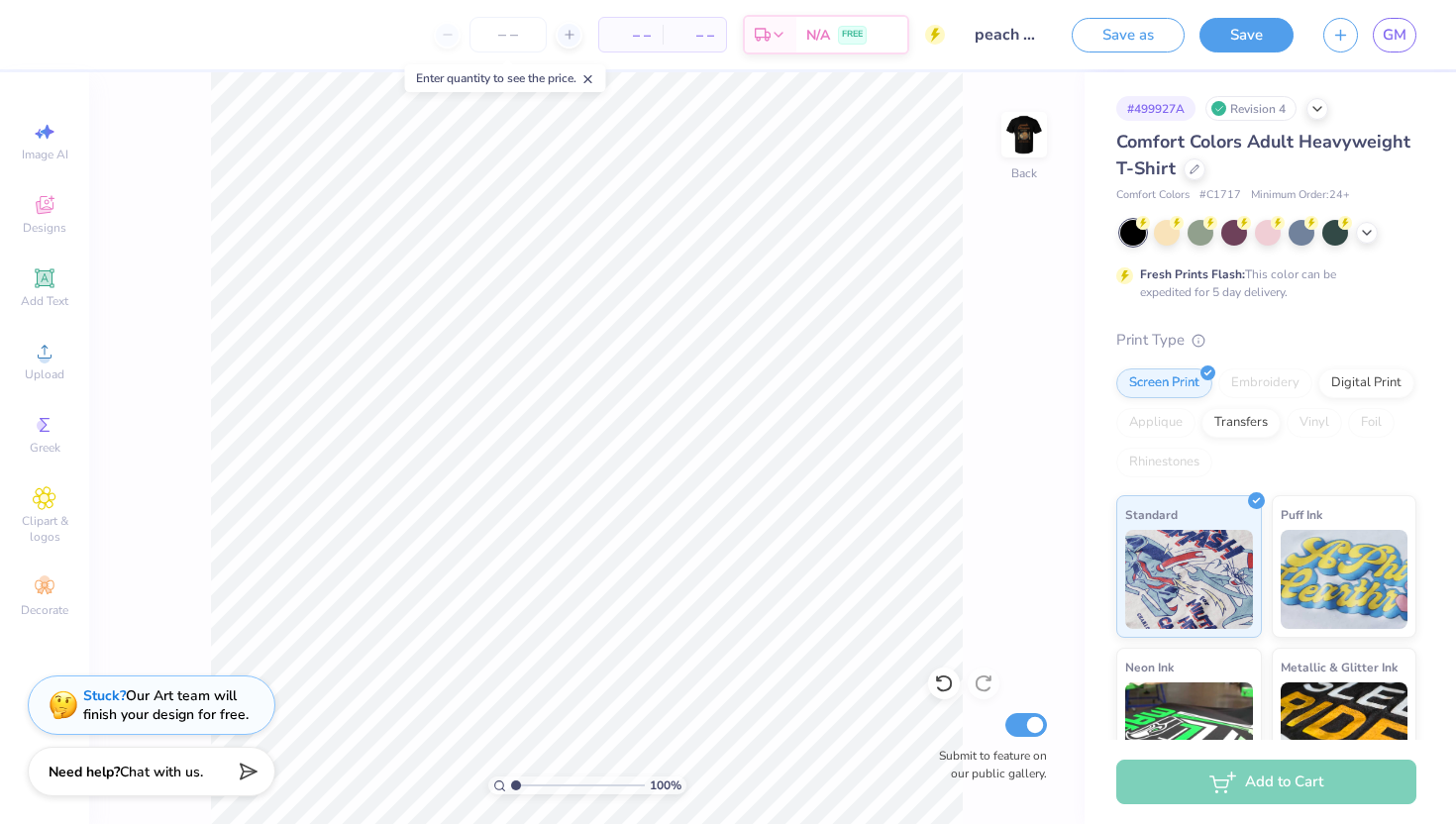 select on "4" 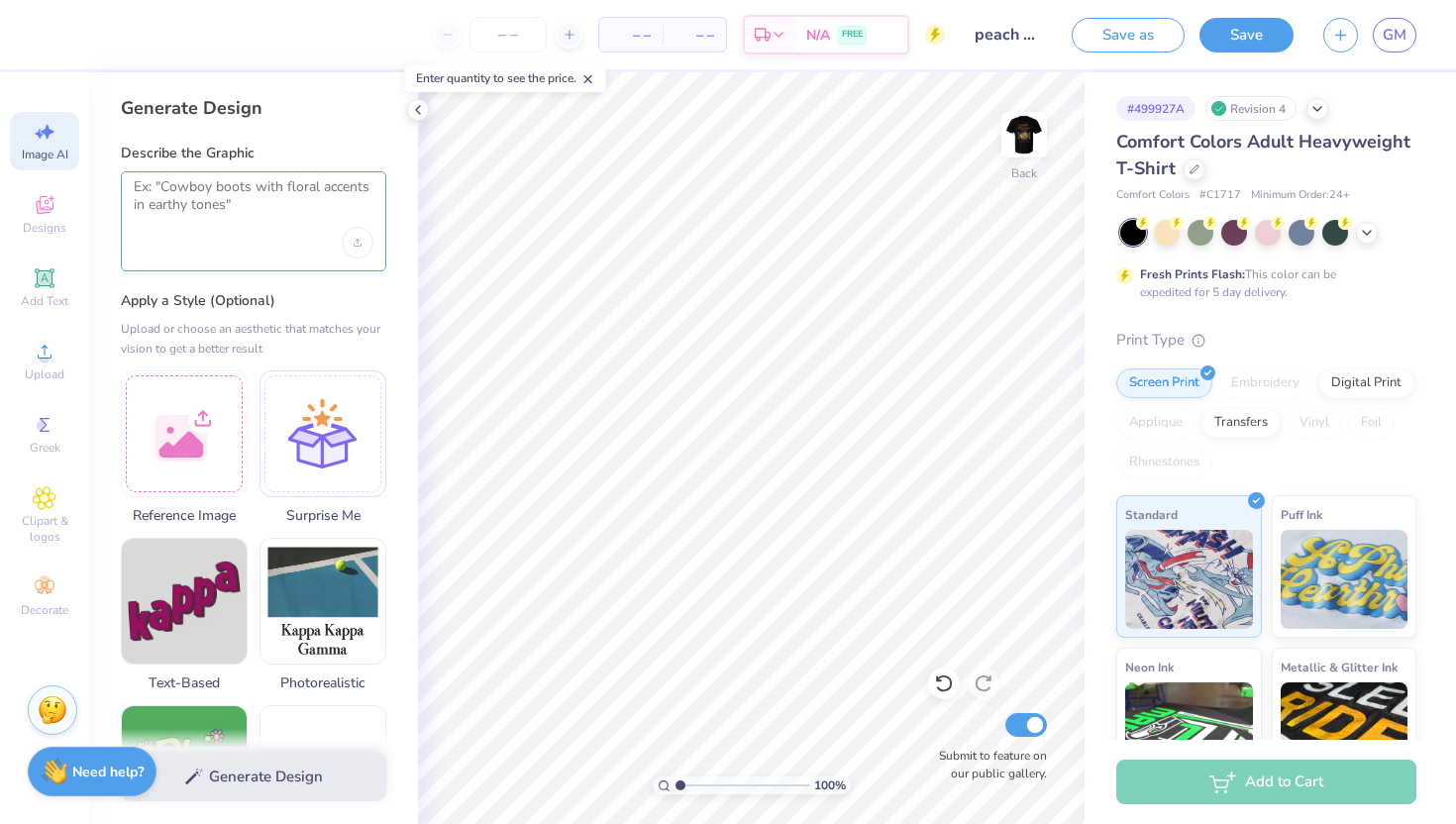 click at bounding box center [254, 203] 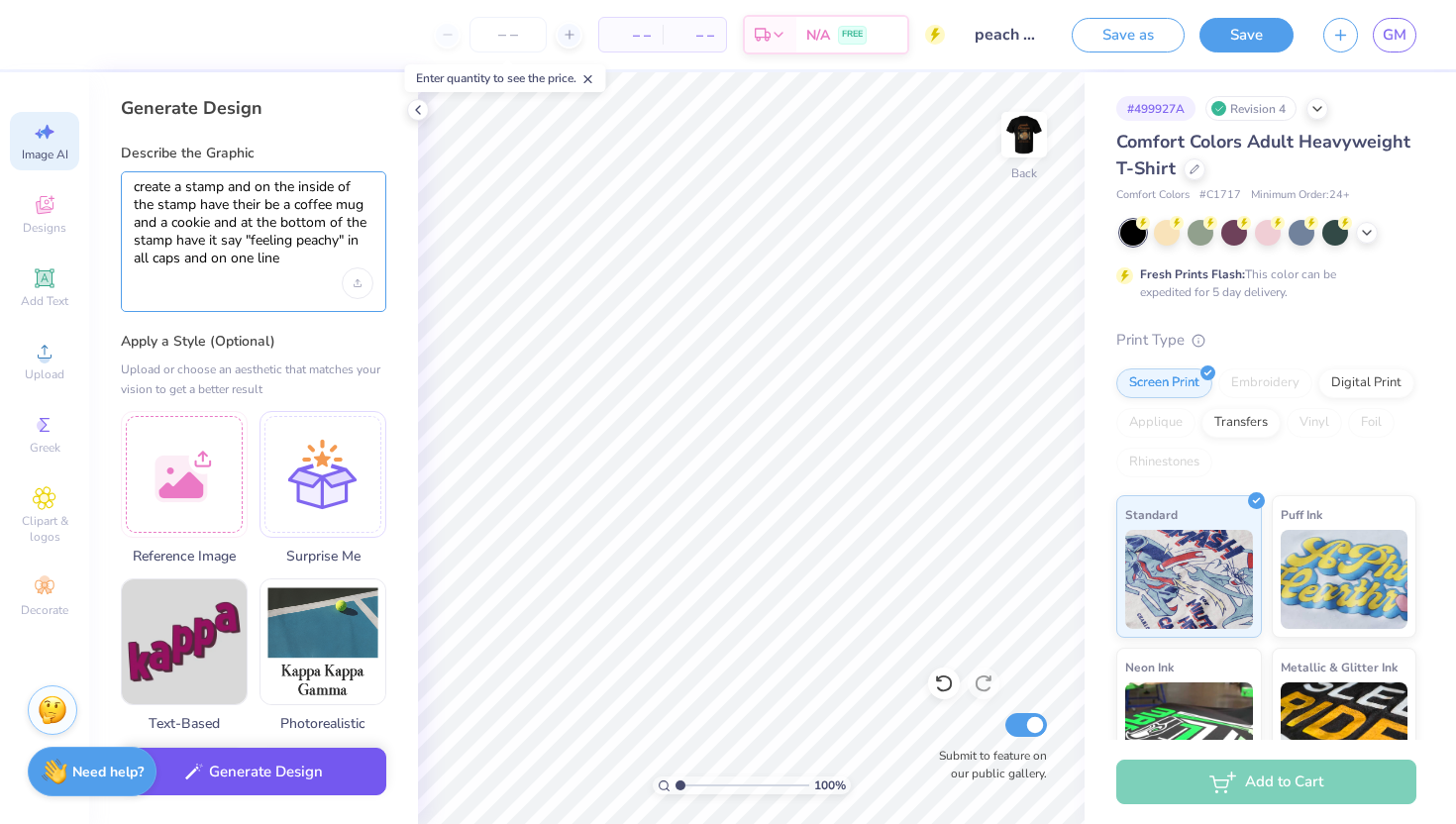 type on "create a stamp and on the inside of the stamp have their be a coffee mug and a cookie and at the bottom of the stamp have it say "feeling peachy" in all caps and on one line" 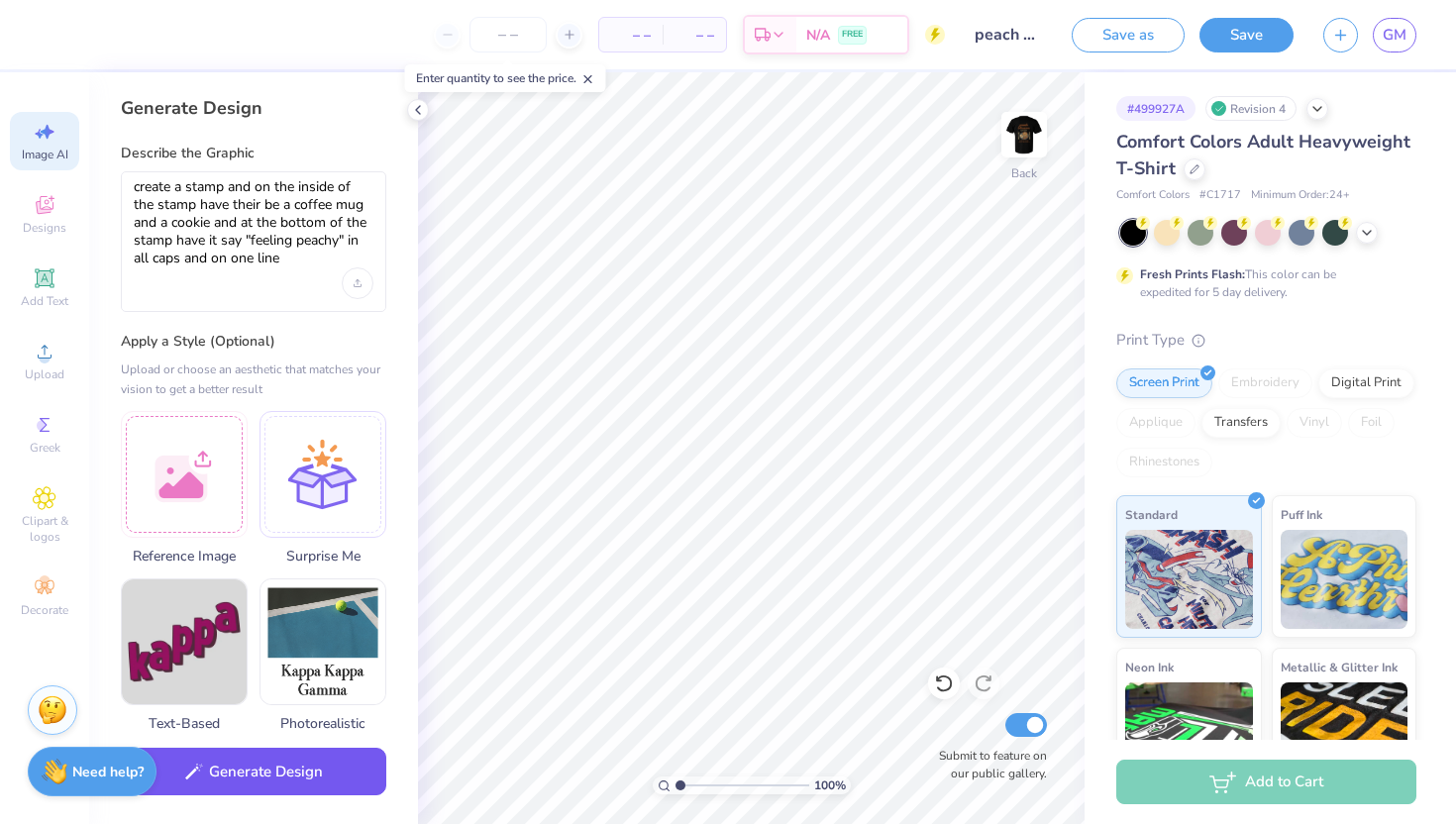 click on "Generate Design" at bounding box center [254, 772] 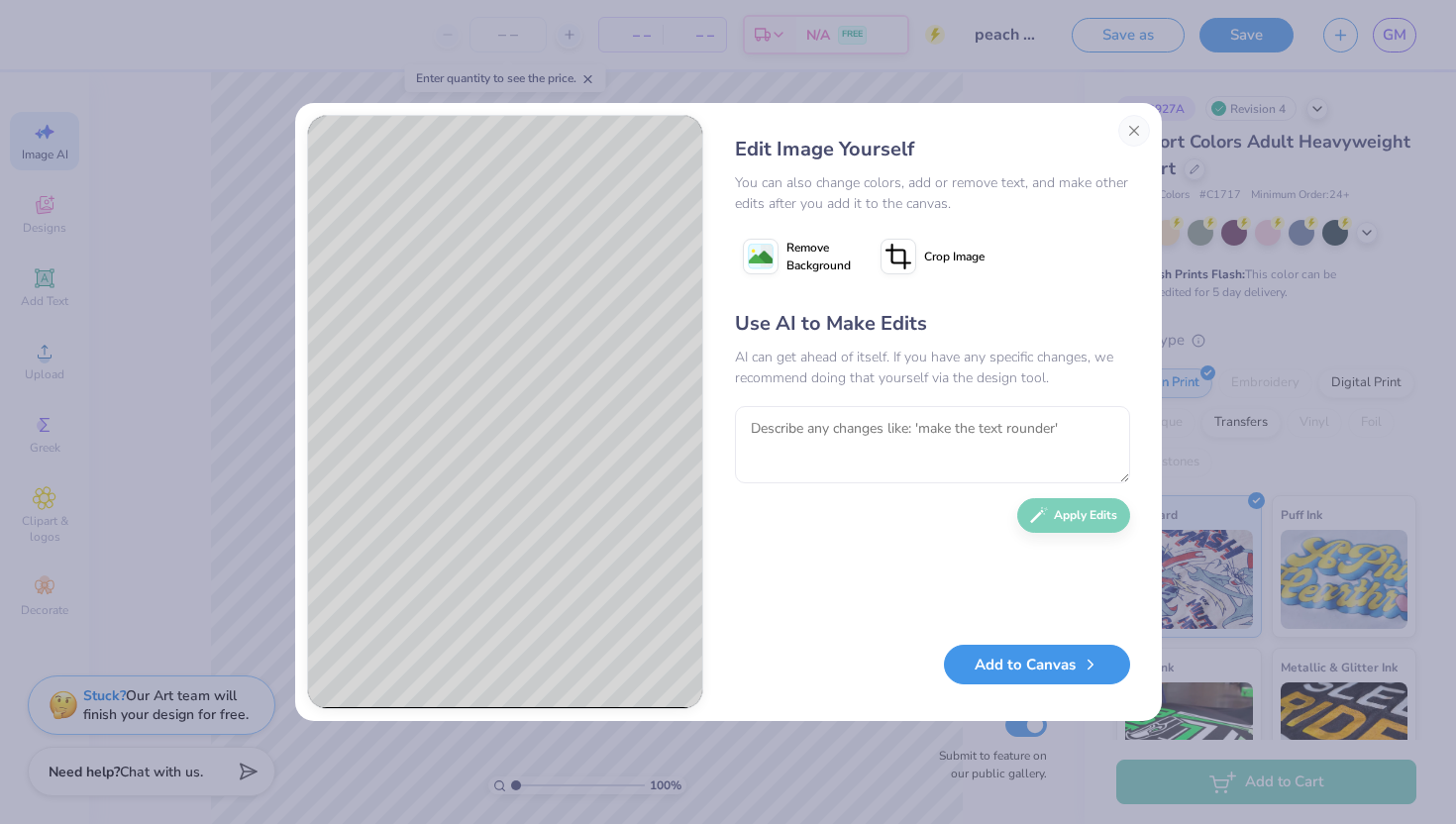 click on "Add to Canvas" at bounding box center (1037, 665) 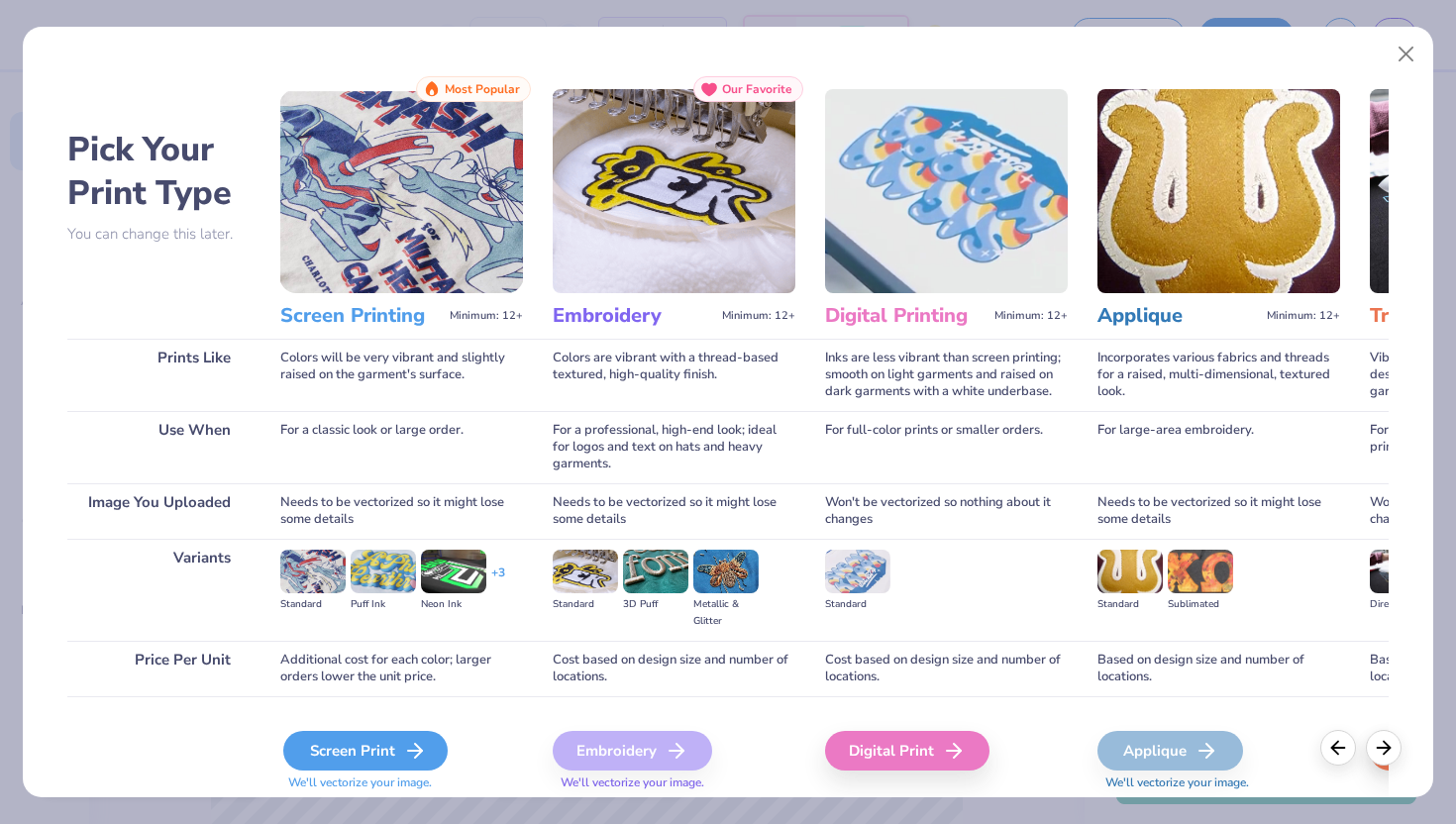 click on "Screen Print" at bounding box center [365, 751] 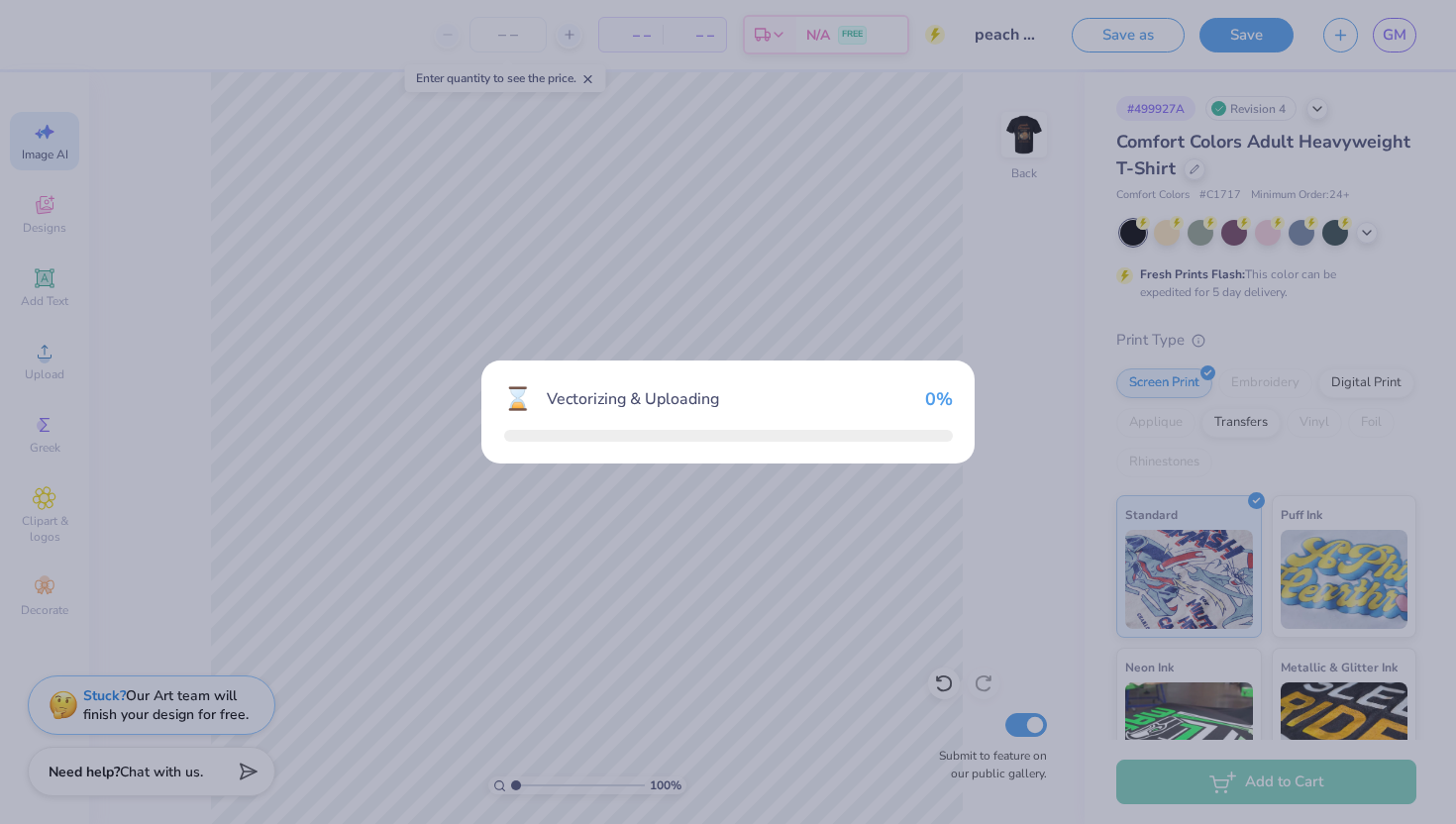 type 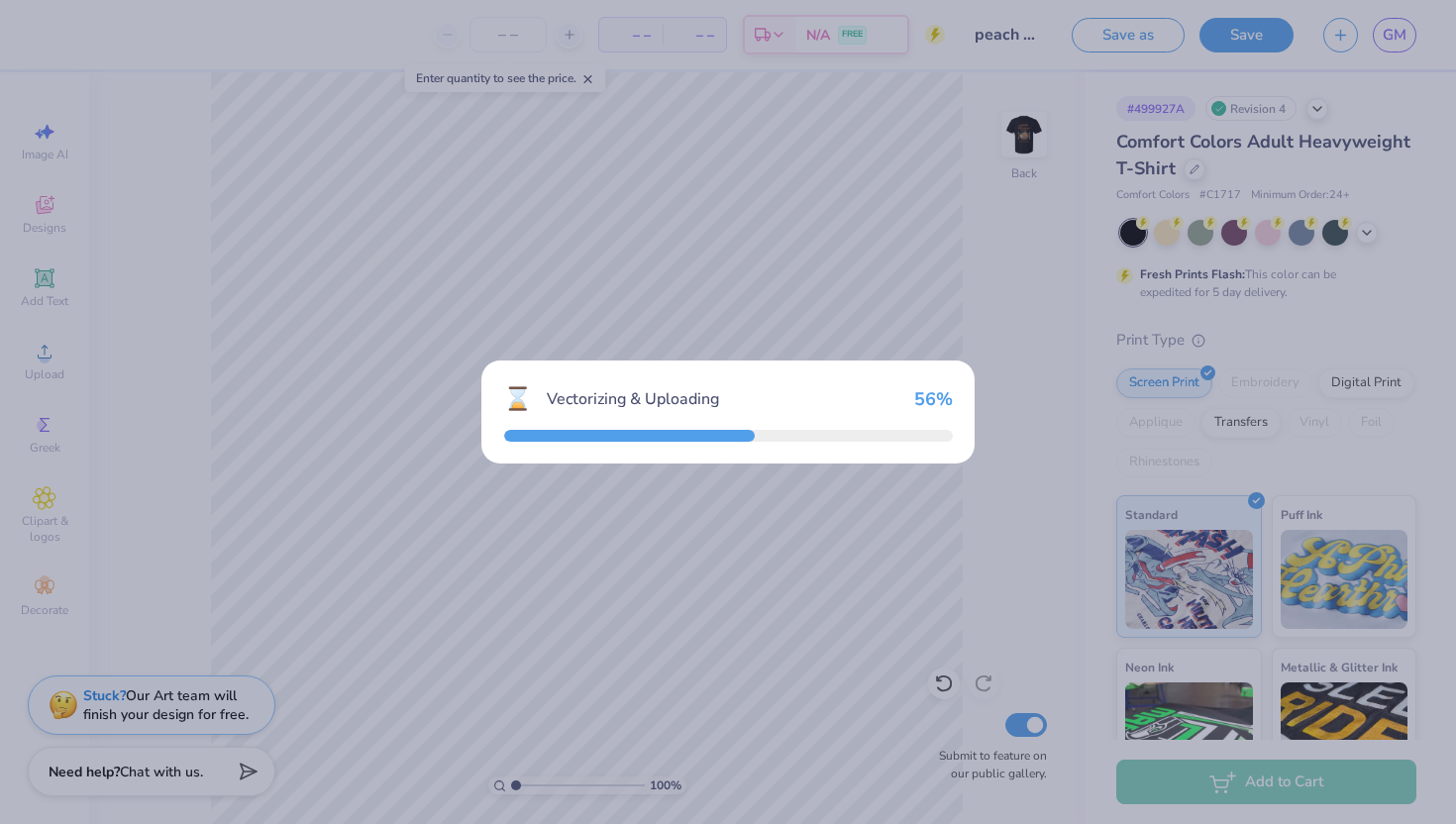 scroll, scrollTop: 0, scrollLeft: 0, axis: both 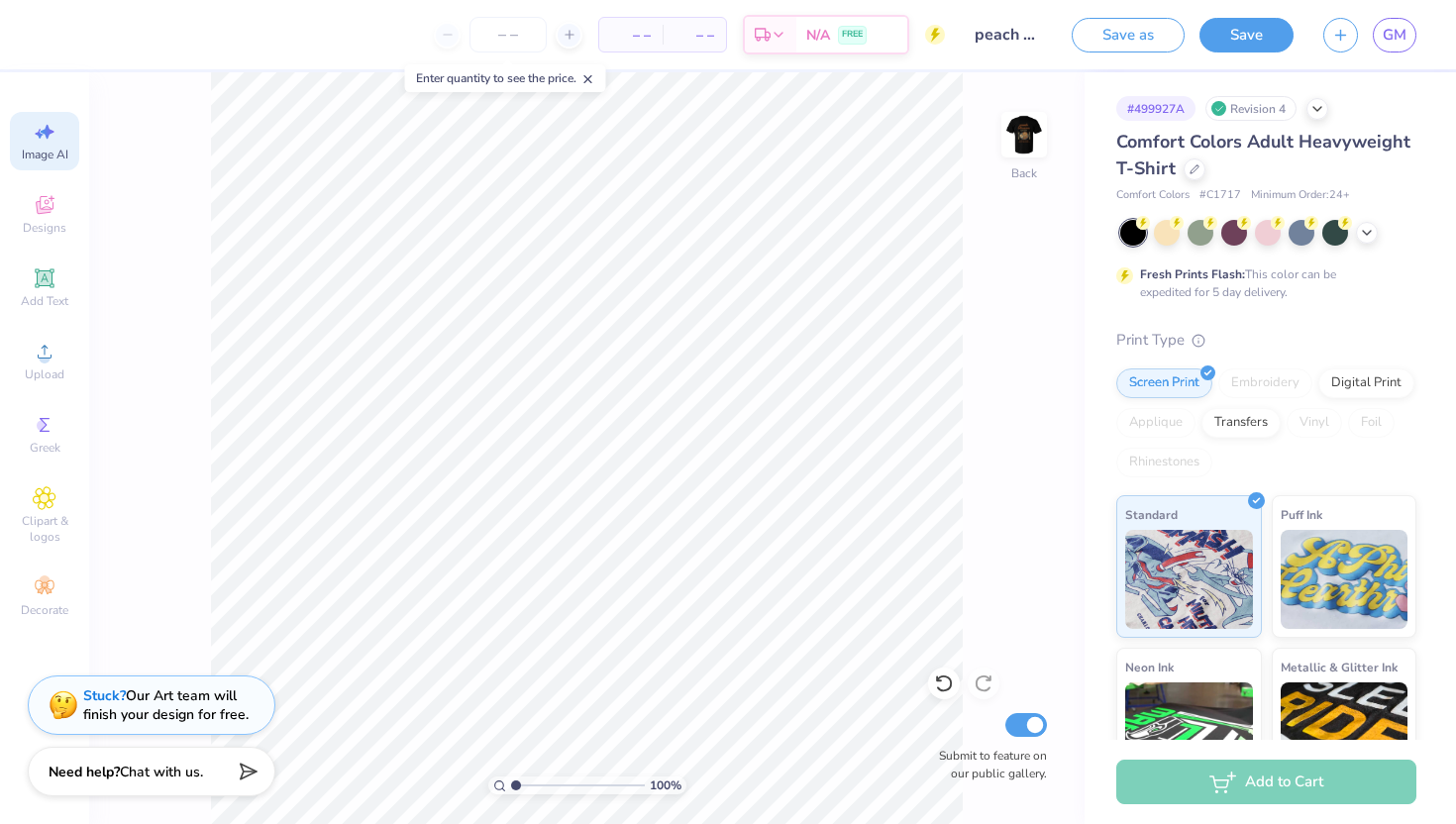 click 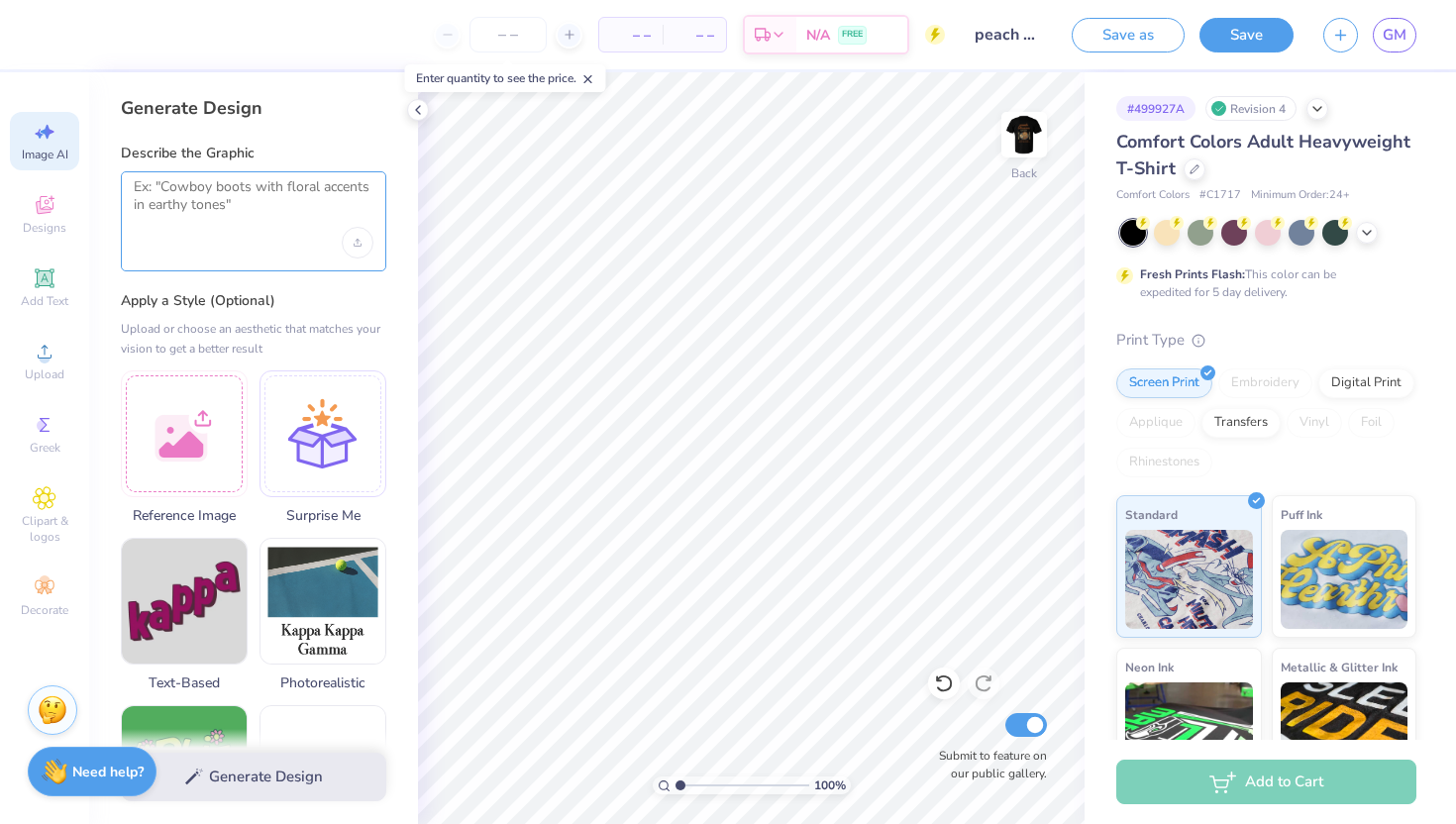 click at bounding box center (254, 203) 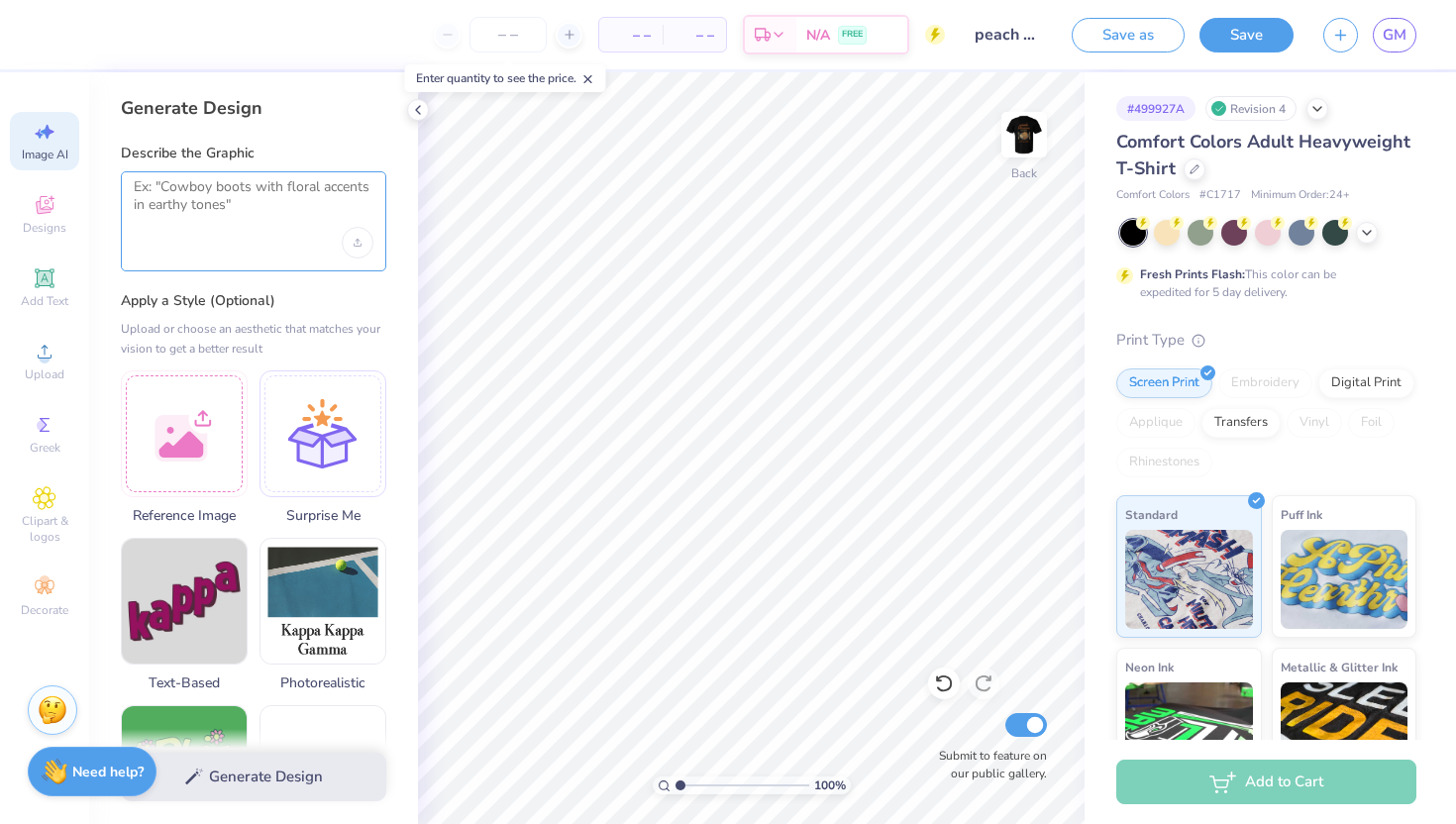 paste on "create a stamp and on the inside of the stamp have their be a cup of coffee and a cookie and have it say "feeling peachy" in all caps and have the words all be on the same line" 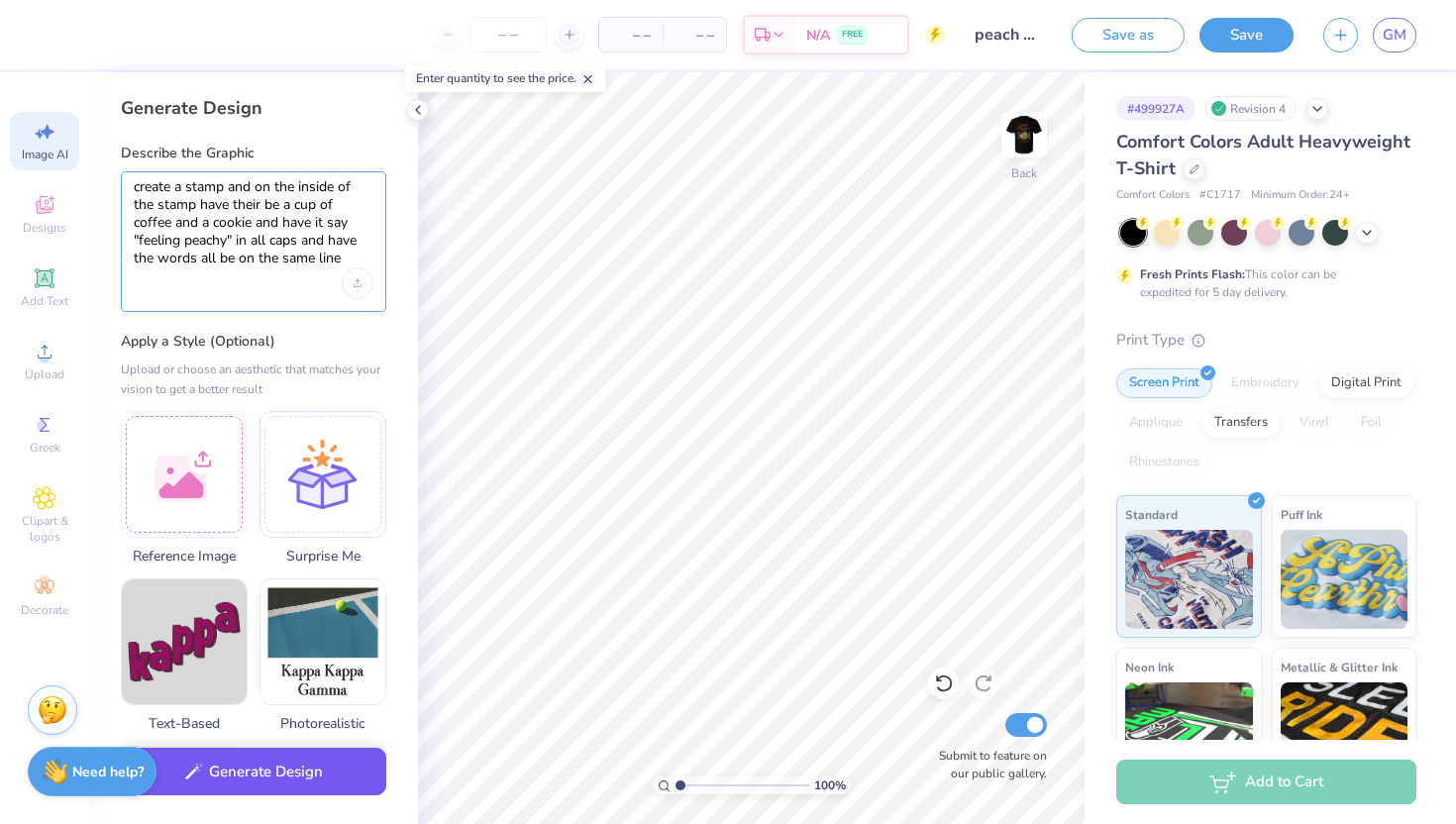 type on "create a stamp and on the inside of the stamp have their be a cup of coffee and a cookie and have it say "feeling peachy" in all caps and have the words all be on the same line" 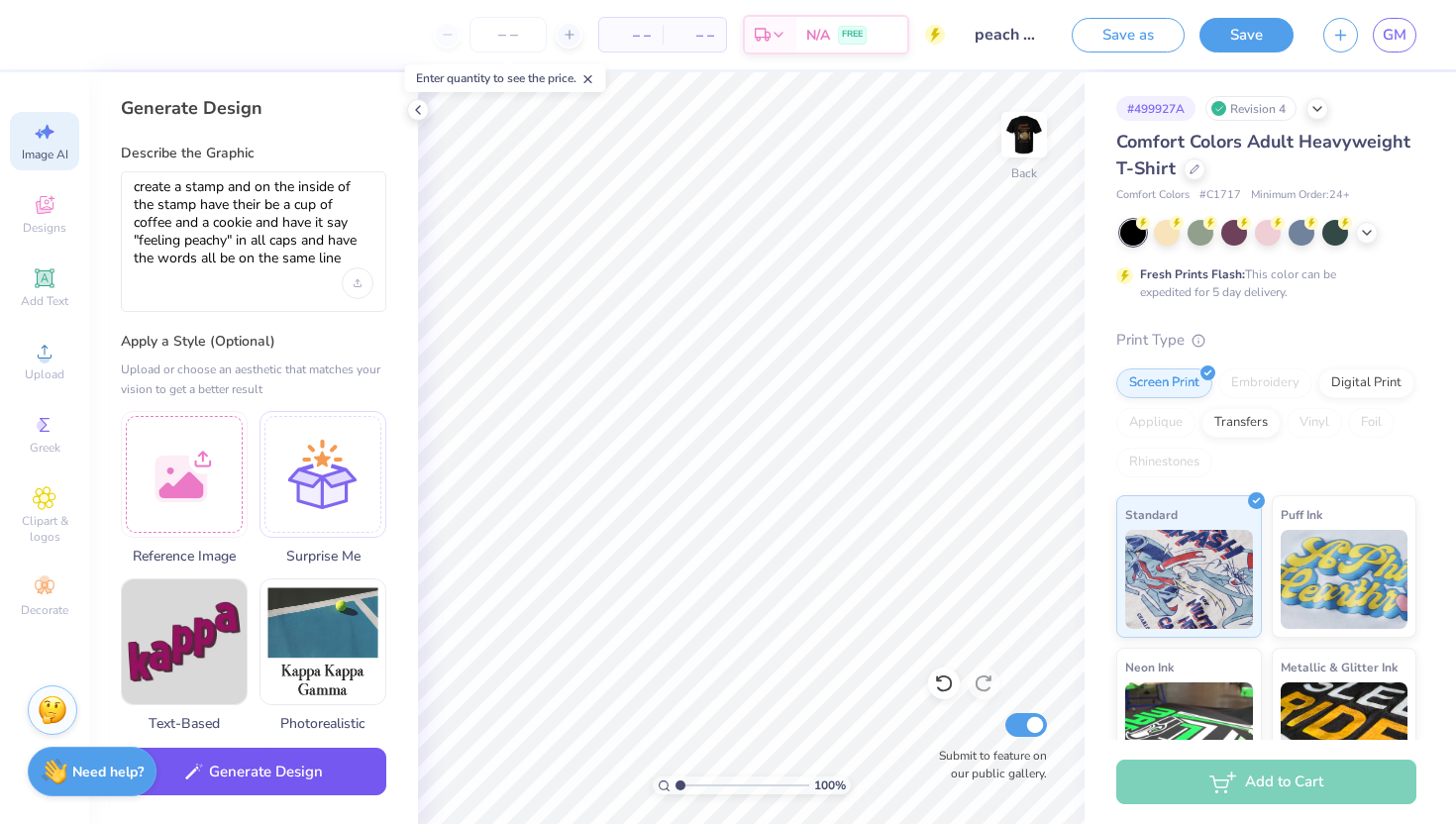 click on "Generate Design" at bounding box center (254, 772) 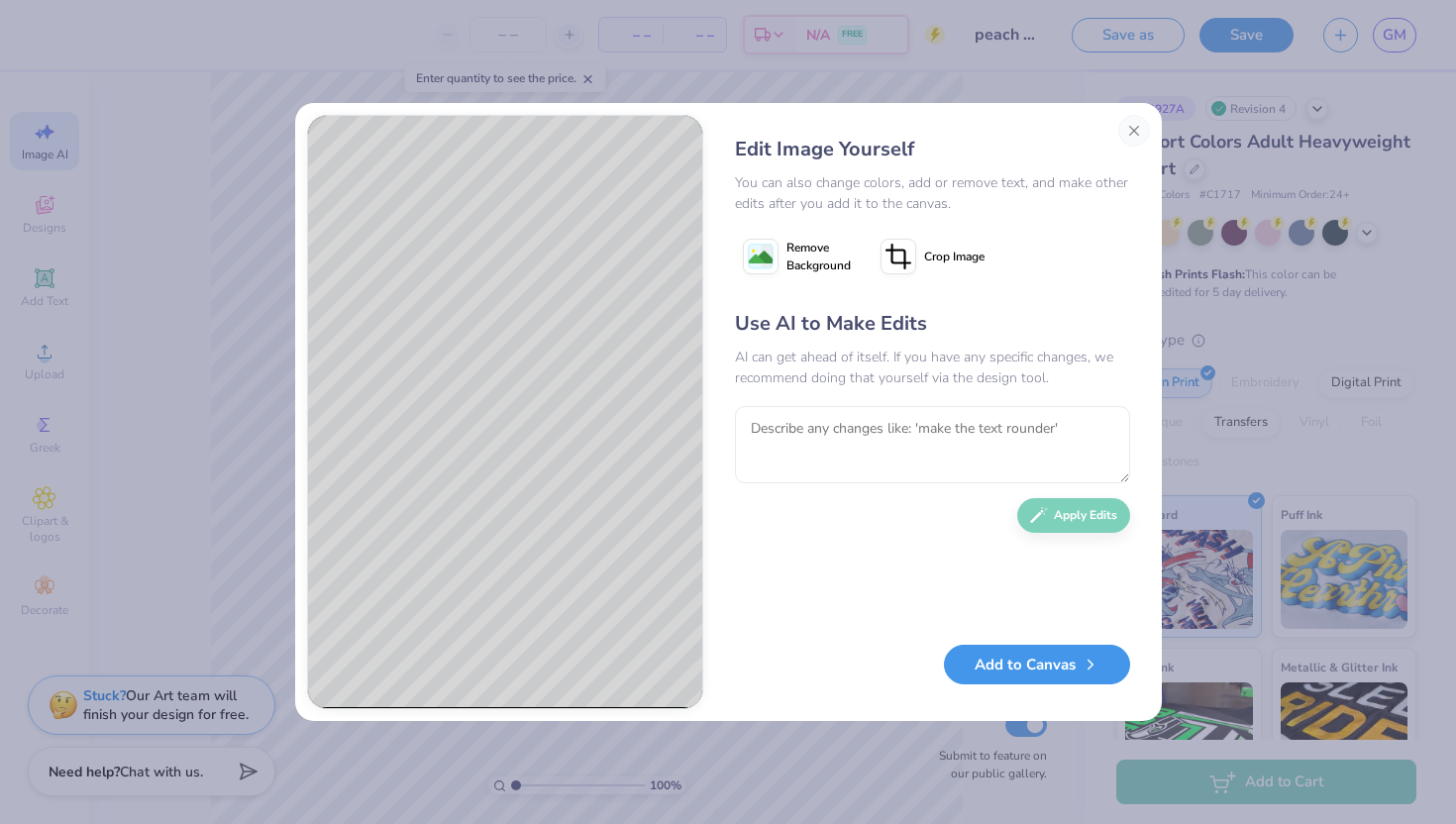click on "Add to Canvas" at bounding box center (1037, 665) 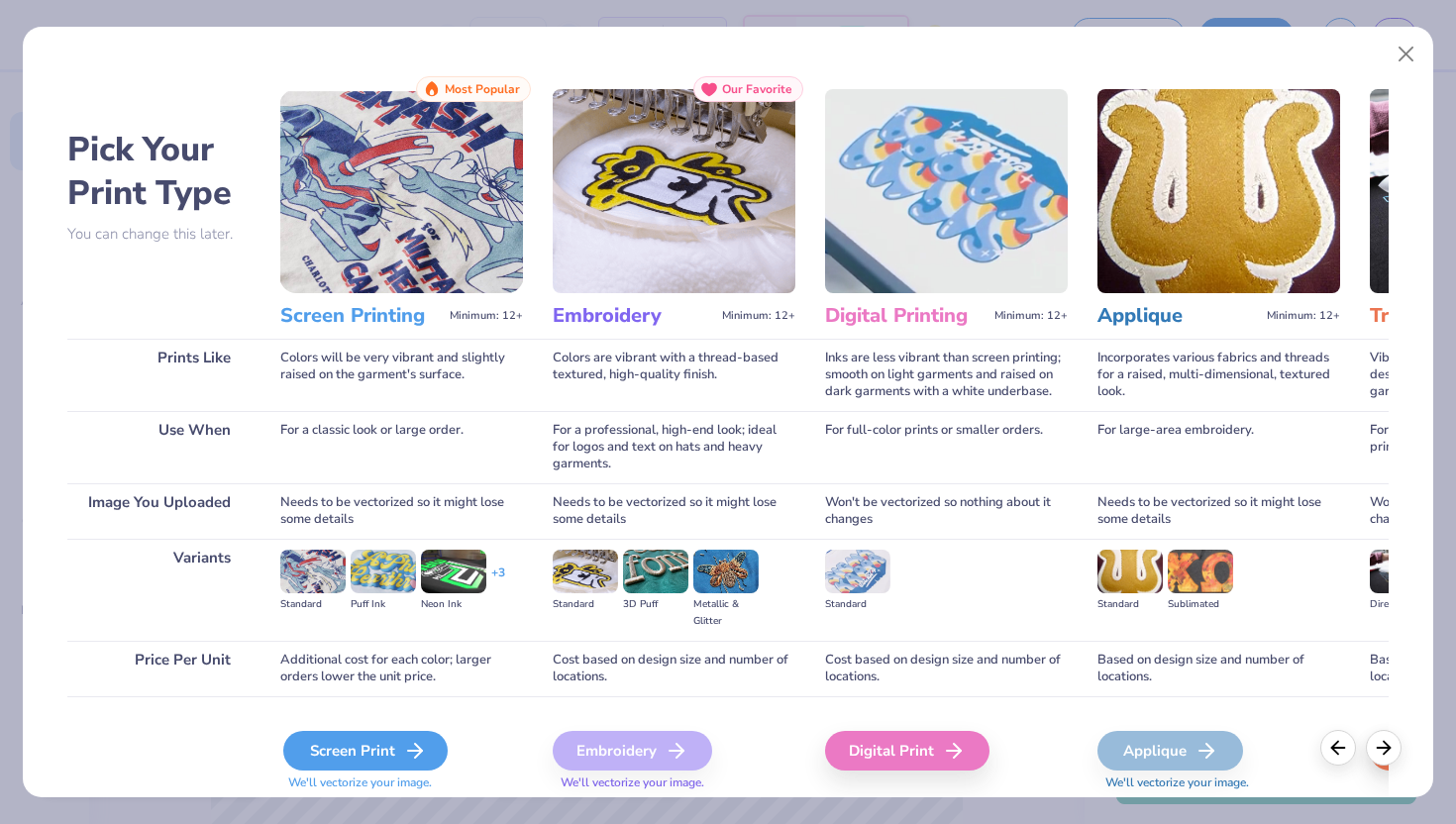 click on "Screen Print" at bounding box center (365, 751) 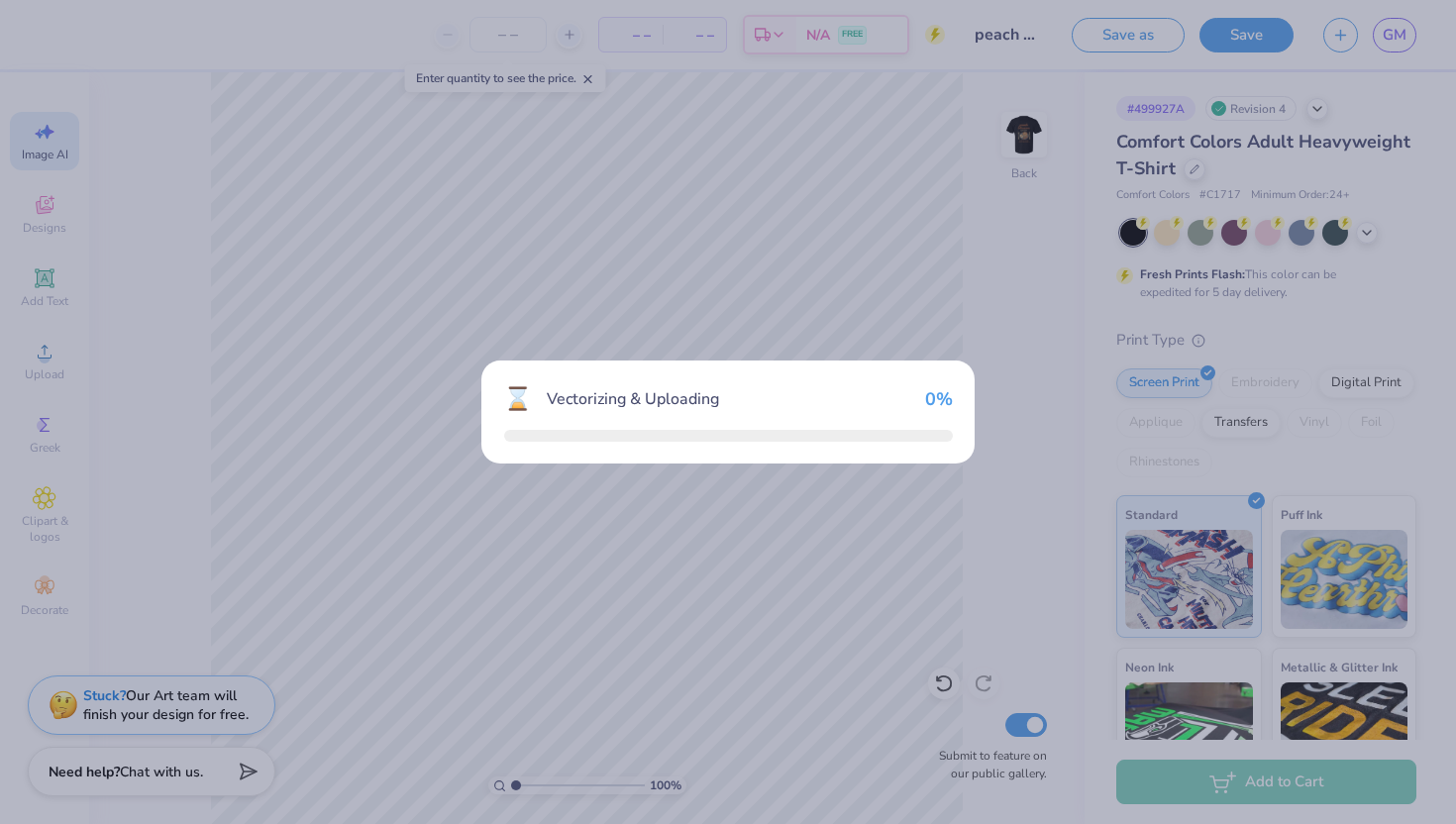 type 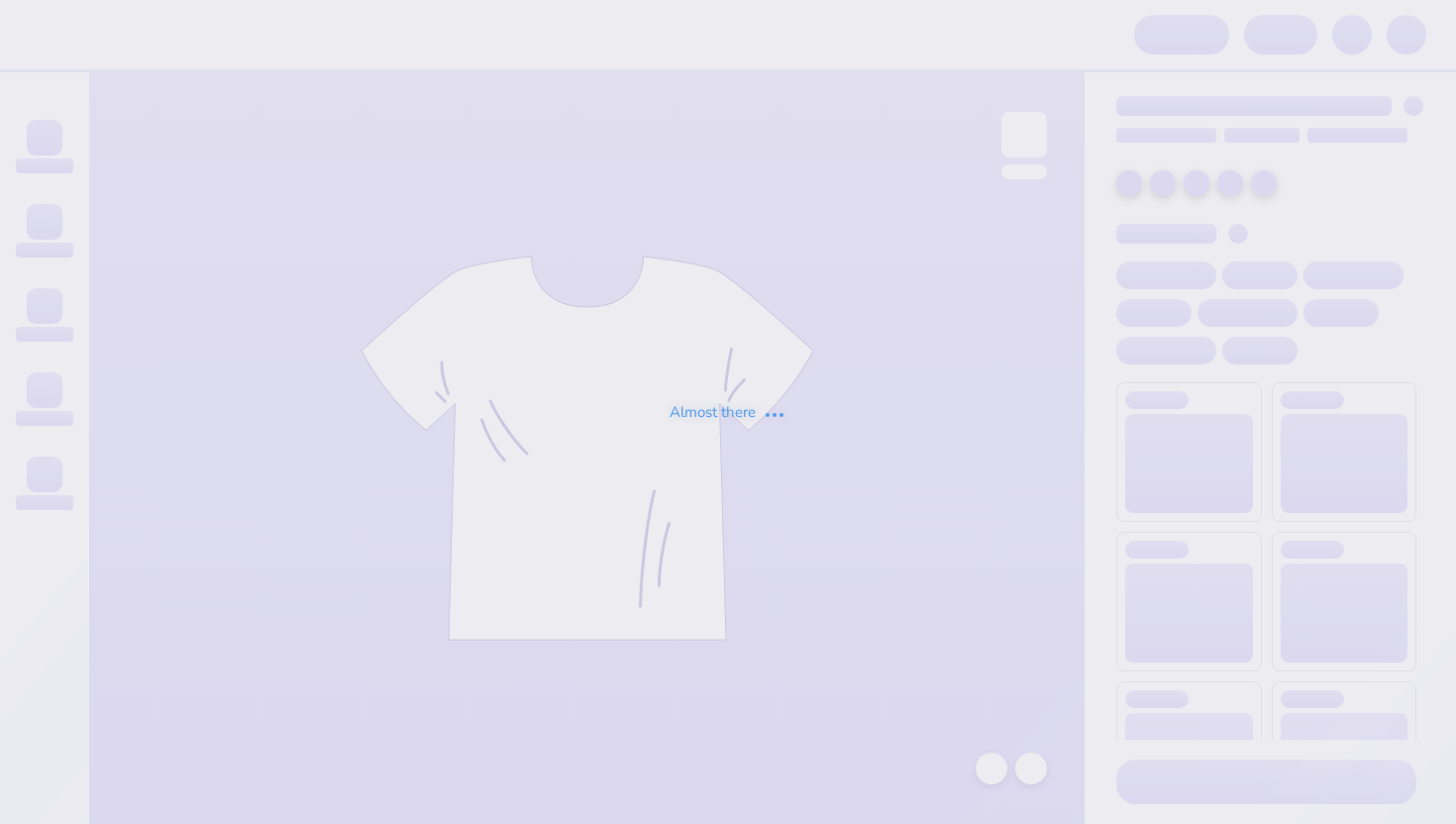 scroll, scrollTop: 0, scrollLeft: 0, axis: both 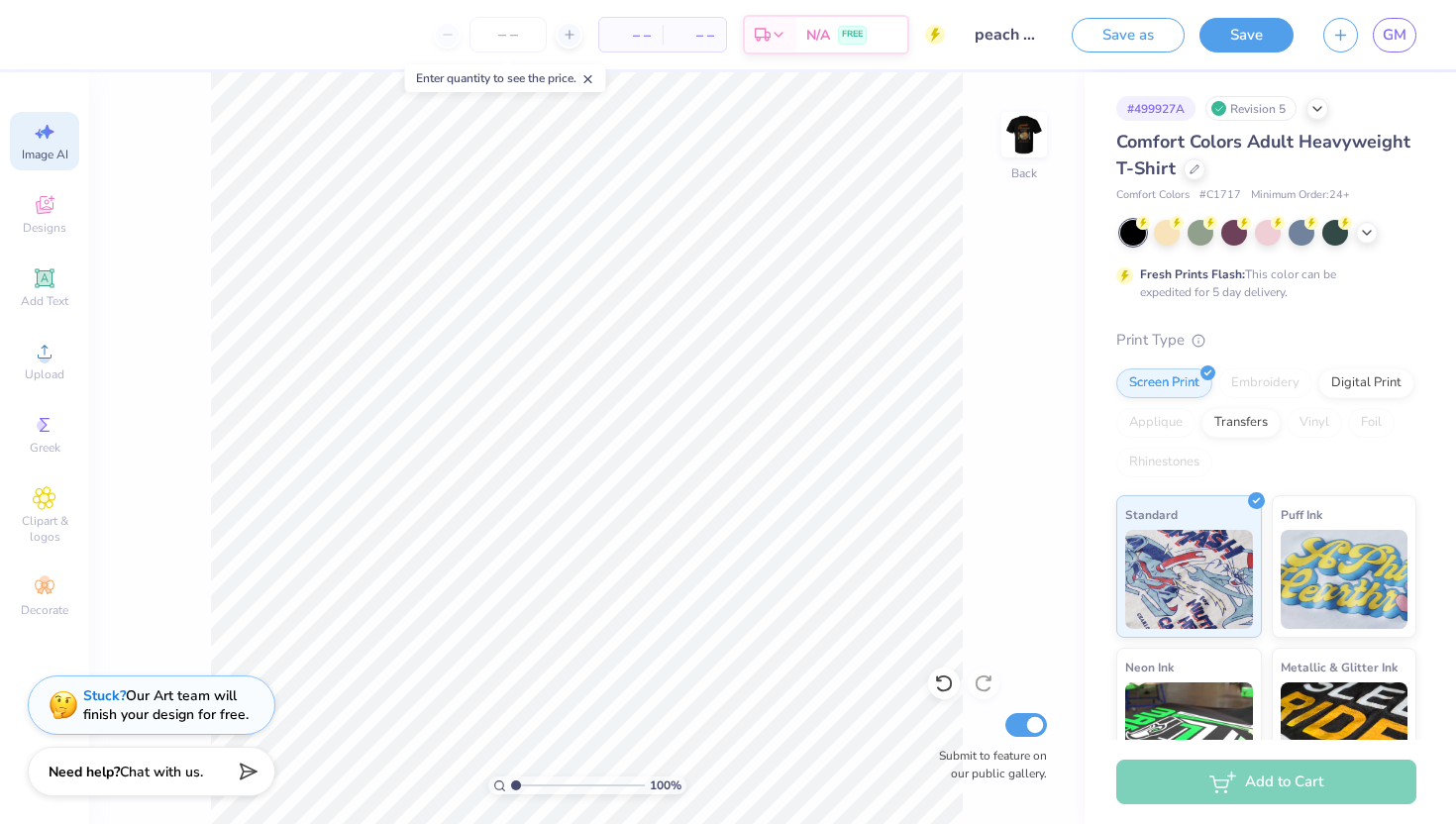 click on "Image AI" at bounding box center [45, 141] 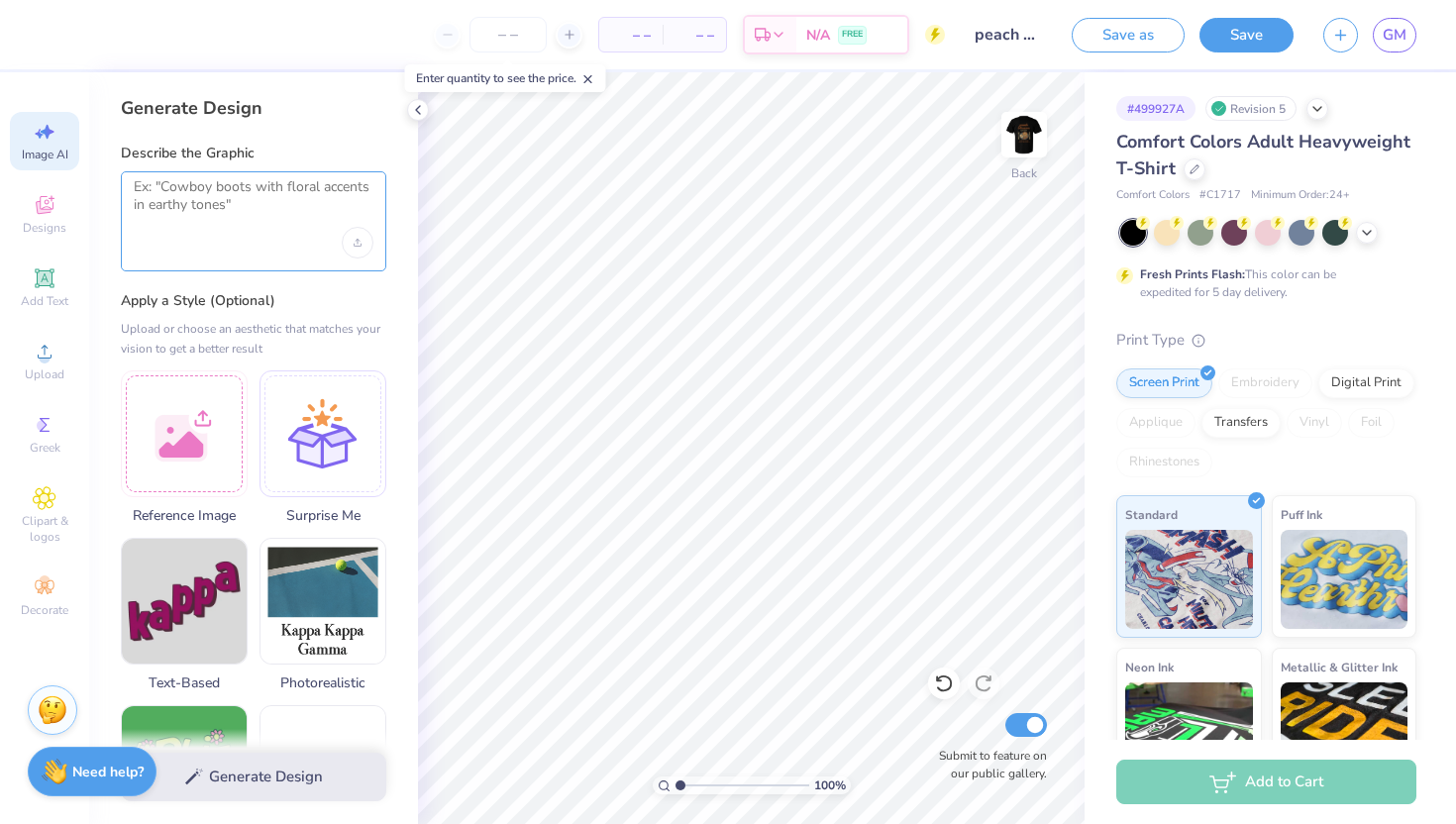 click at bounding box center (254, 203) 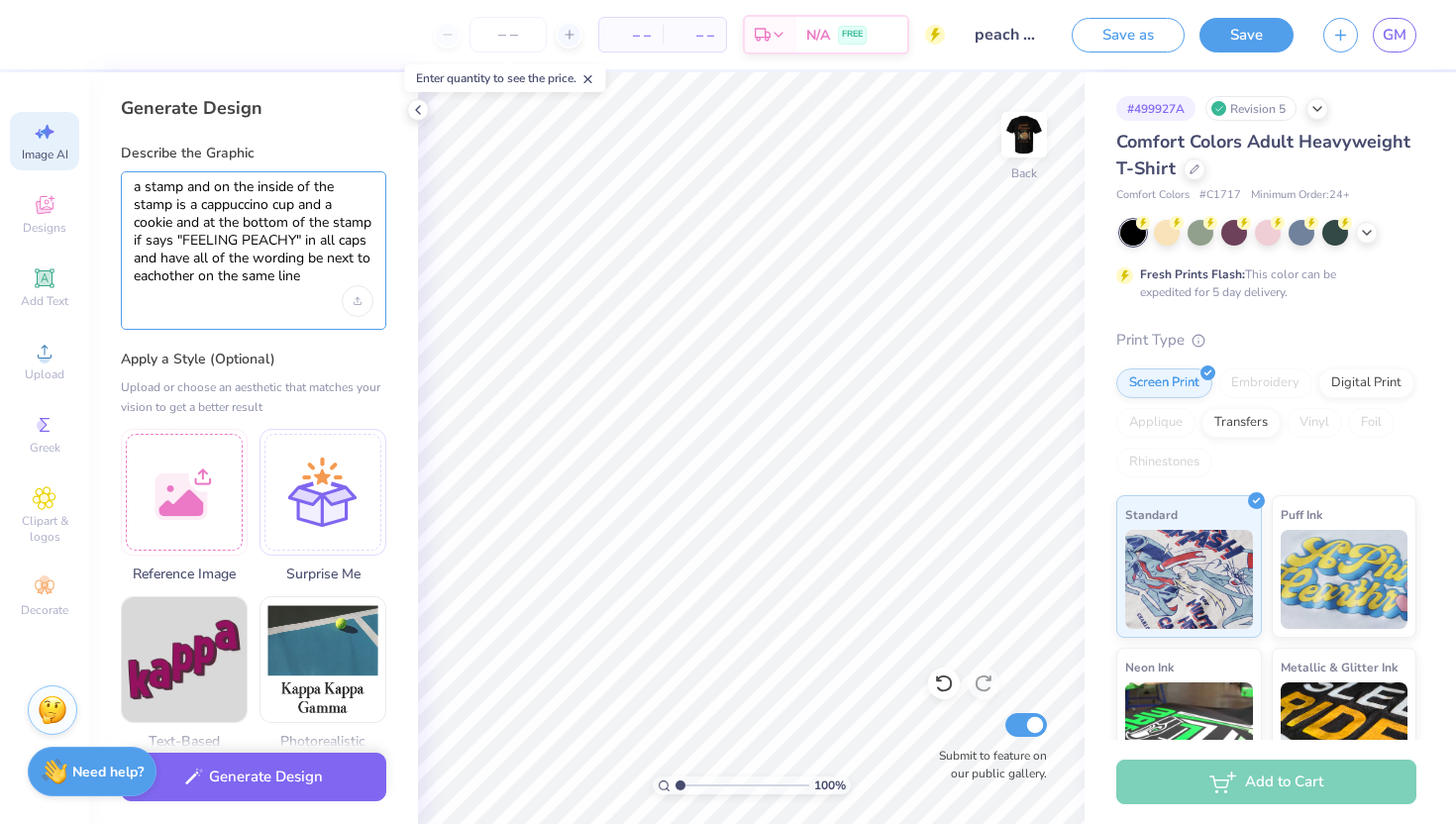 click on "a stamp and on the inside of the stamp is a cappuccino cup and a cookie and at the bottom of the stamp if says "FEELING PEACHY" in all caps and have all of the wording be next to eachother on the same line" at bounding box center [254, 232] 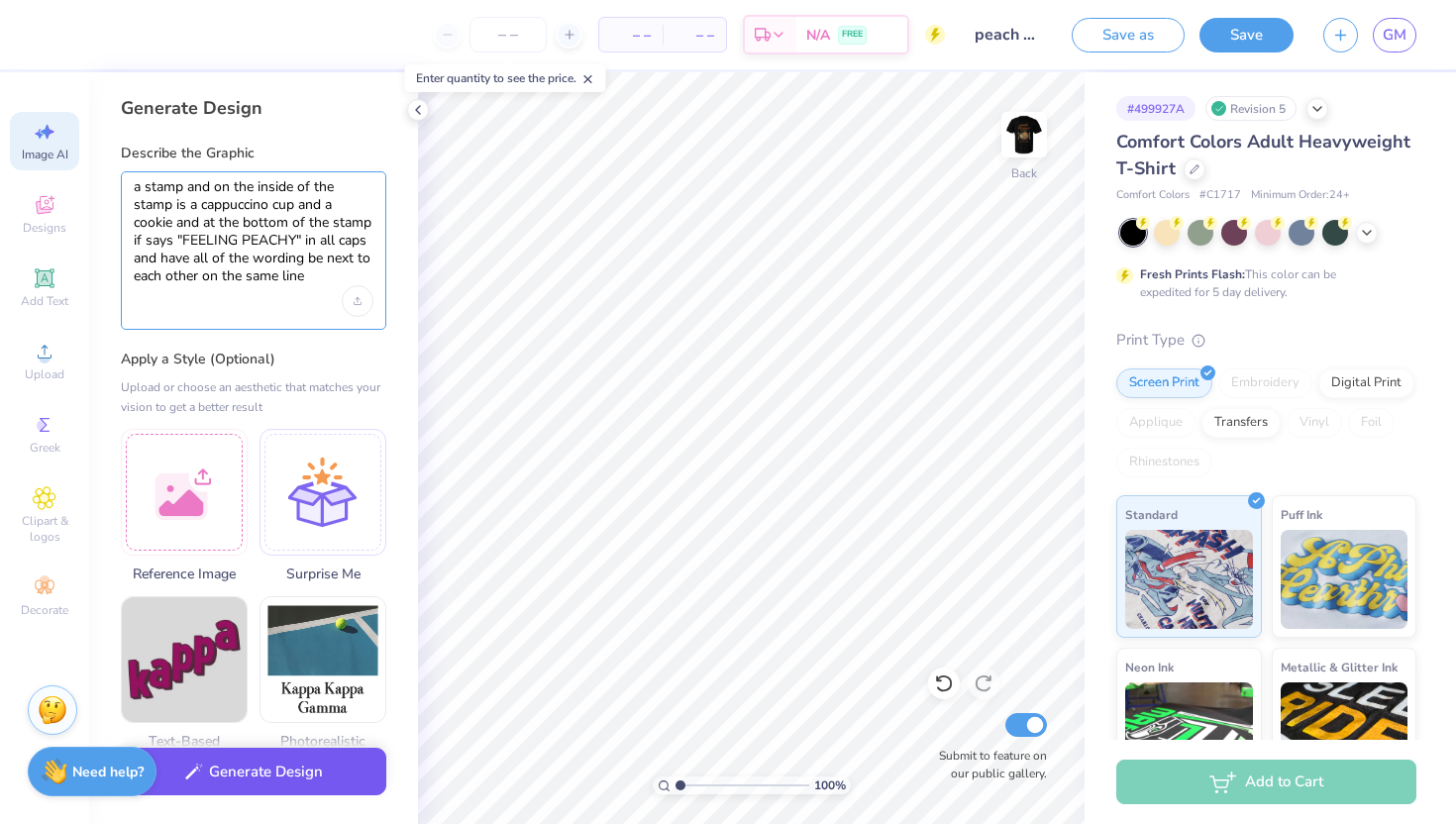 type on "a stamp and on the inside of the stamp is a cappuccino cup and a cookie and at the bottom of the stamp if says "FEELING PEACHY" in all caps and have all of the wording be next to each other on the same line" 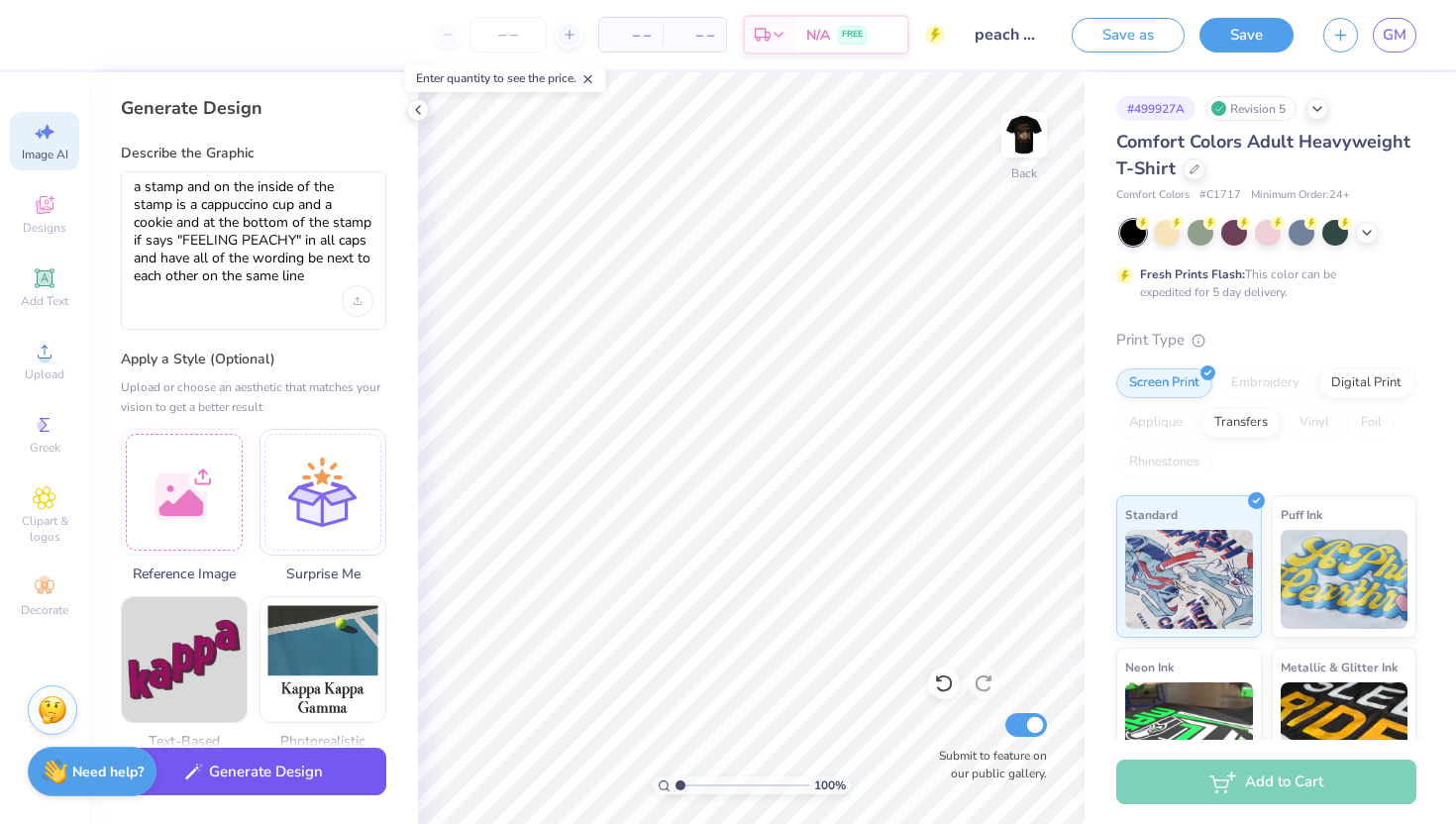 click on "Generate Design" at bounding box center (254, 772) 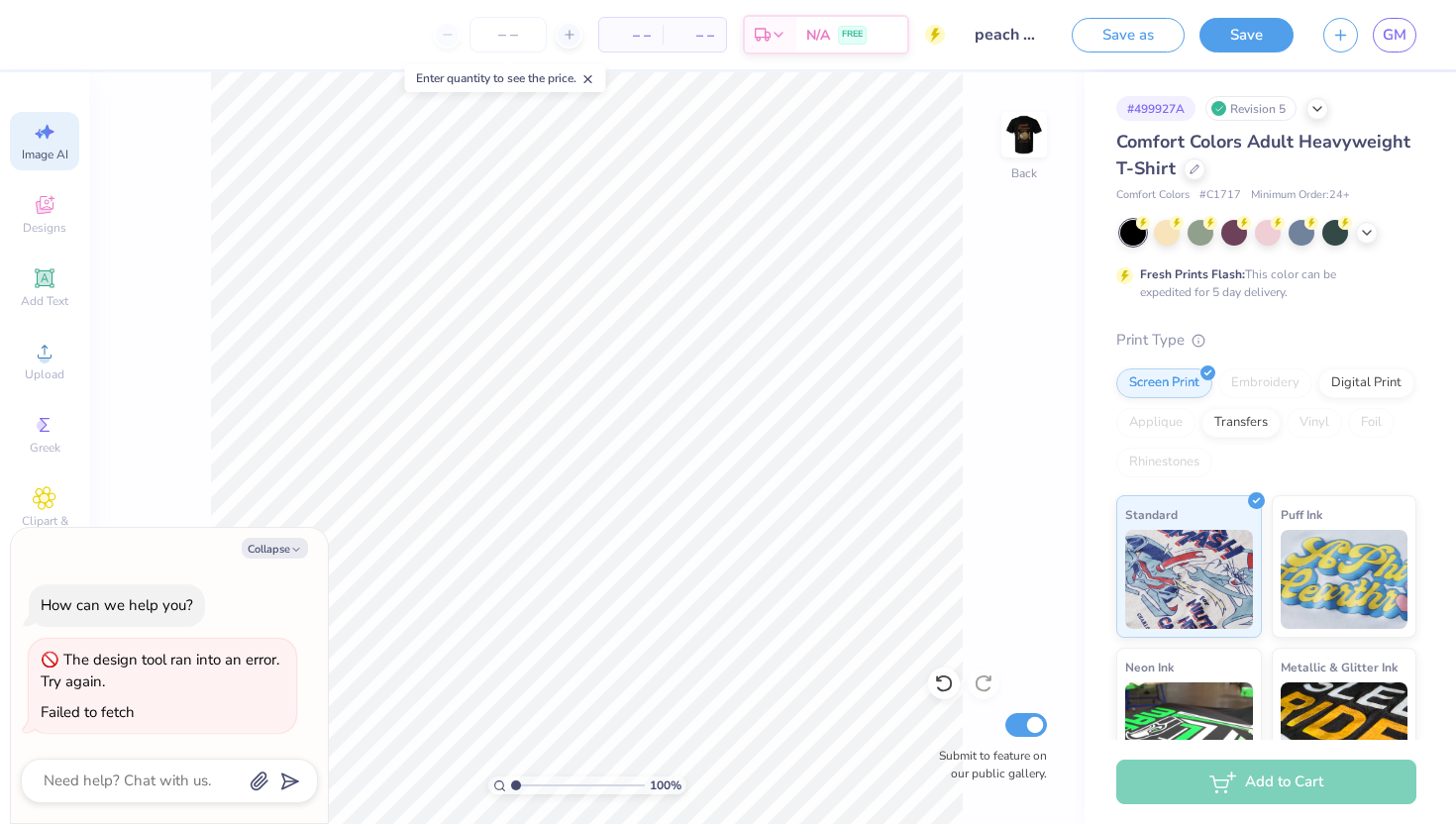 scroll, scrollTop: 0, scrollLeft: 45, axis: horizontal 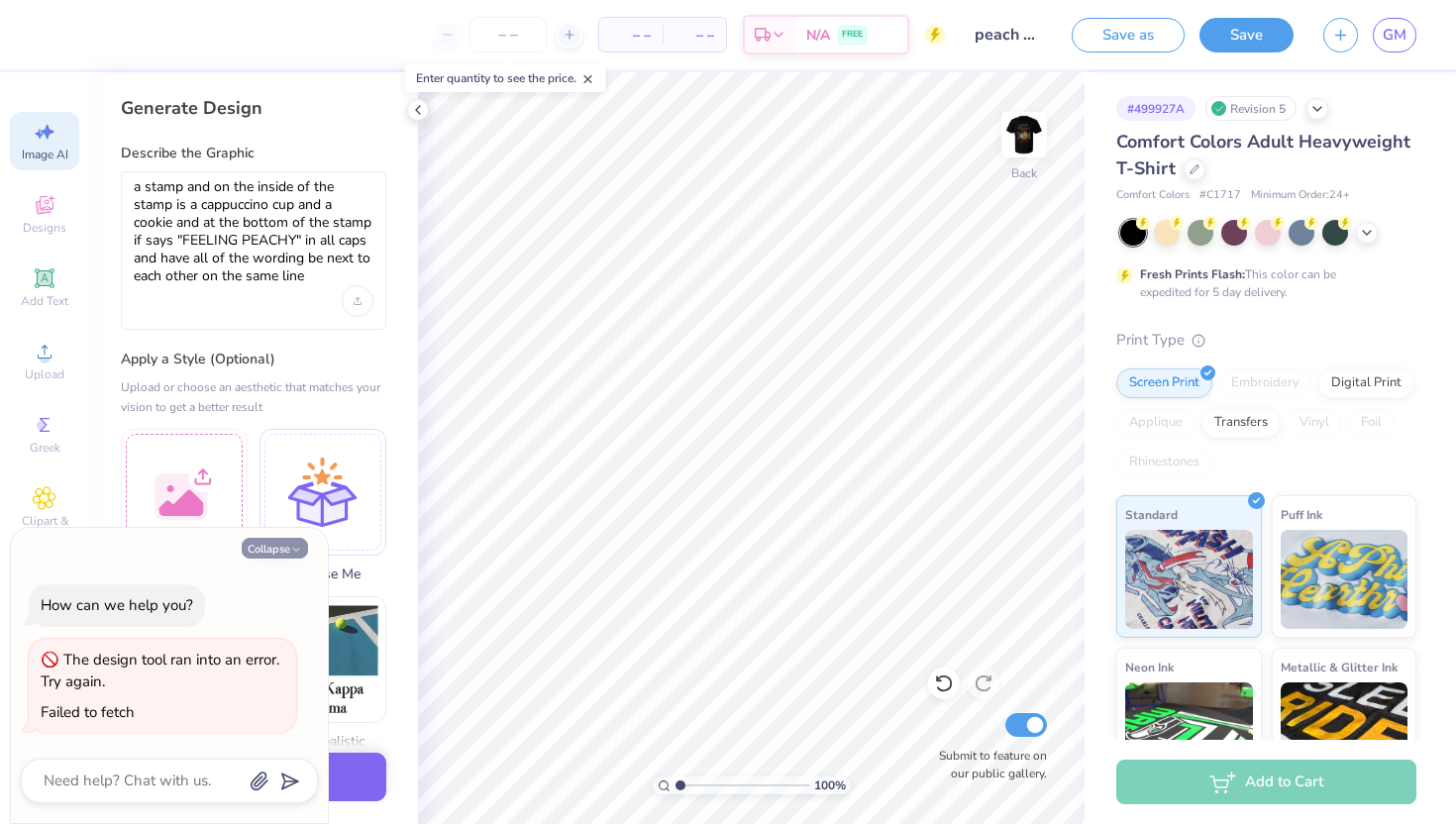 click on "Collapse" at bounding box center (274, 548) 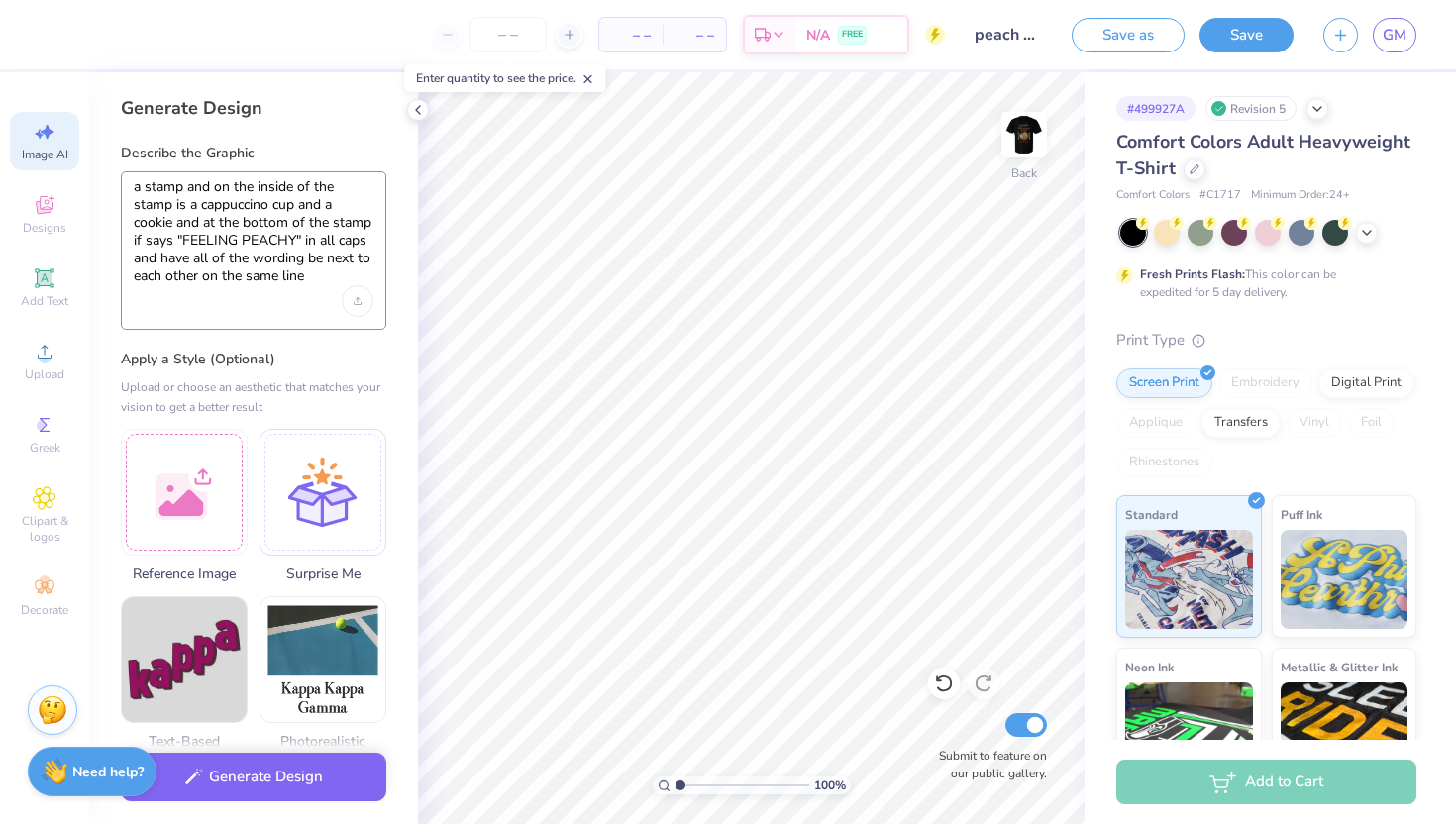 drag, startPoint x: 308, startPoint y: 281, endPoint x: 114, endPoint y: 170, distance: 223.51063 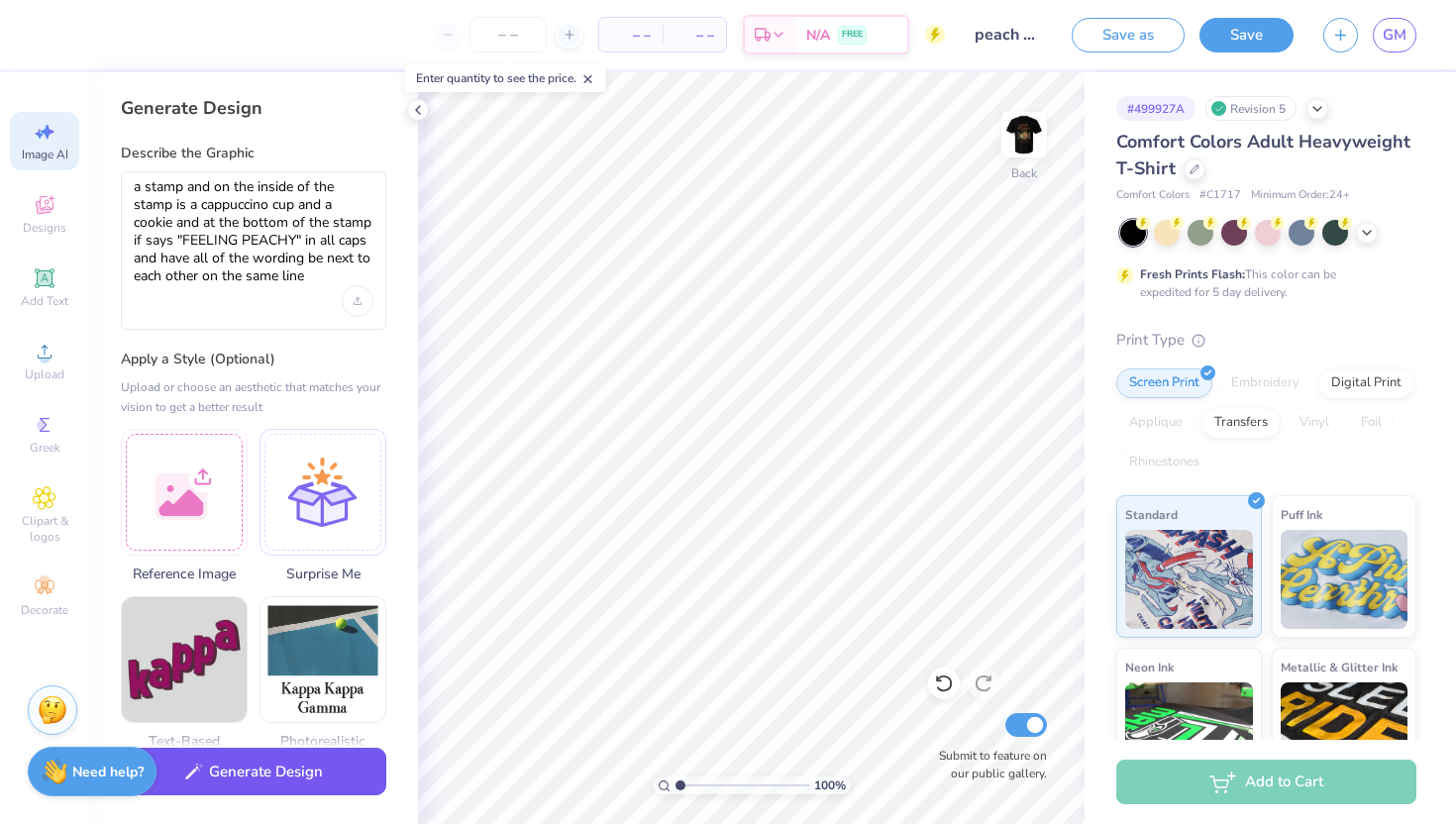 click on "Generate Design" at bounding box center (254, 772) 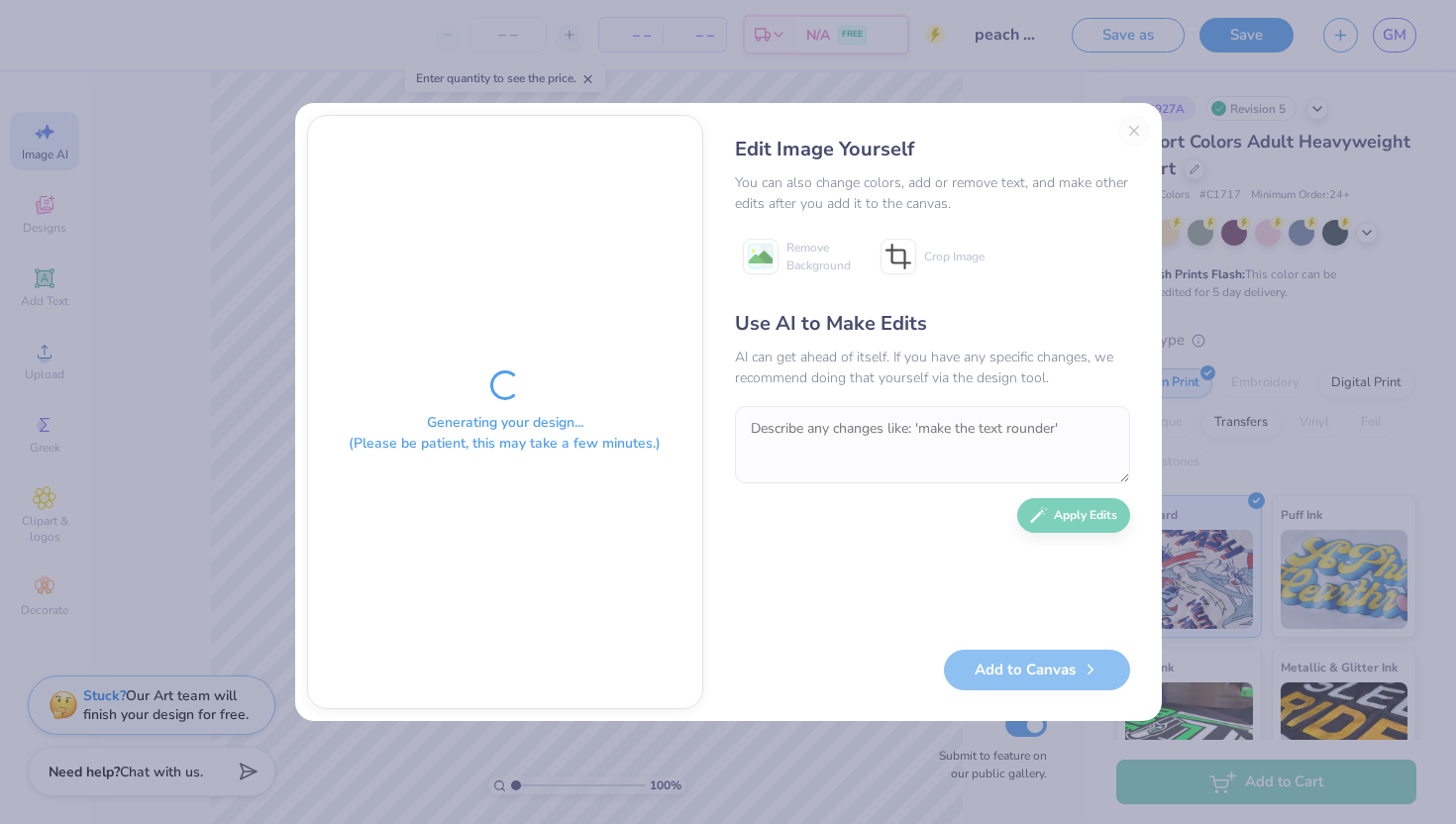 scroll, scrollTop: 0, scrollLeft: 45, axis: horizontal 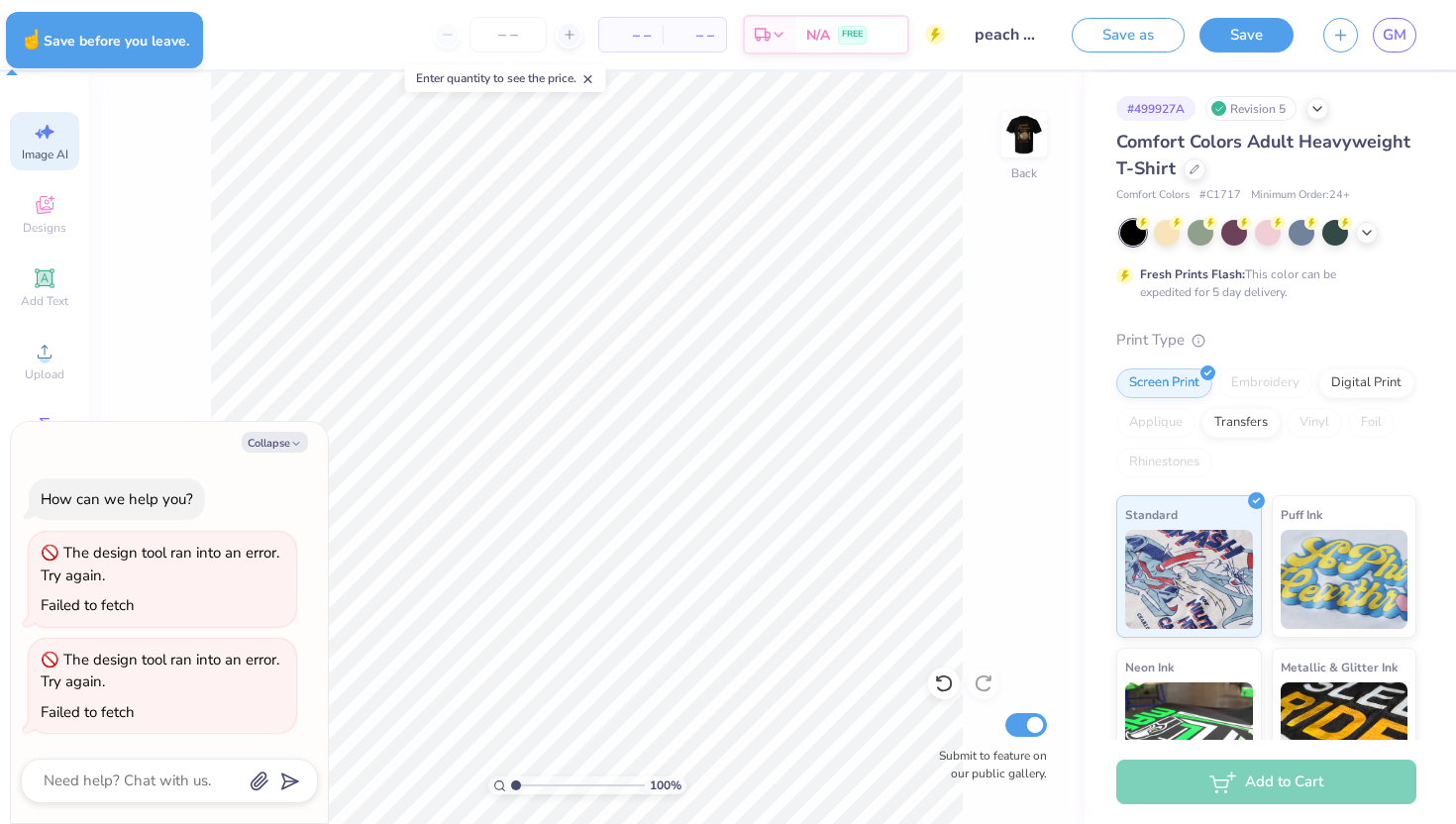 type on "x" 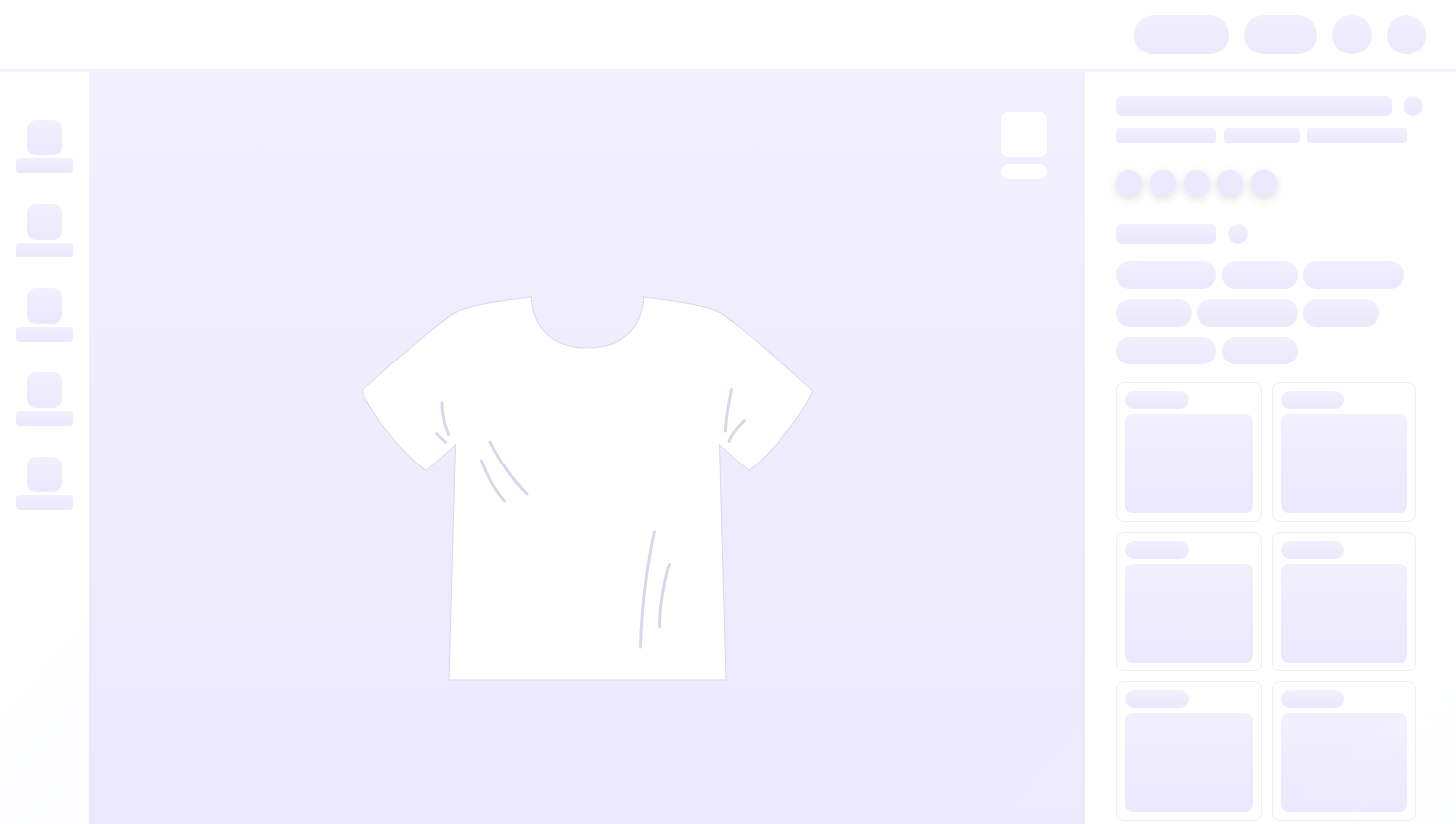 scroll, scrollTop: 0, scrollLeft: 0, axis: both 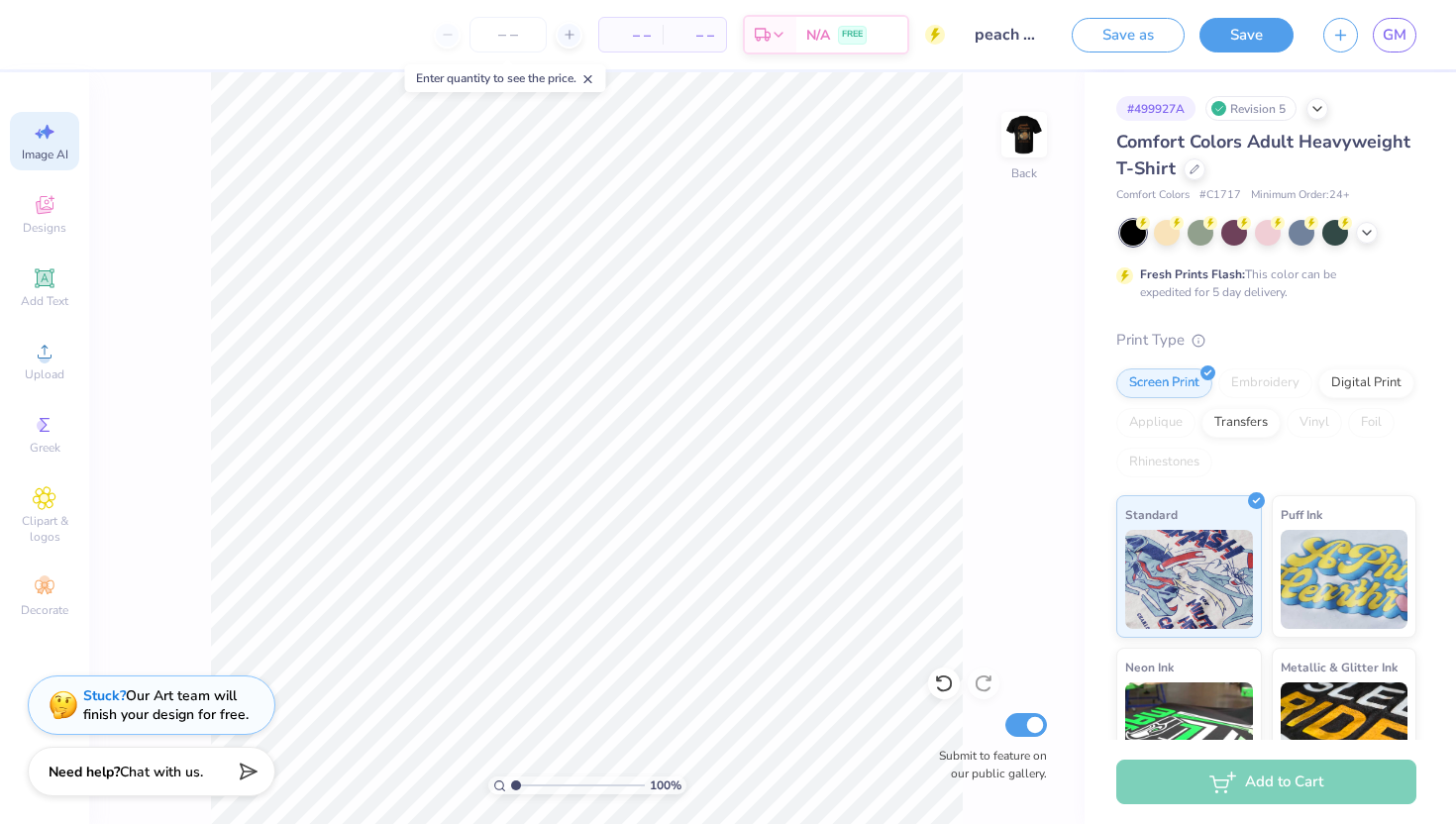 click on "Image AI" at bounding box center (45, 141) 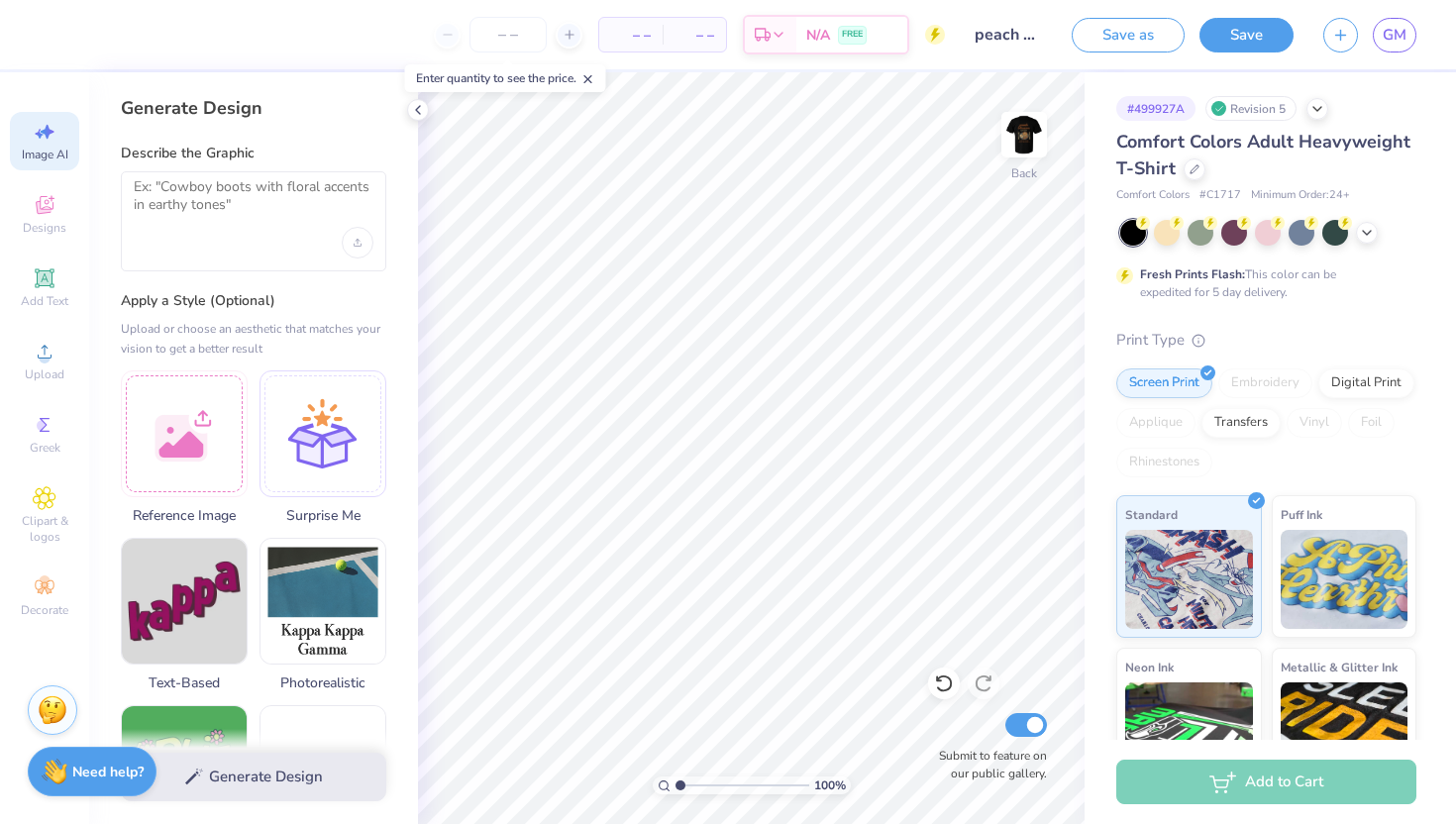 click at bounding box center (254, 221) 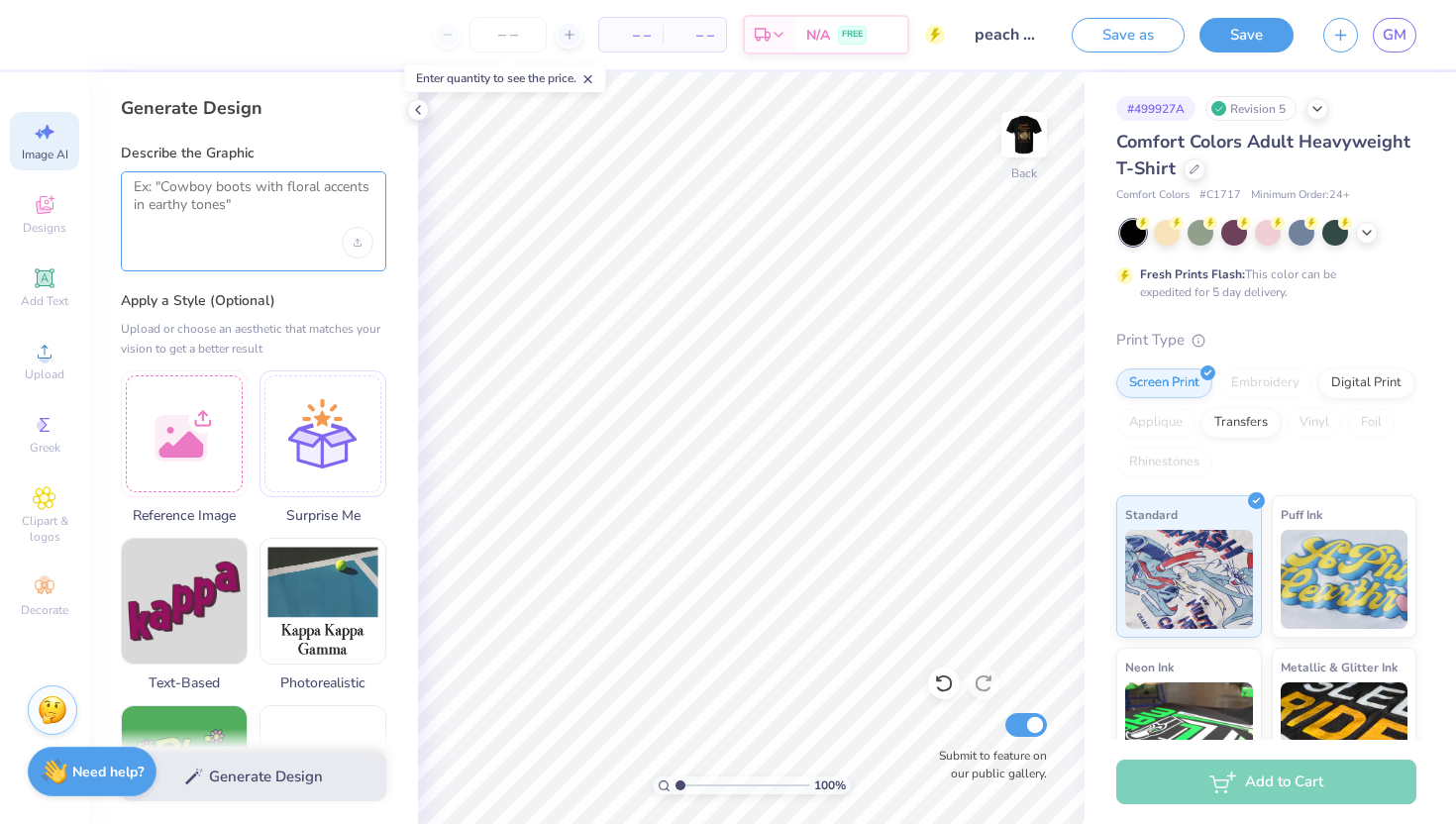 click at bounding box center (254, 203) 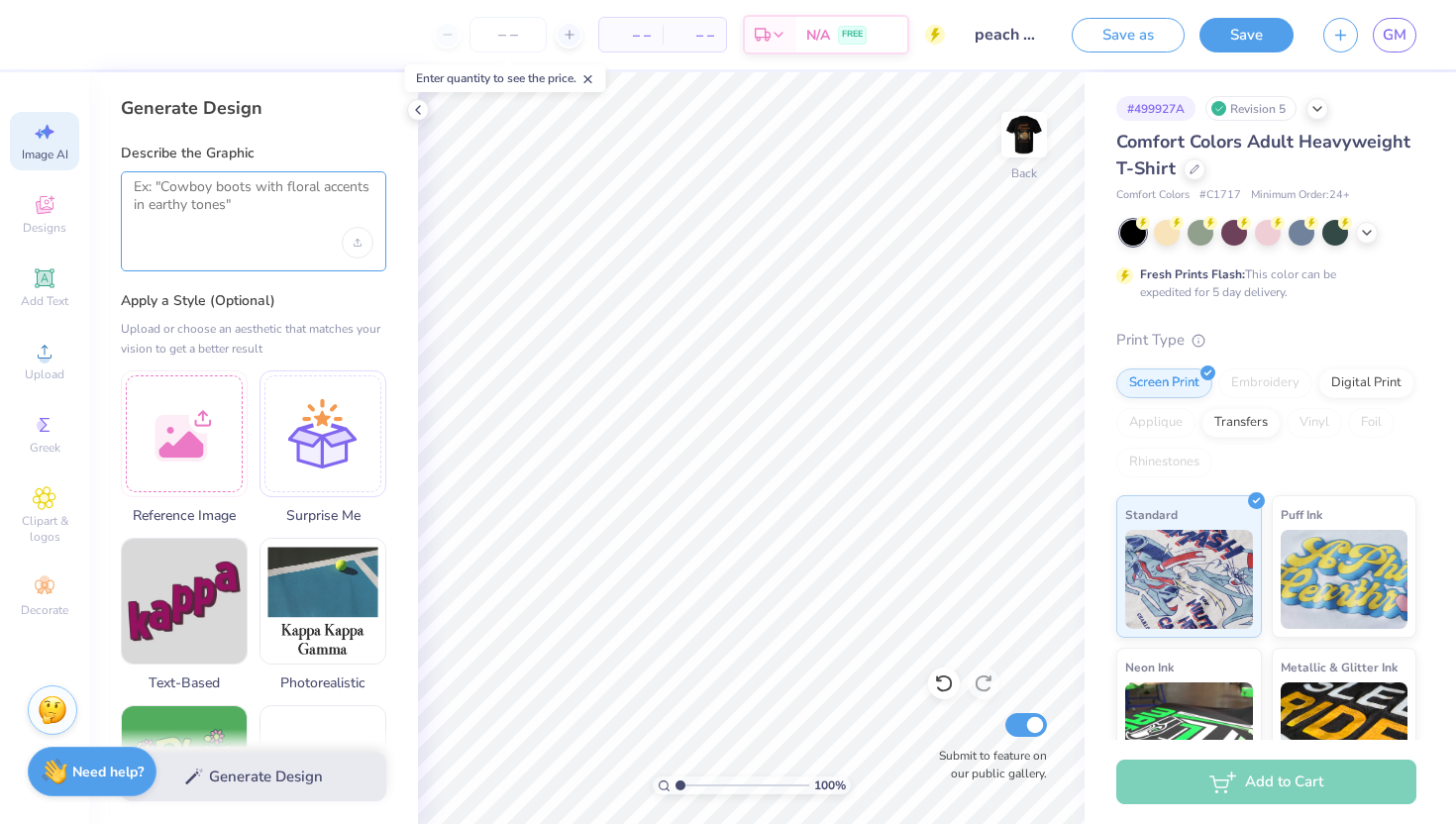 paste on "a stamp and on the inside of the stamp is a cappuccino cup and a cookie and at the bottom of the stamp if says "[ALL CAPS PHRASE]" in all caps and have all of the wording be next to each other on the same line" 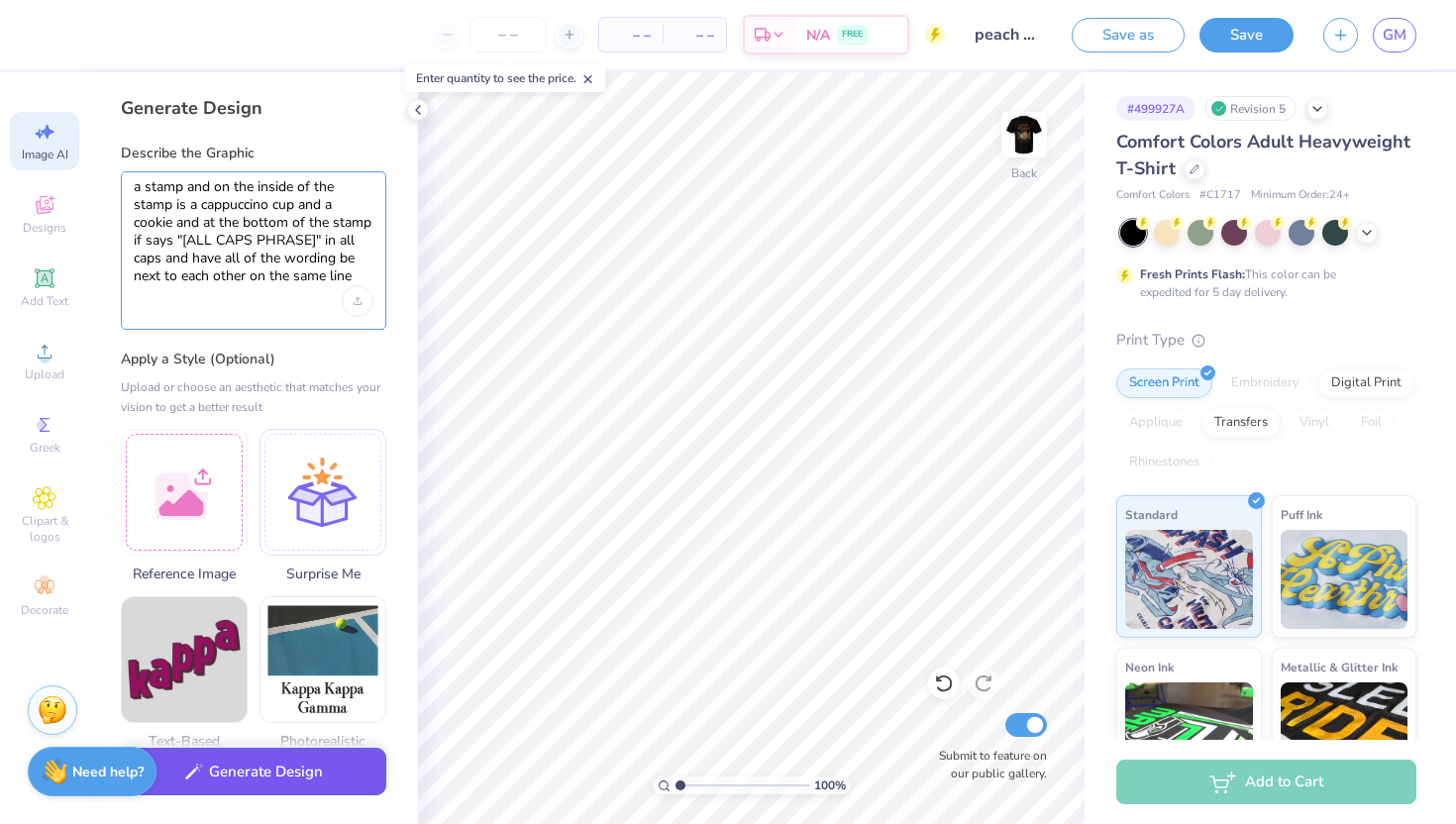 type on "a stamp and on the inside of the stamp is a cappuccino cup and a cookie and at the bottom of the stamp if says "[ALL CAPS PHRASE]" in all caps and have all of the wording be next to each other on the same line" 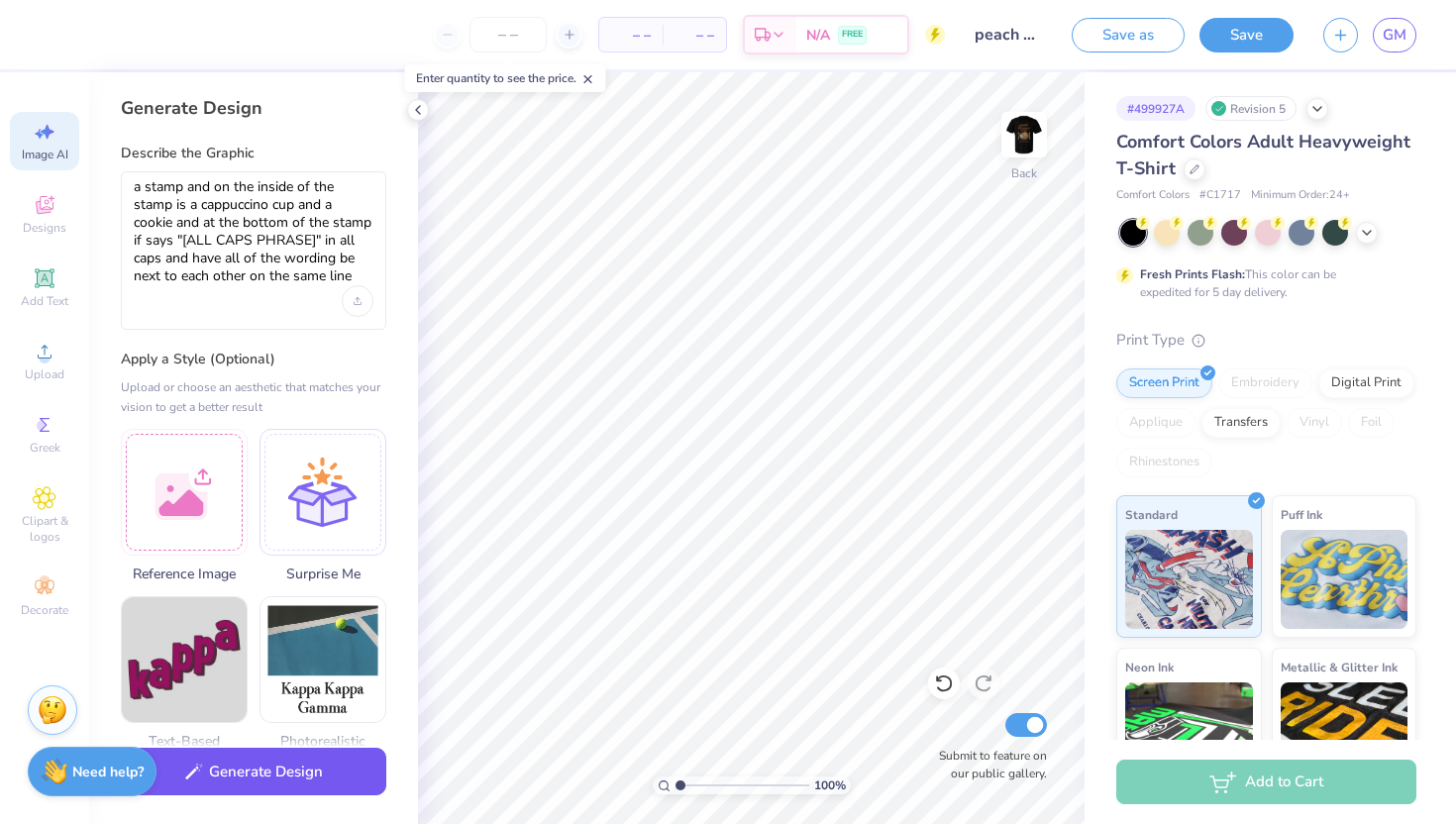 click on "Generate Design" at bounding box center (254, 772) 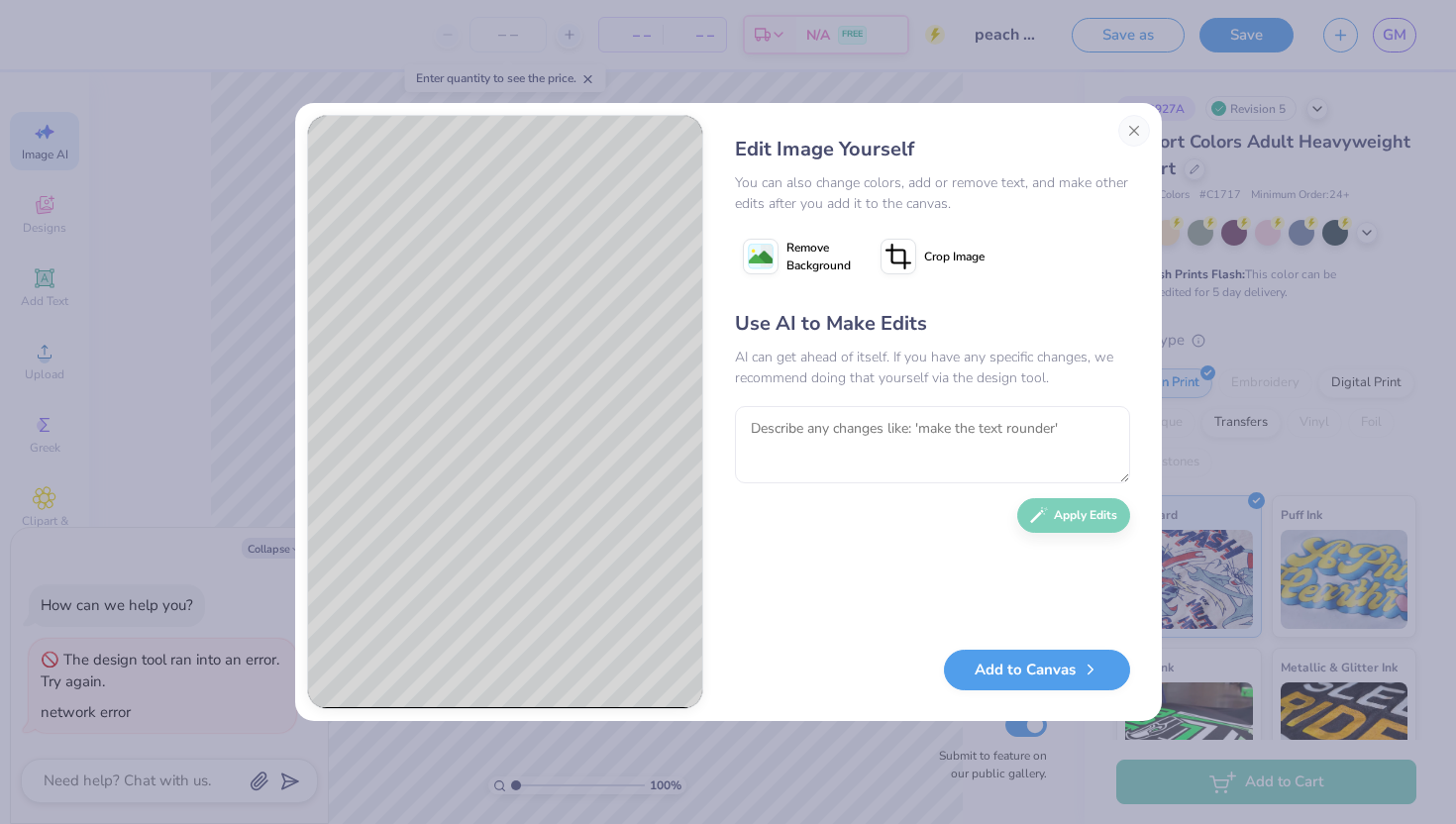 click on "Use AI to Make Edits AI can get ahead of itself. If you have any specific changes, we recommend doing that yourself via the design tool. Apply Edits" at bounding box center [932, 469] 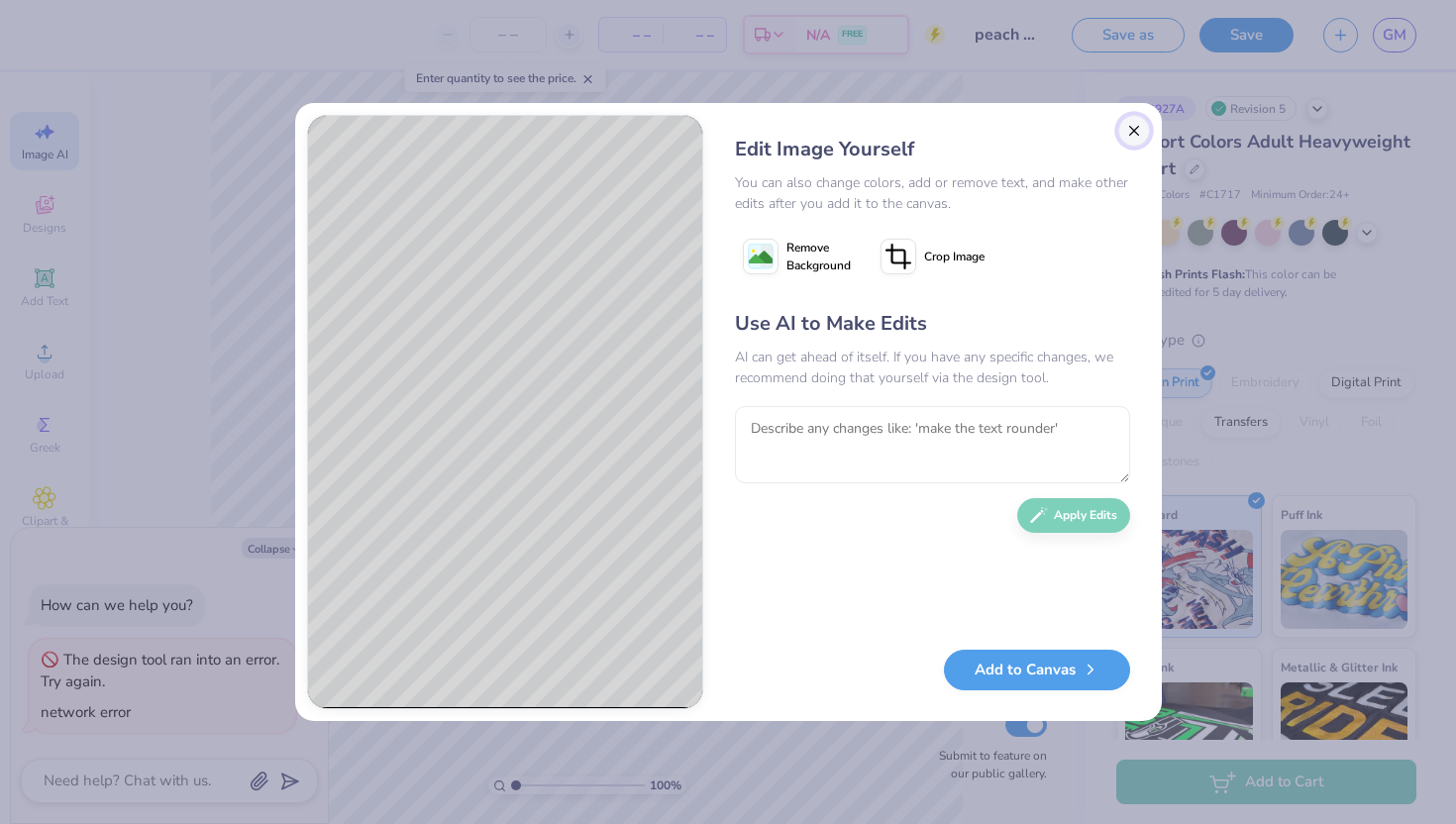 click at bounding box center [1134, 131] 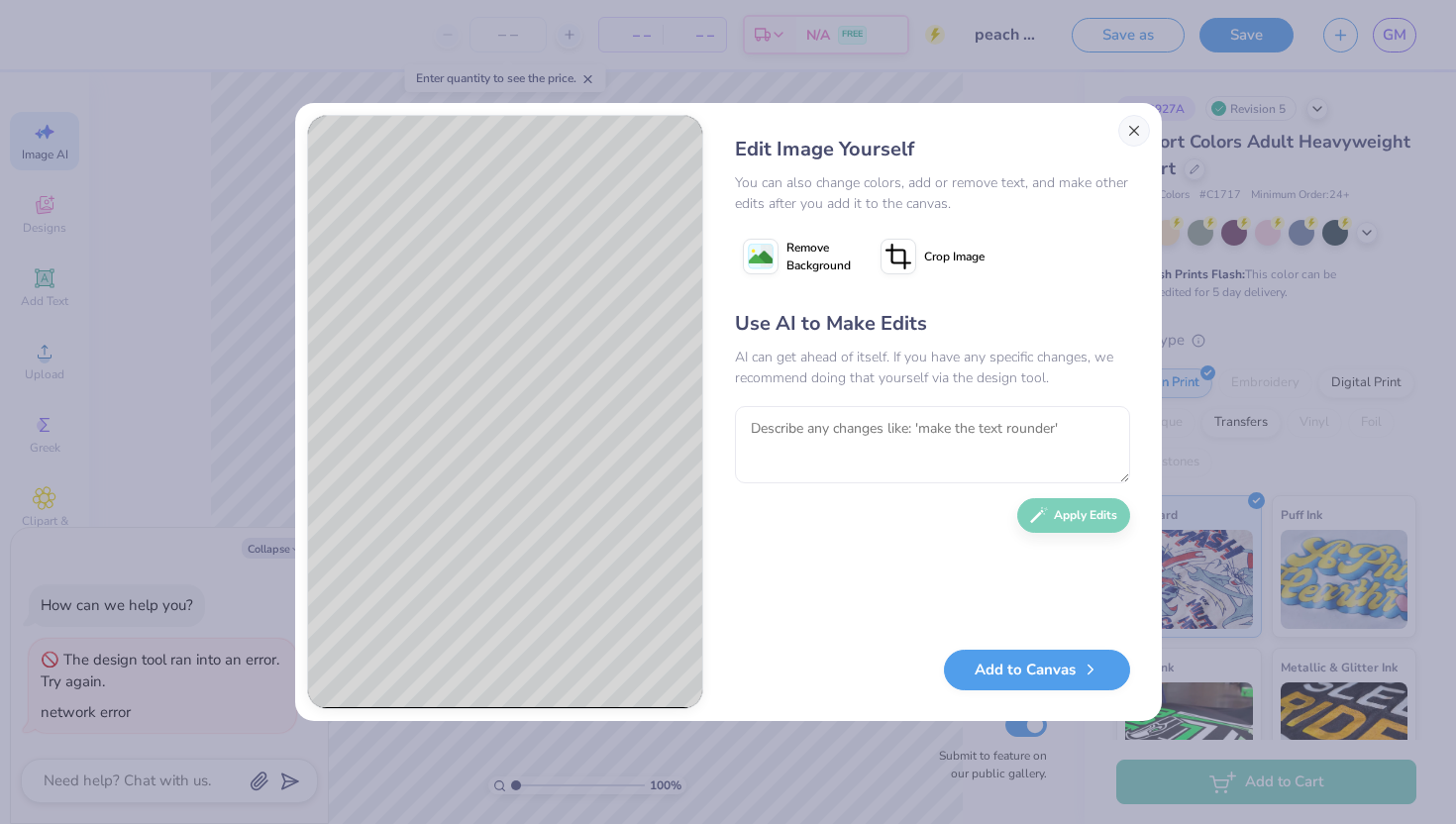 scroll, scrollTop: 0, scrollLeft: 45, axis: horizontal 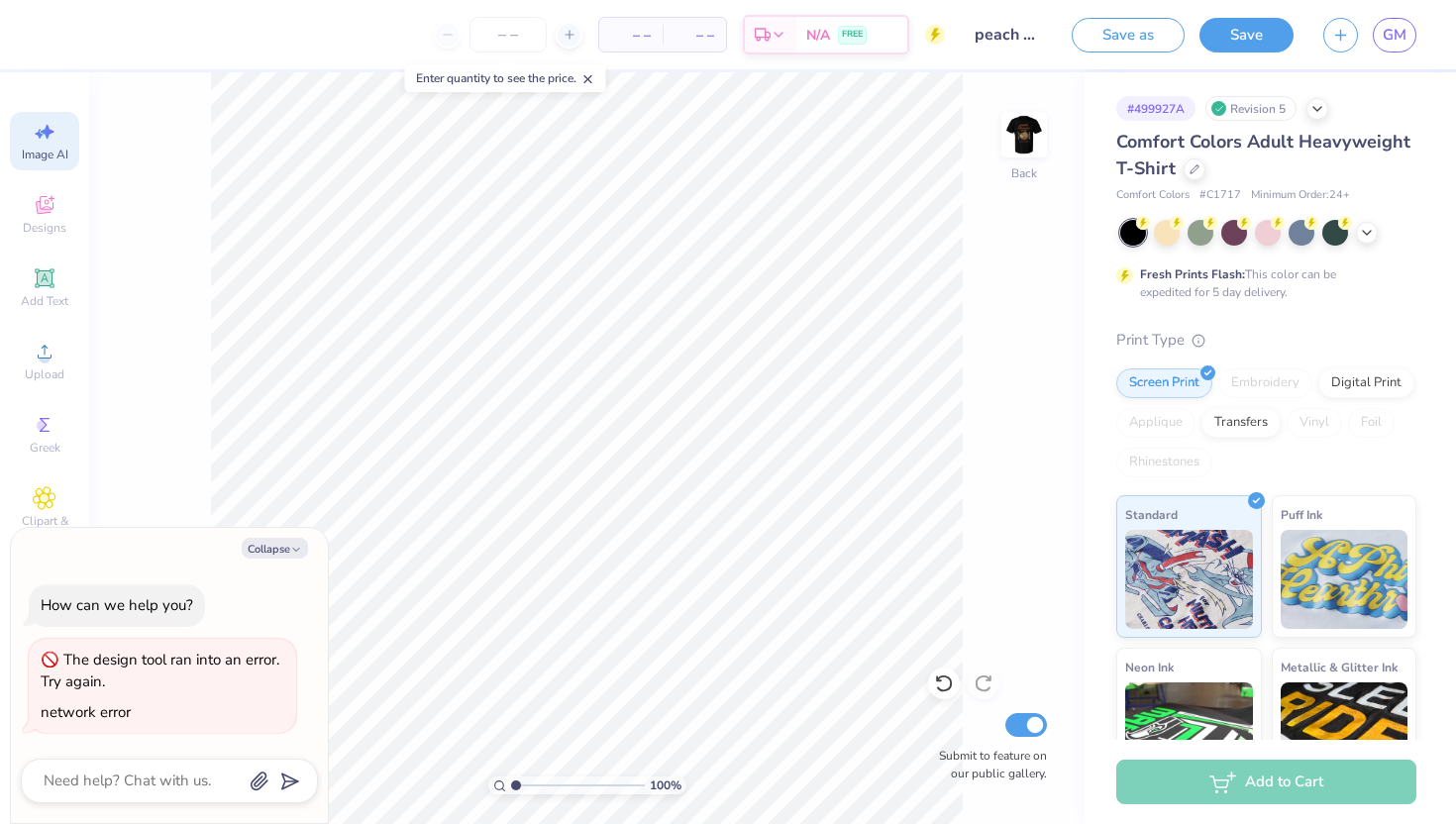 click on "Image AI" at bounding box center (45, 154) 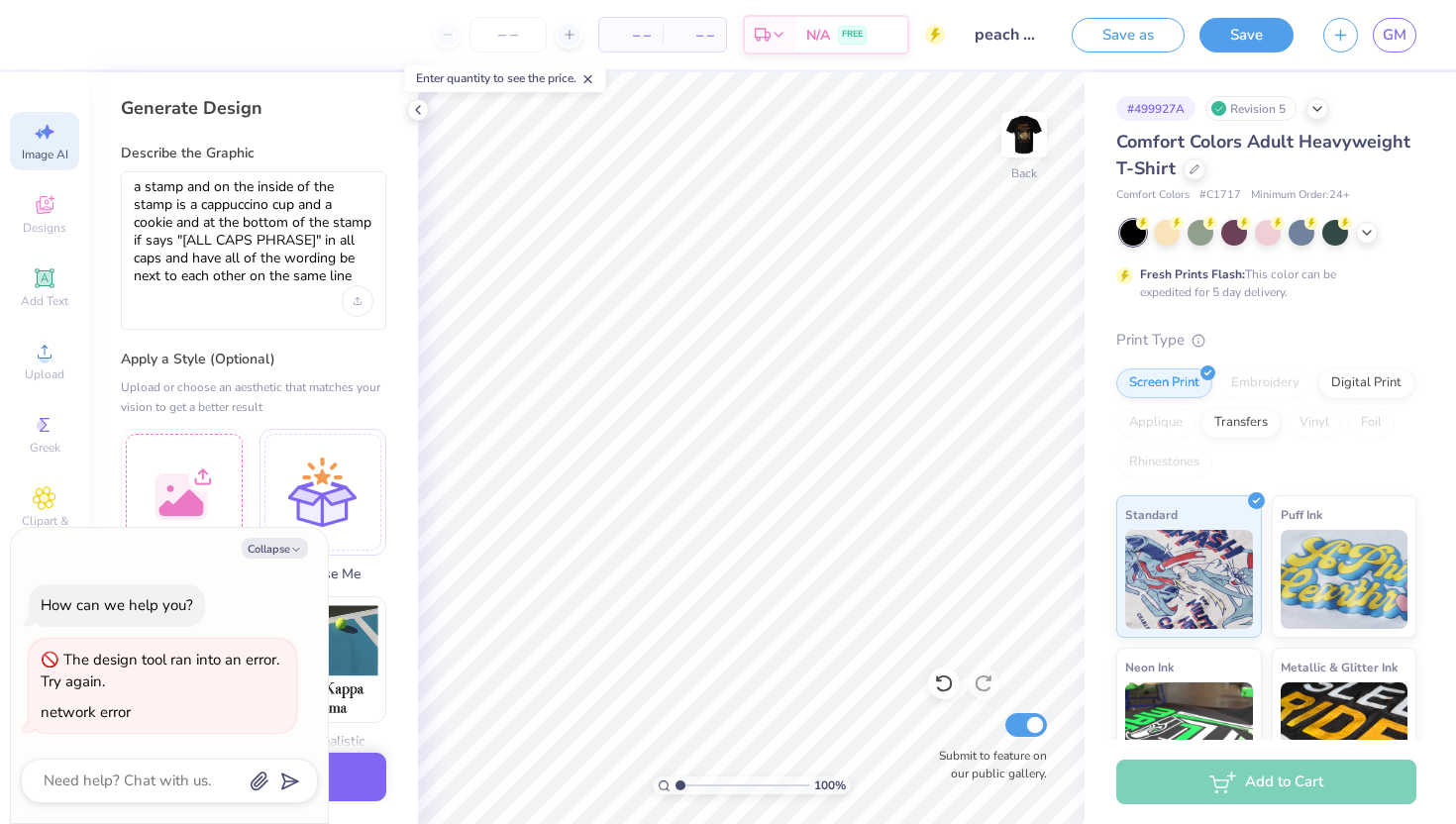 scroll, scrollTop: 0, scrollLeft: 0, axis: both 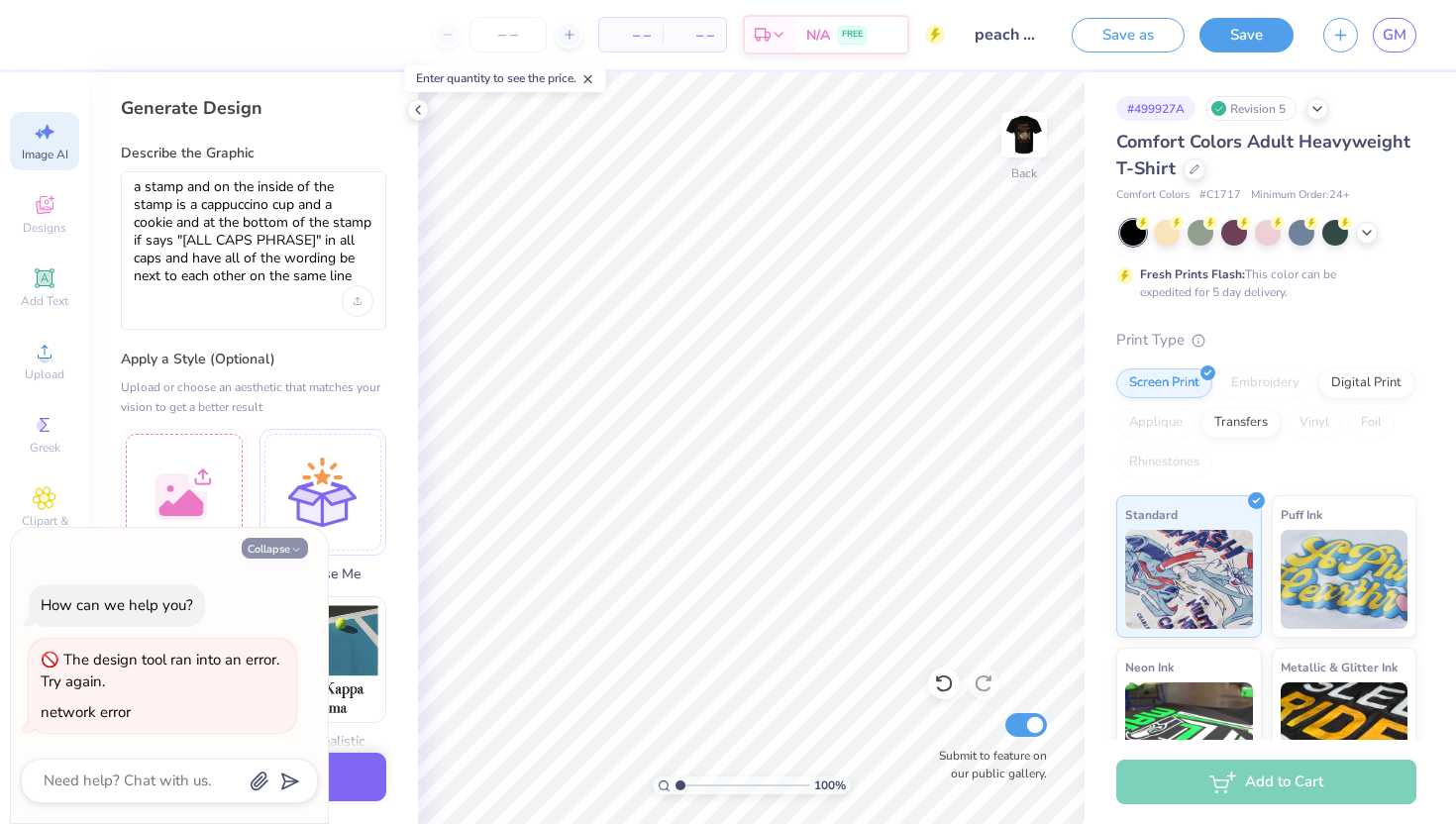 click on "Collapse" at bounding box center (274, 548) 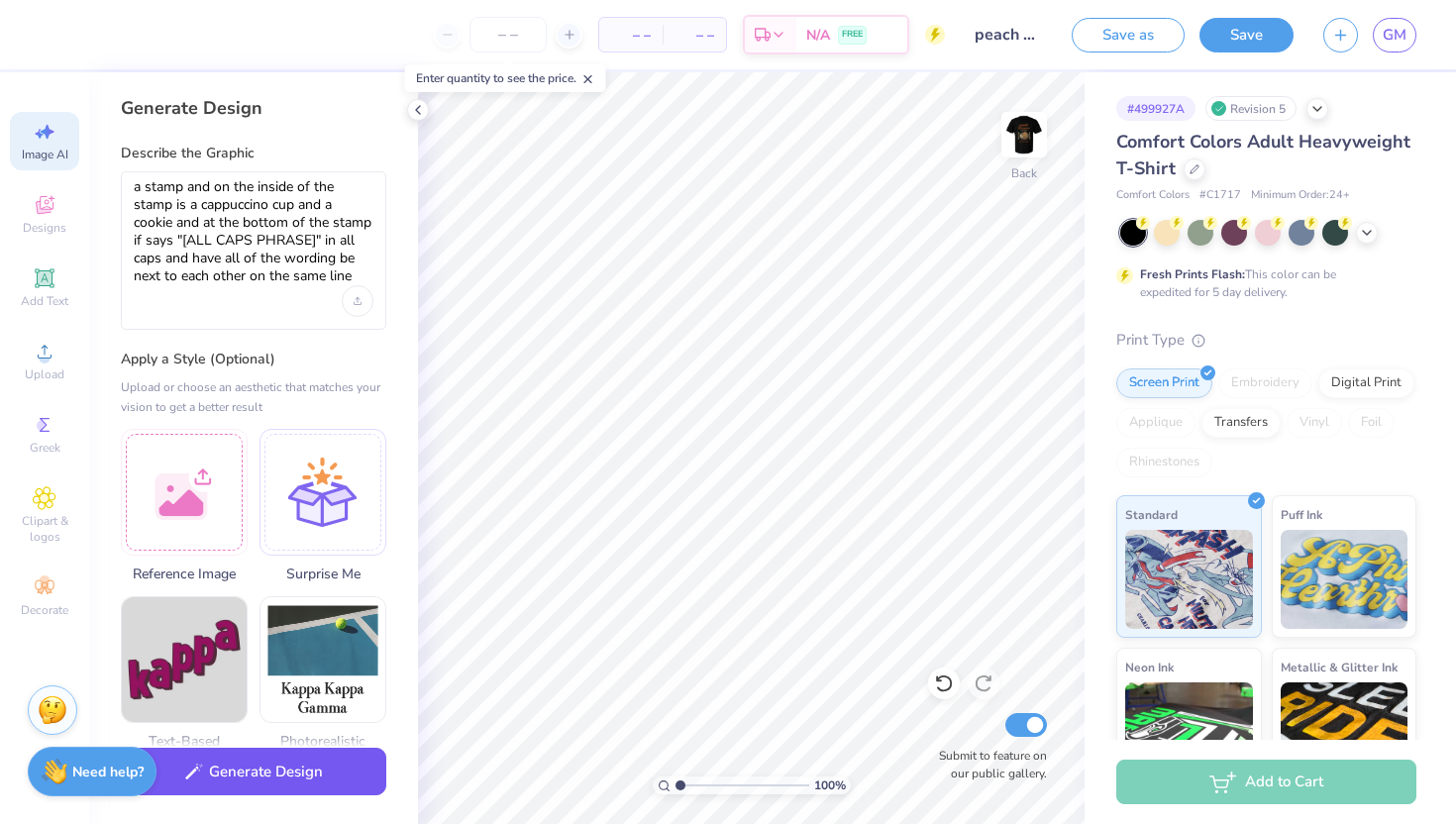 click on "Generate Design" at bounding box center (254, 772) 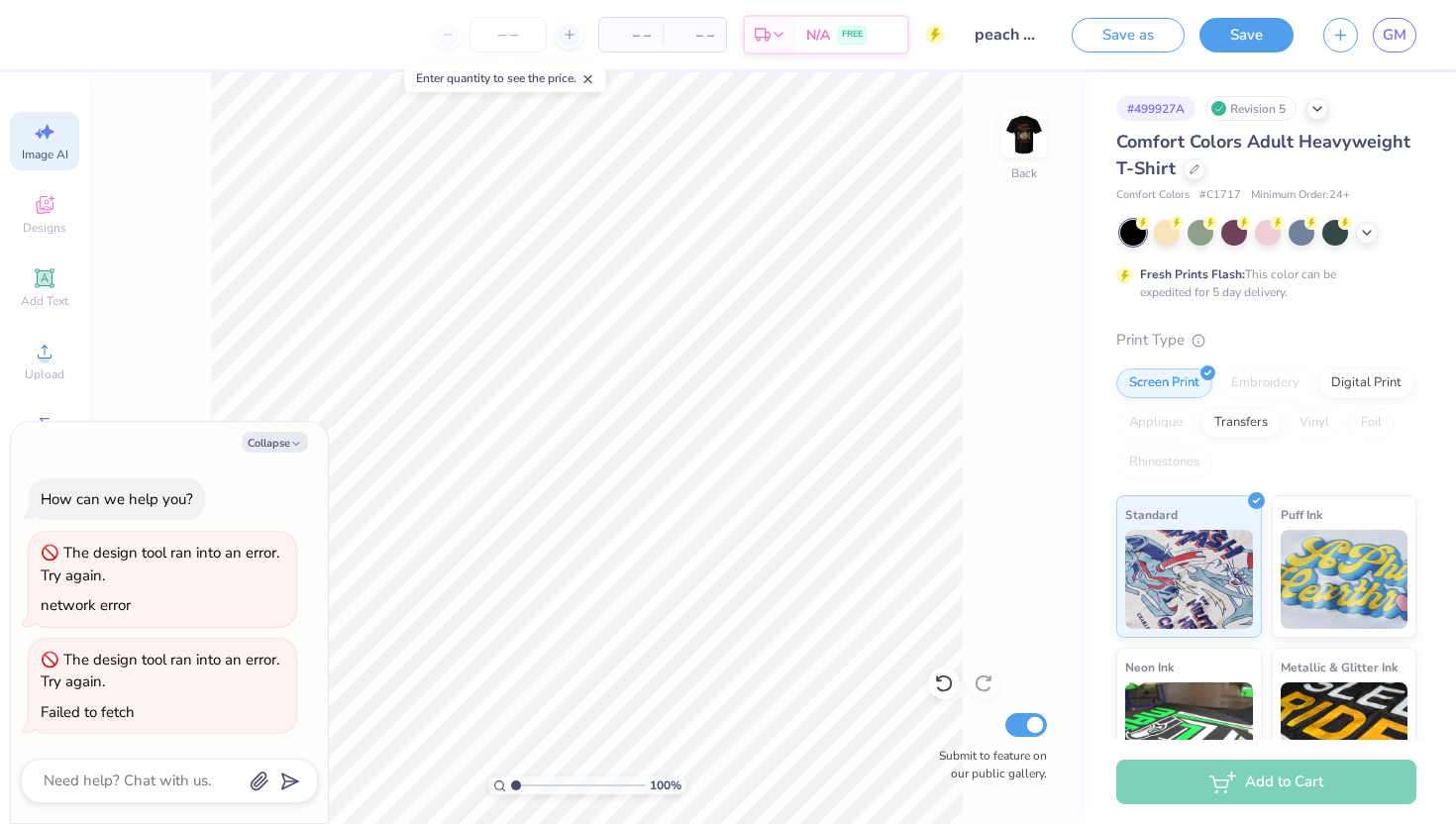 scroll, scrollTop: 0, scrollLeft: 45, axis: horizontal 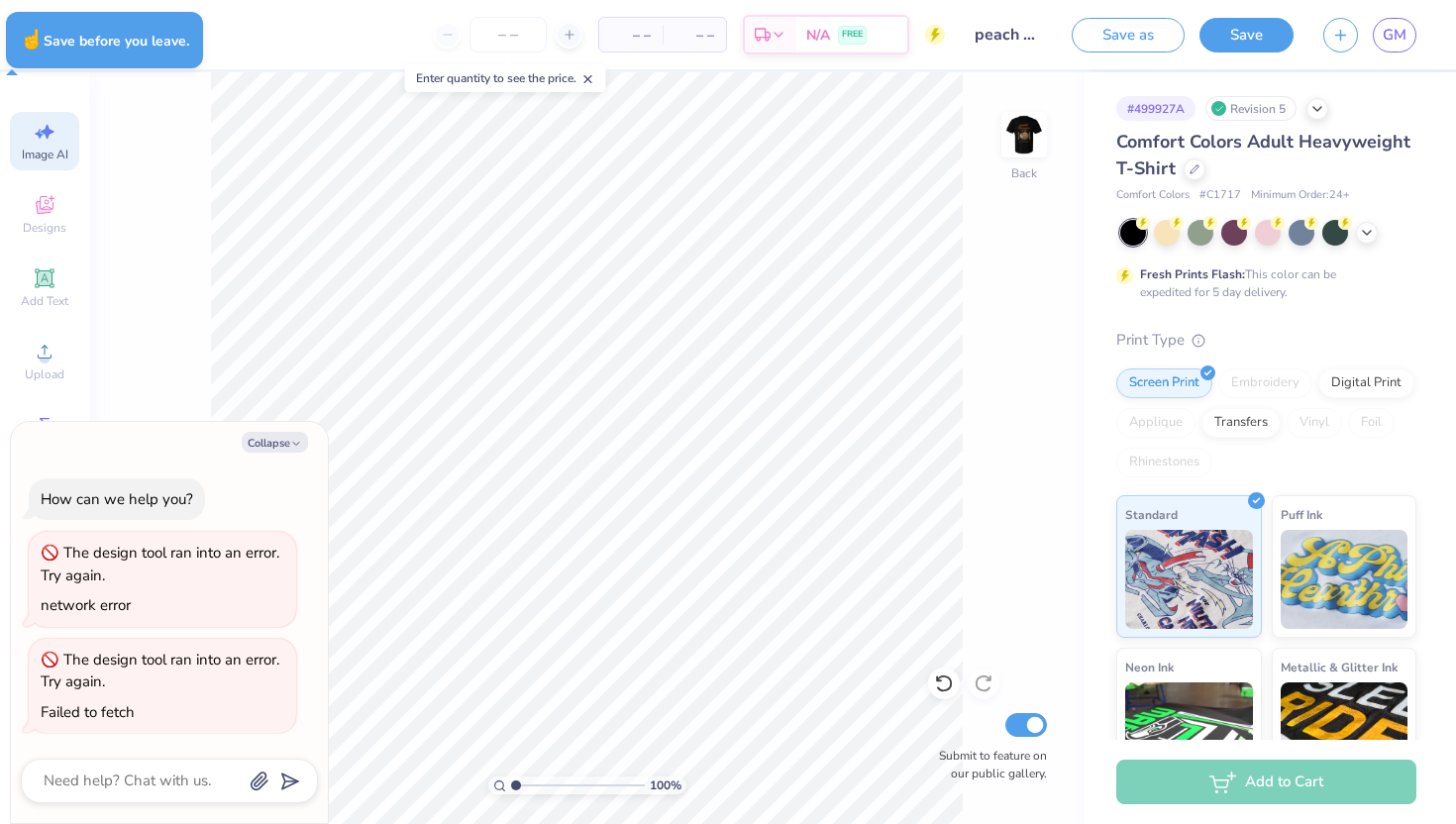 type on "x" 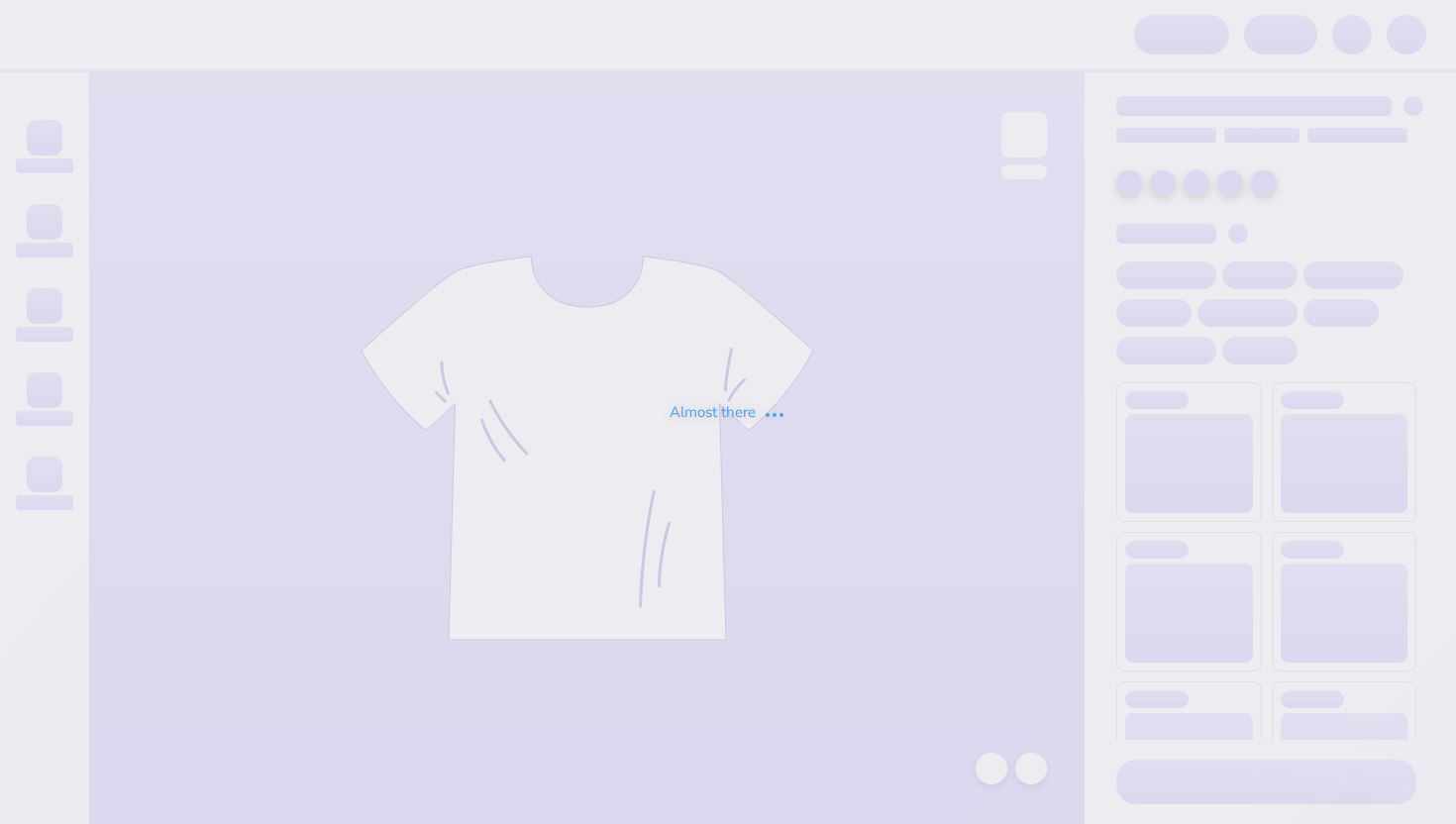 scroll, scrollTop: 0, scrollLeft: 0, axis: both 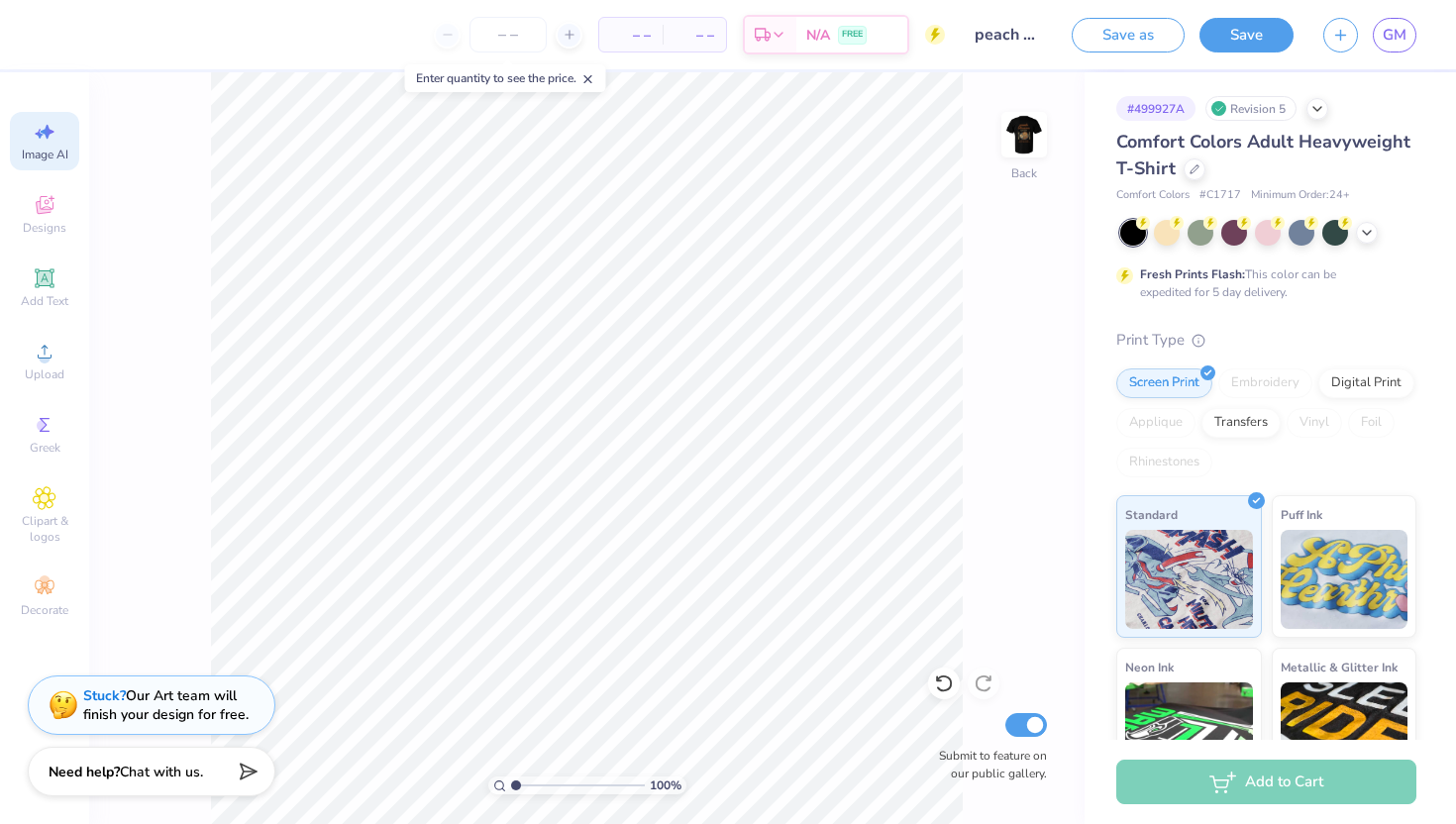 click 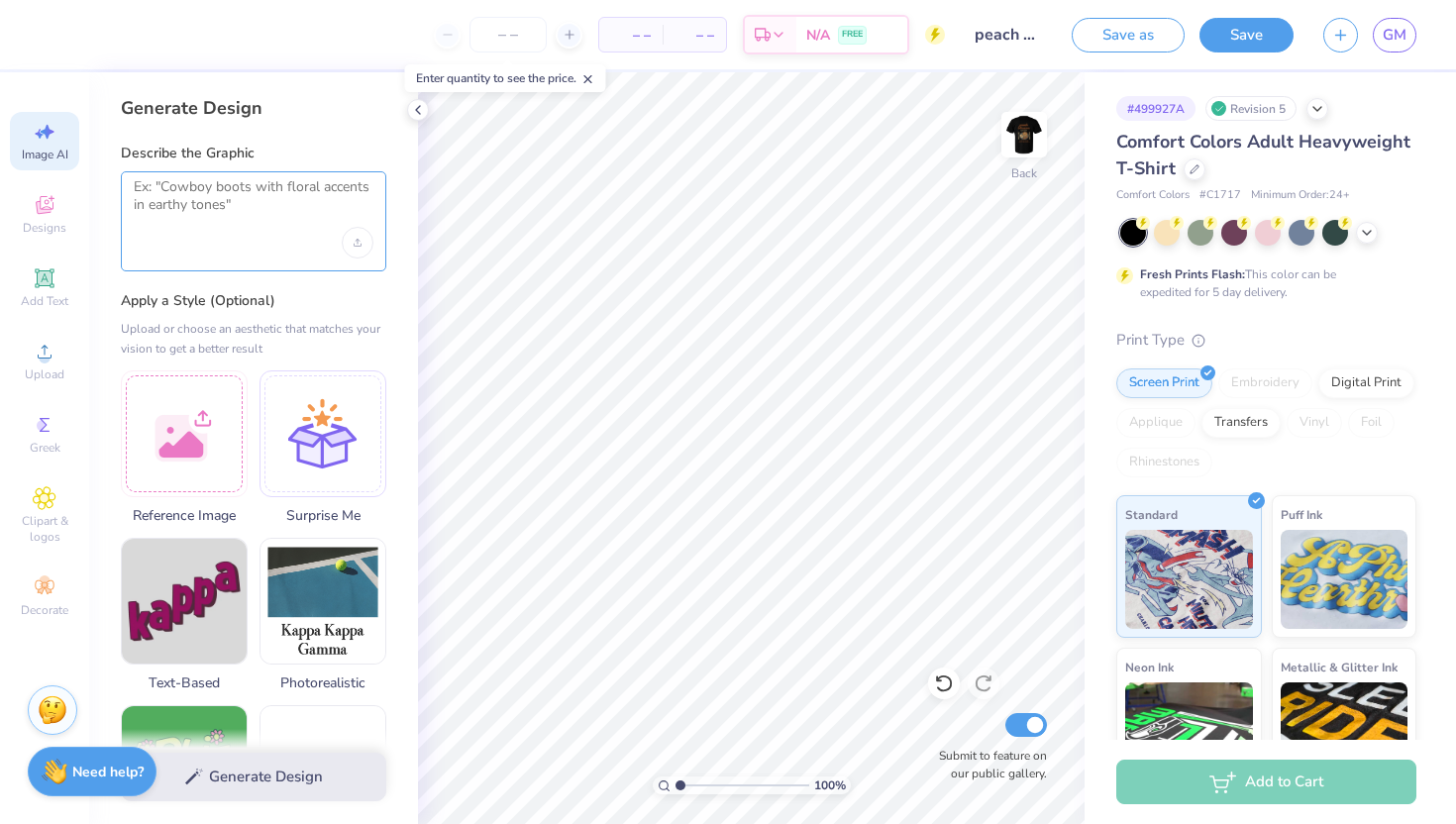 click at bounding box center [254, 203] 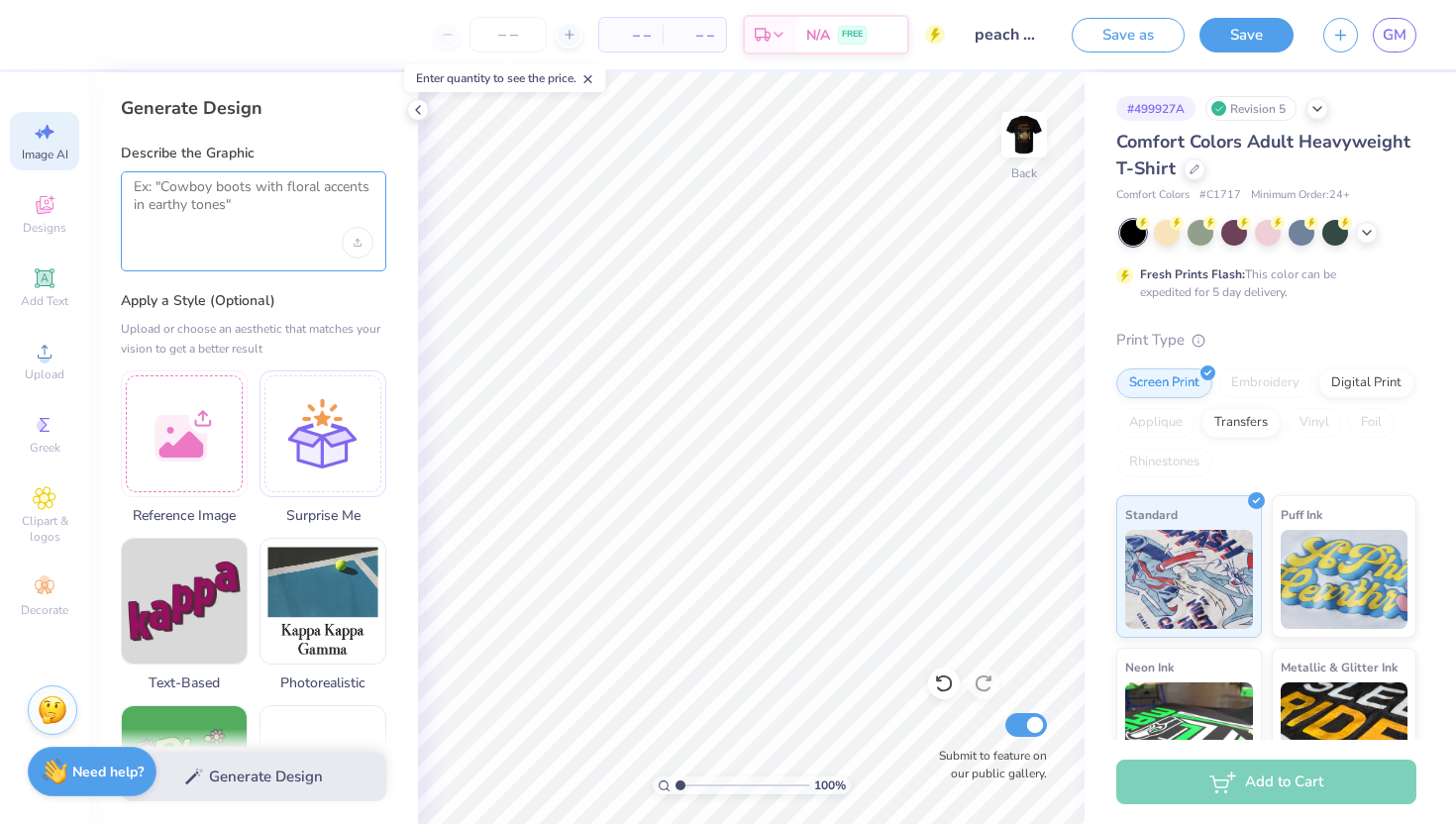 paste on "a stamp and on the inside of the stamp is a cappuccino cup and a cookie and at the bottom of the stamp if says "feeling peachy" in all caps and have all of the wording be next to each other on the same line" 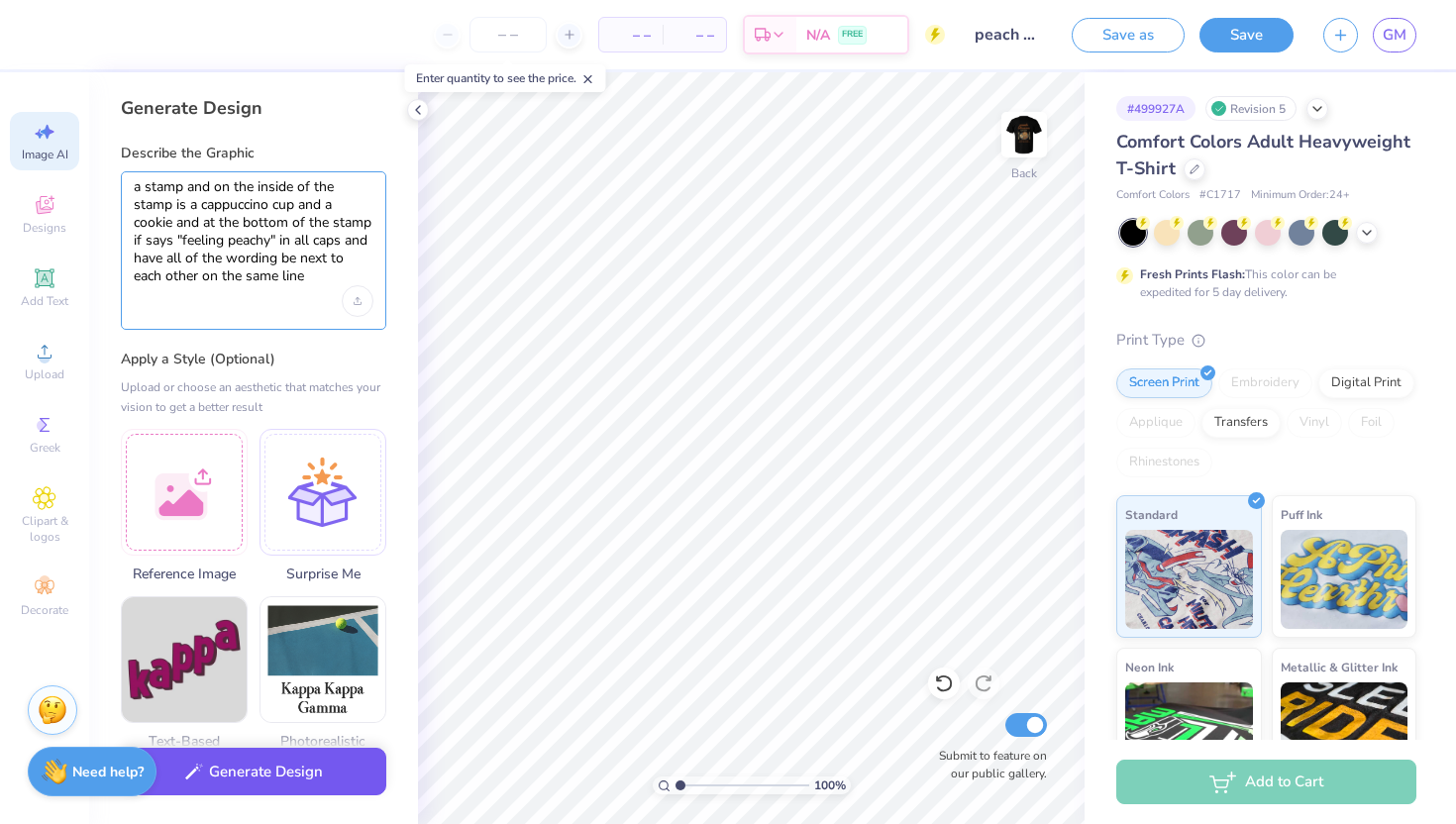 type on "a stamp and on the inside of the stamp is a cappuccino cup and a cookie and at the bottom of the stamp if says "feeling peachy" in all caps and have all of the wording be next to each other on the same line" 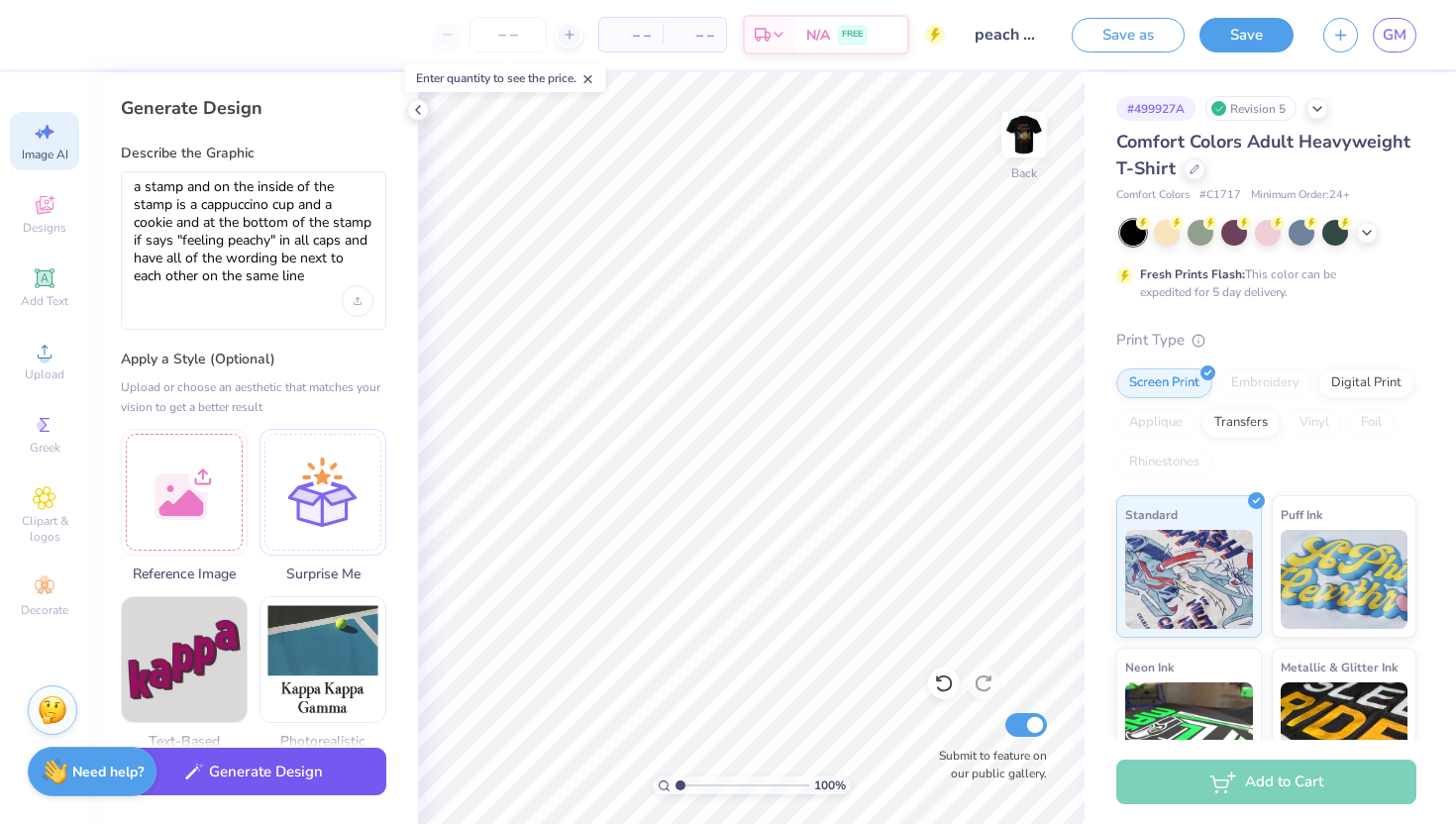 click on "Generate Design" at bounding box center (254, 772) 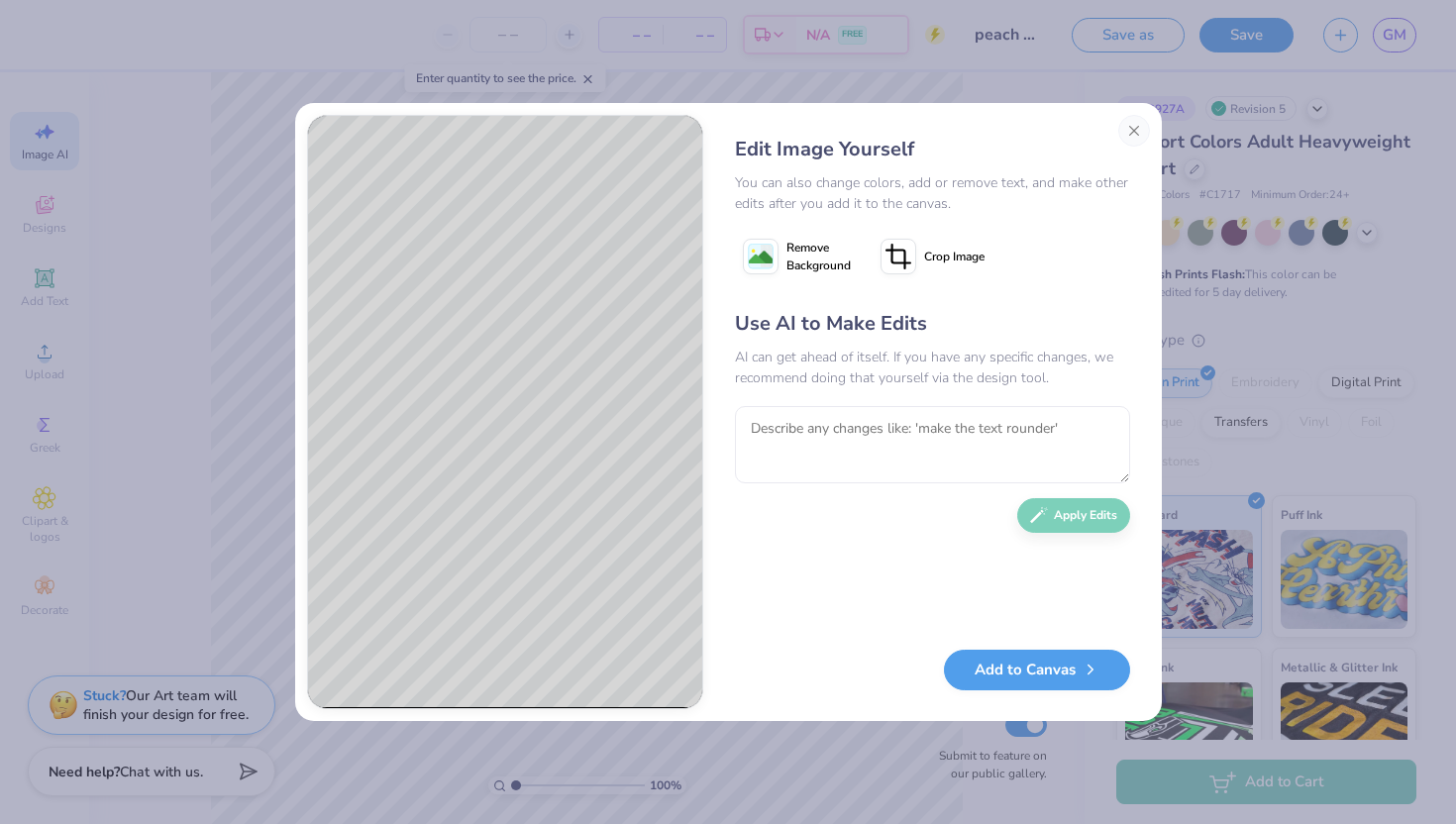 click on "Use AI to Make Edits AI can get ahead of itself. If you have any specific changes, we recommend doing that yourself via the design tool. Apply Edits" at bounding box center (932, 469) 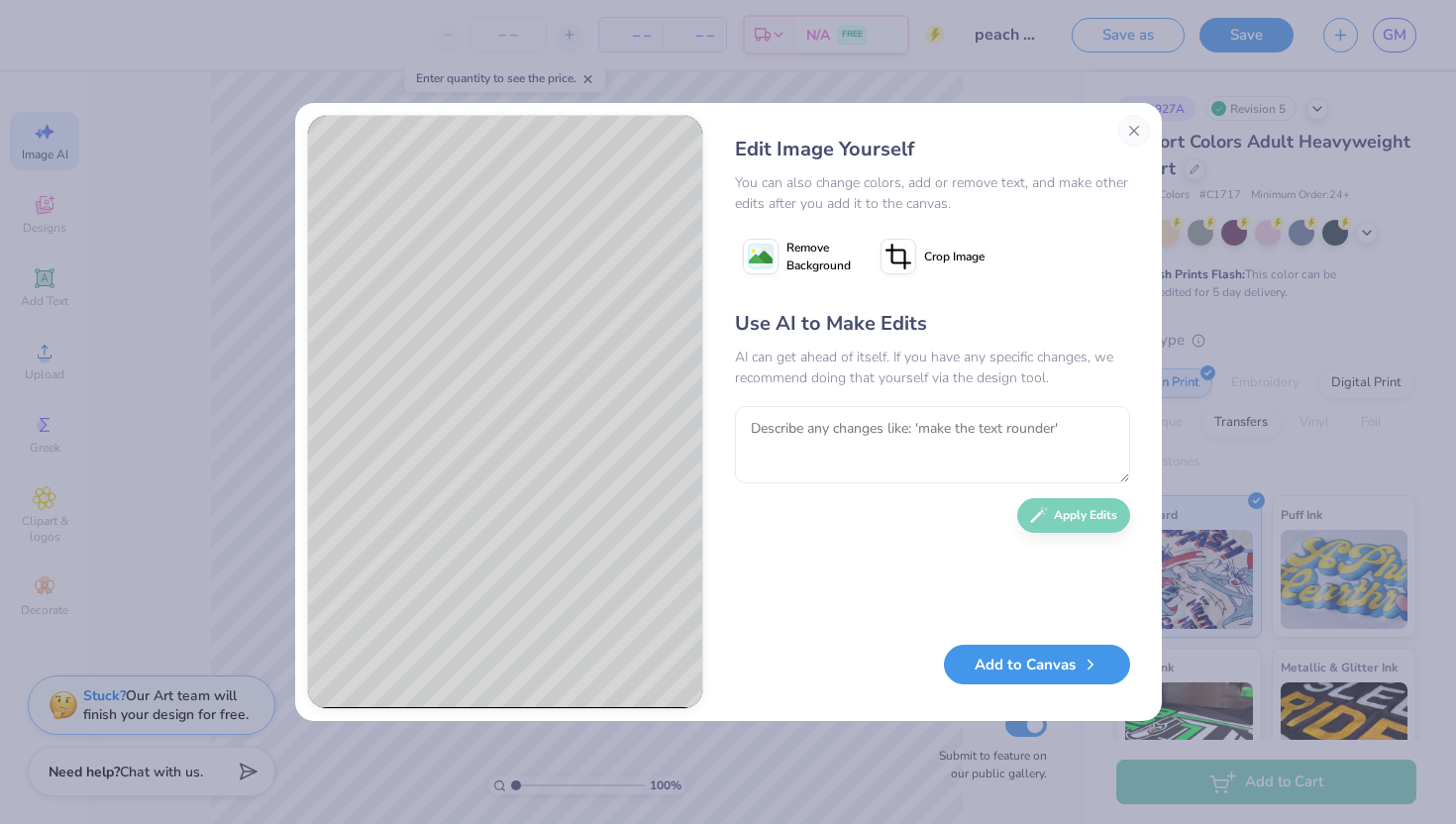 click on "Add to Canvas" at bounding box center (1037, 665) 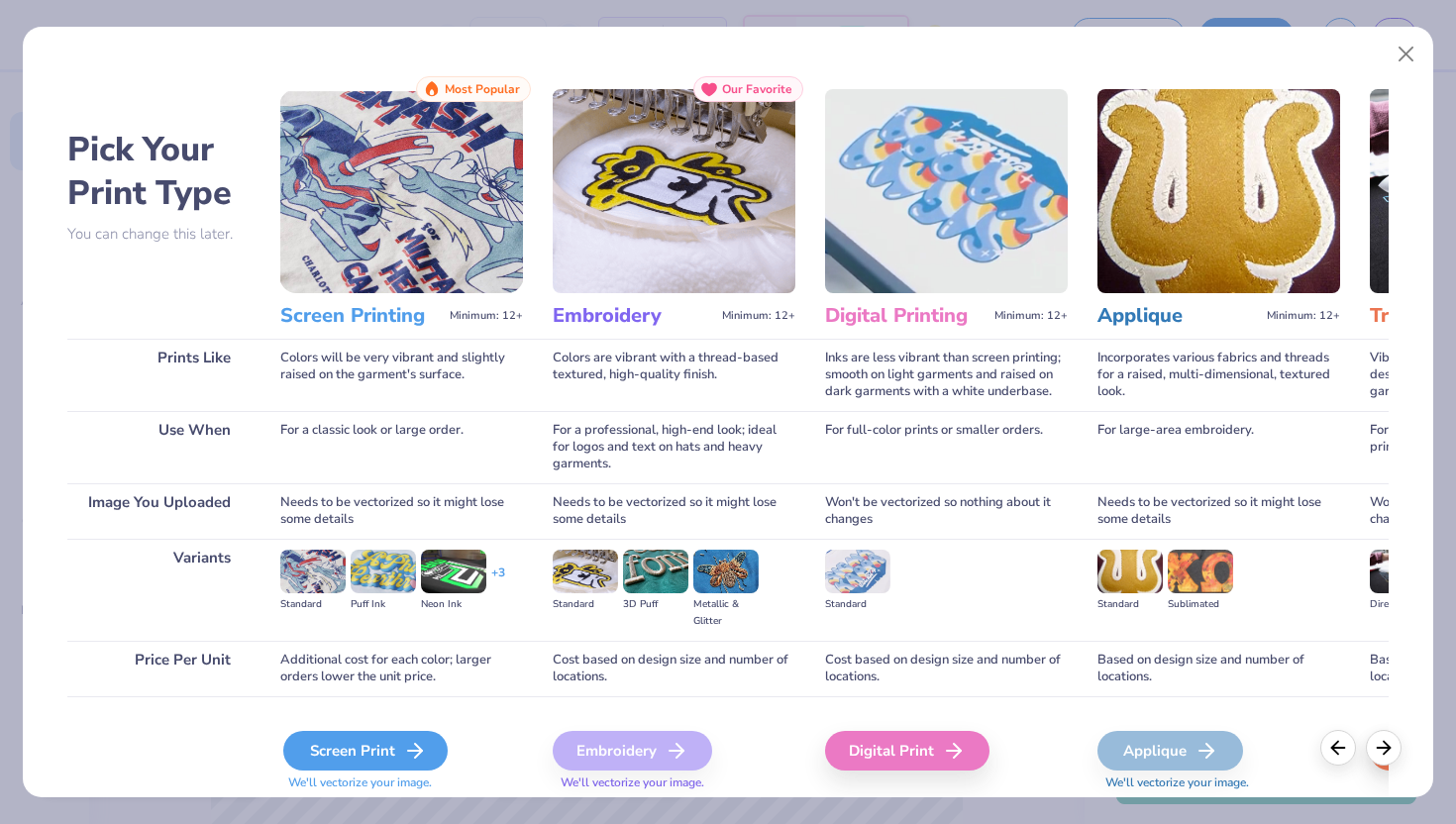 click on "Screen Print" at bounding box center (365, 751) 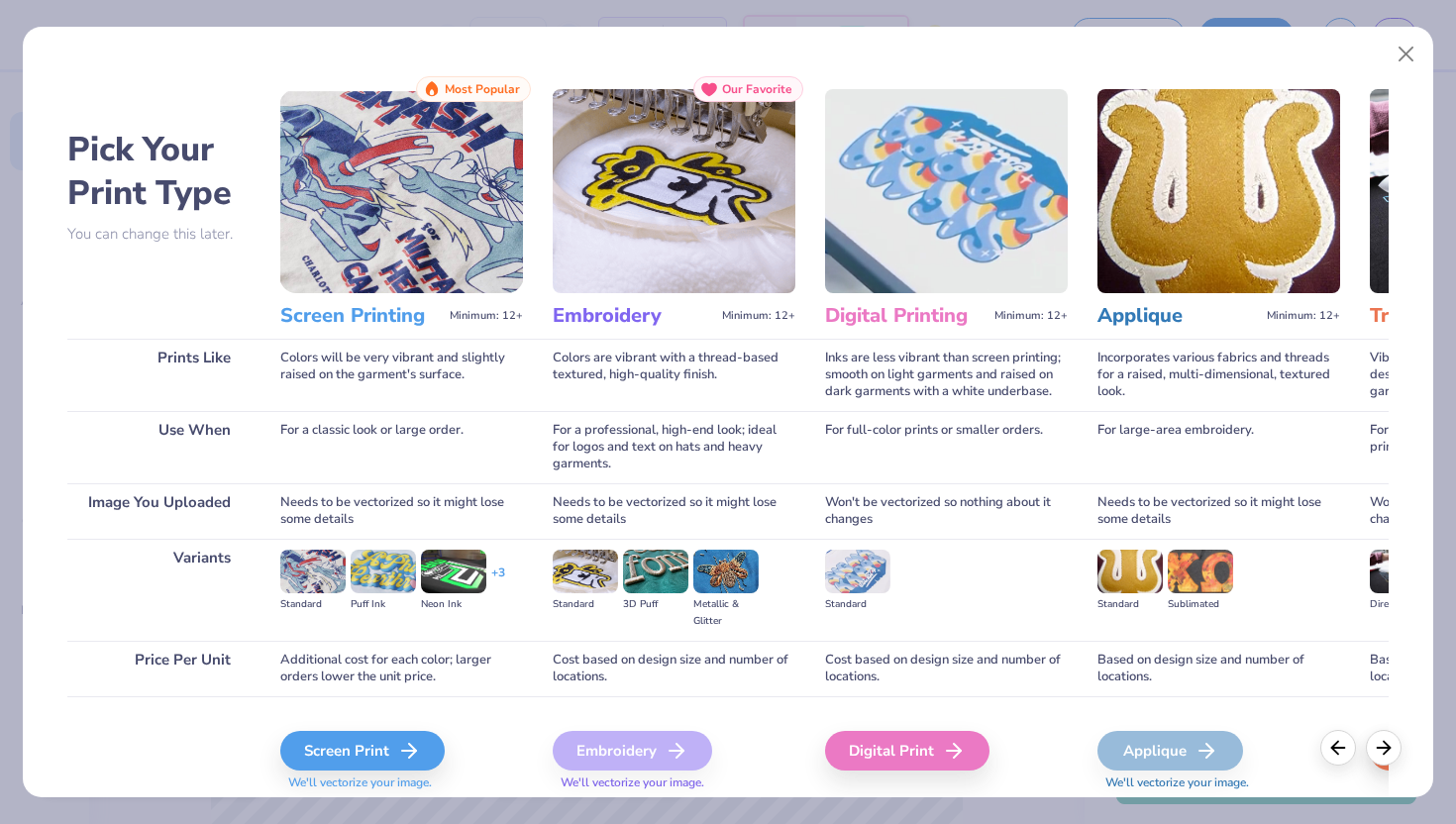 type 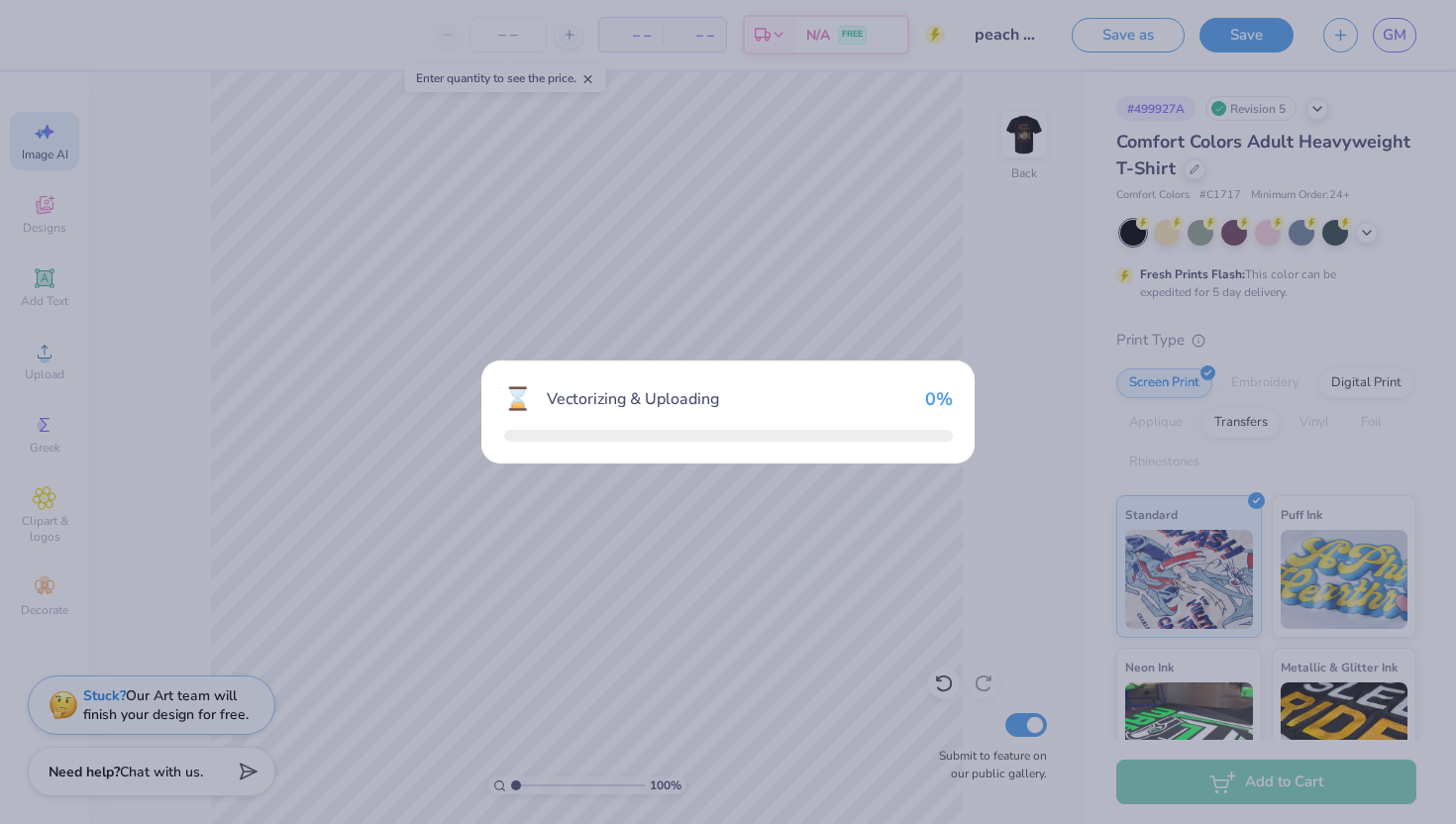 click on "⌛ Vectorizing & Uploading 0 %" at bounding box center [728, 412] 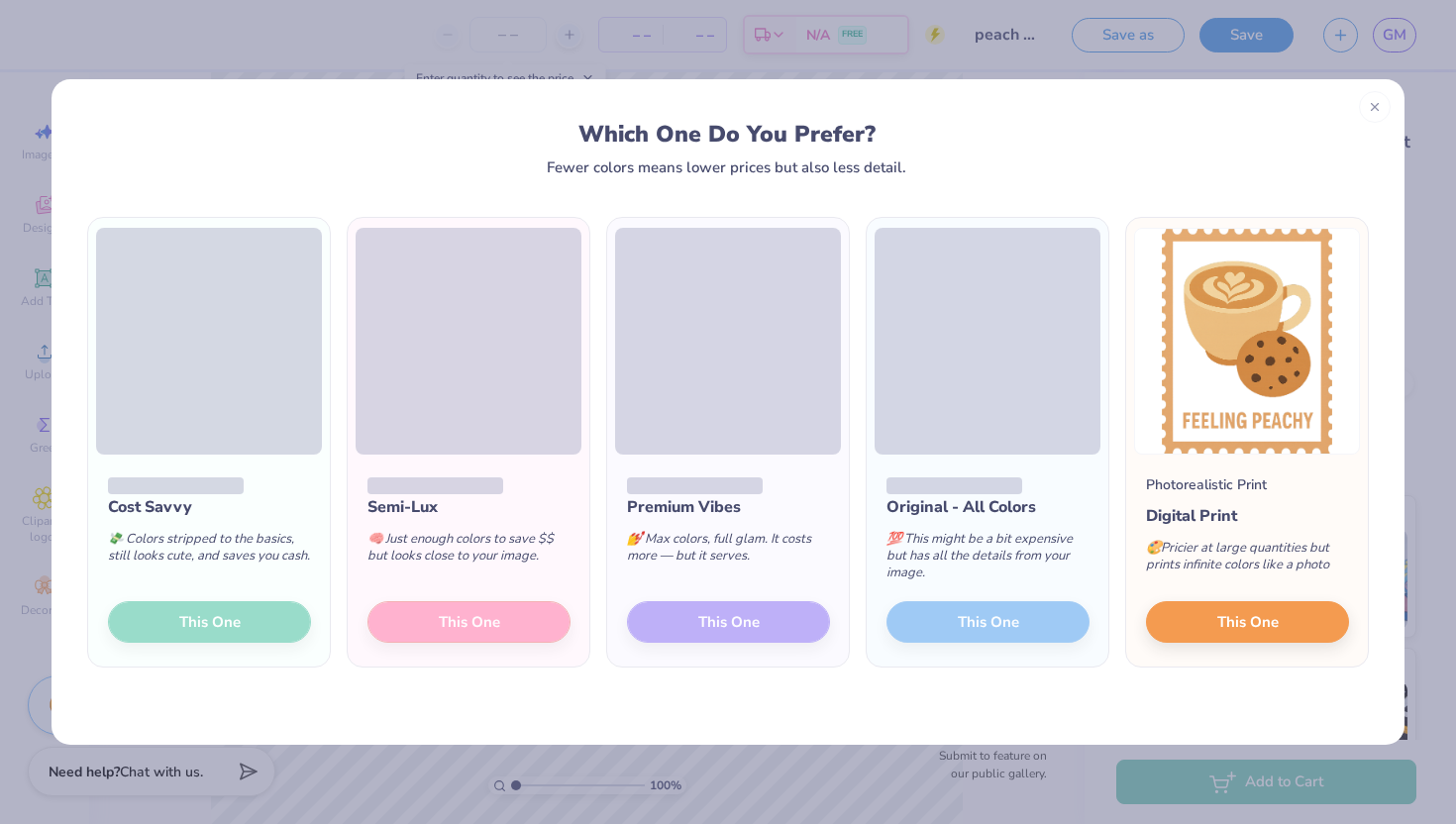 scroll, scrollTop: 0, scrollLeft: 0, axis: both 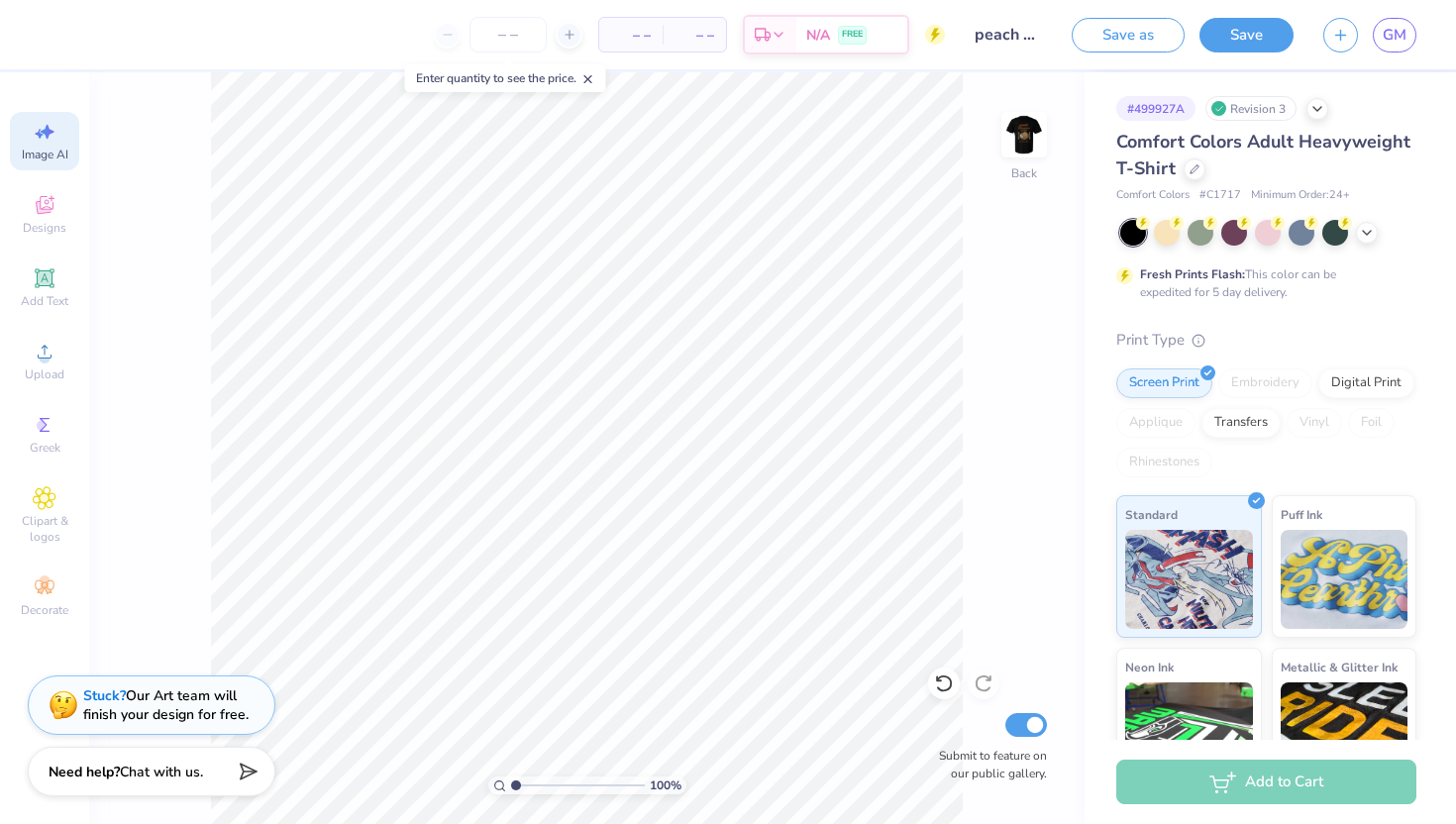 click 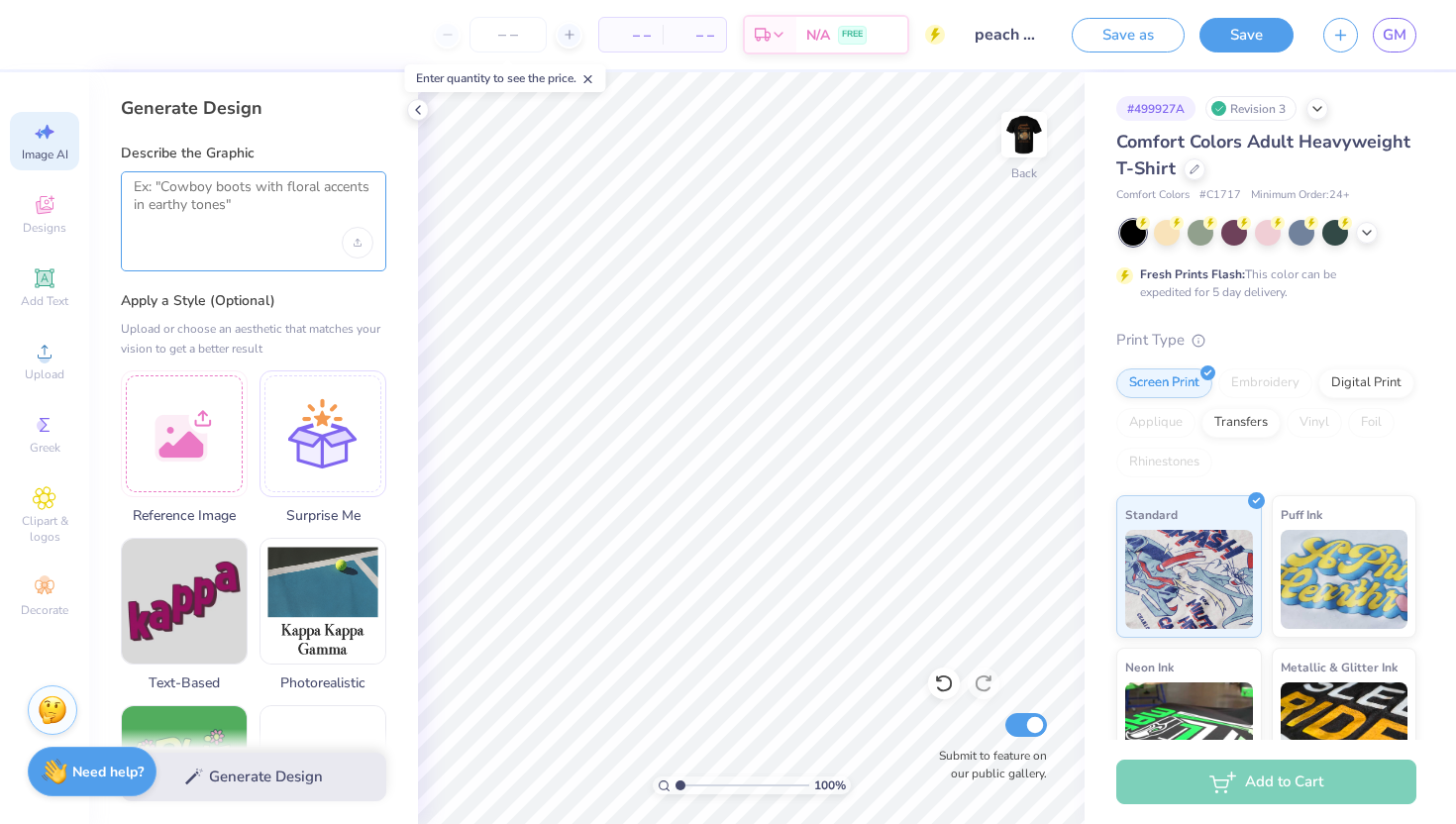 click at bounding box center [254, 203] 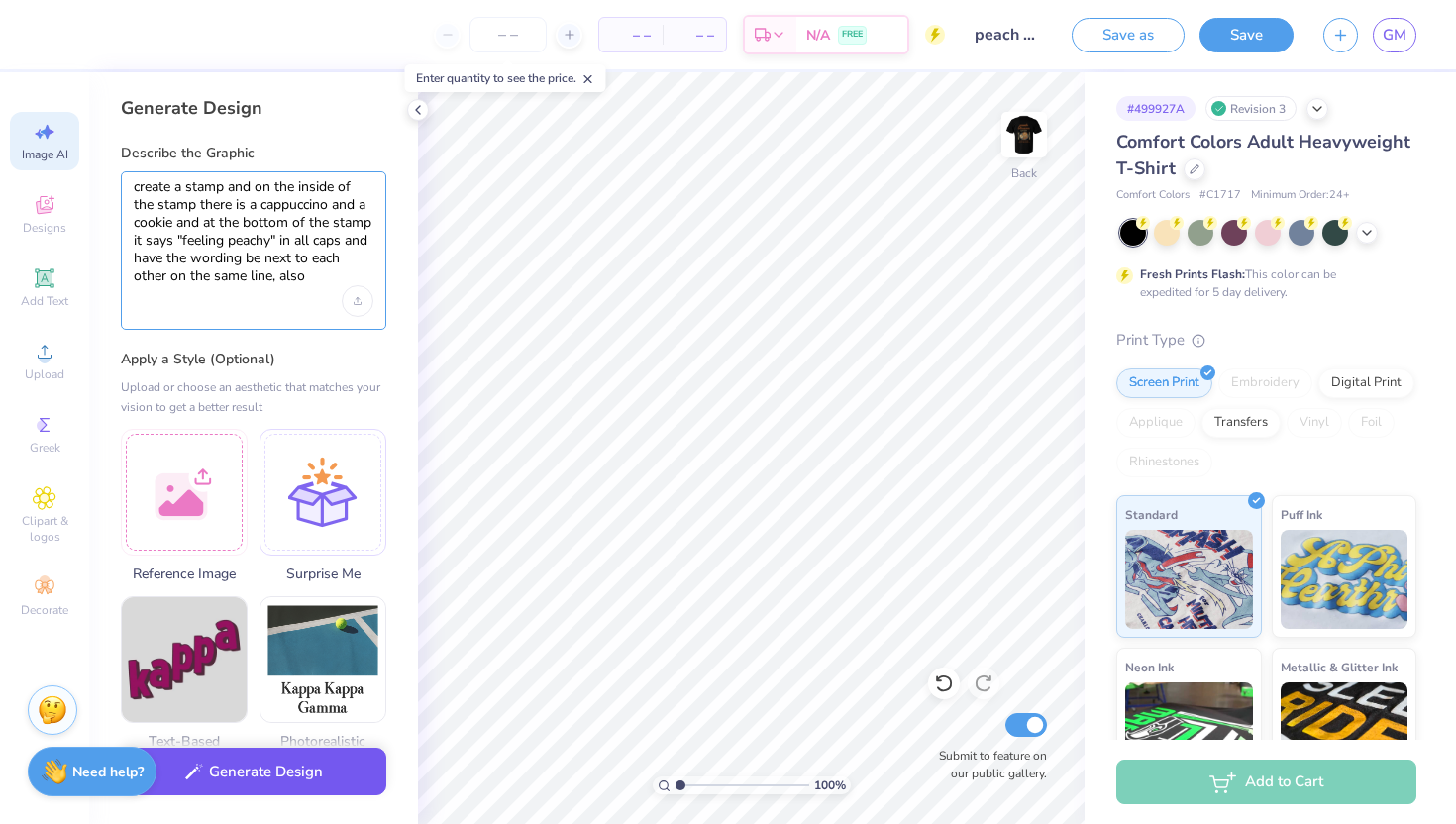 type on "create a stamp and on the inside of the stamp there is a cappuccino and a cookie and at the bottom of the stamp it says "feeling peachy" in all caps and have the wording be next to each other on the same line, also" 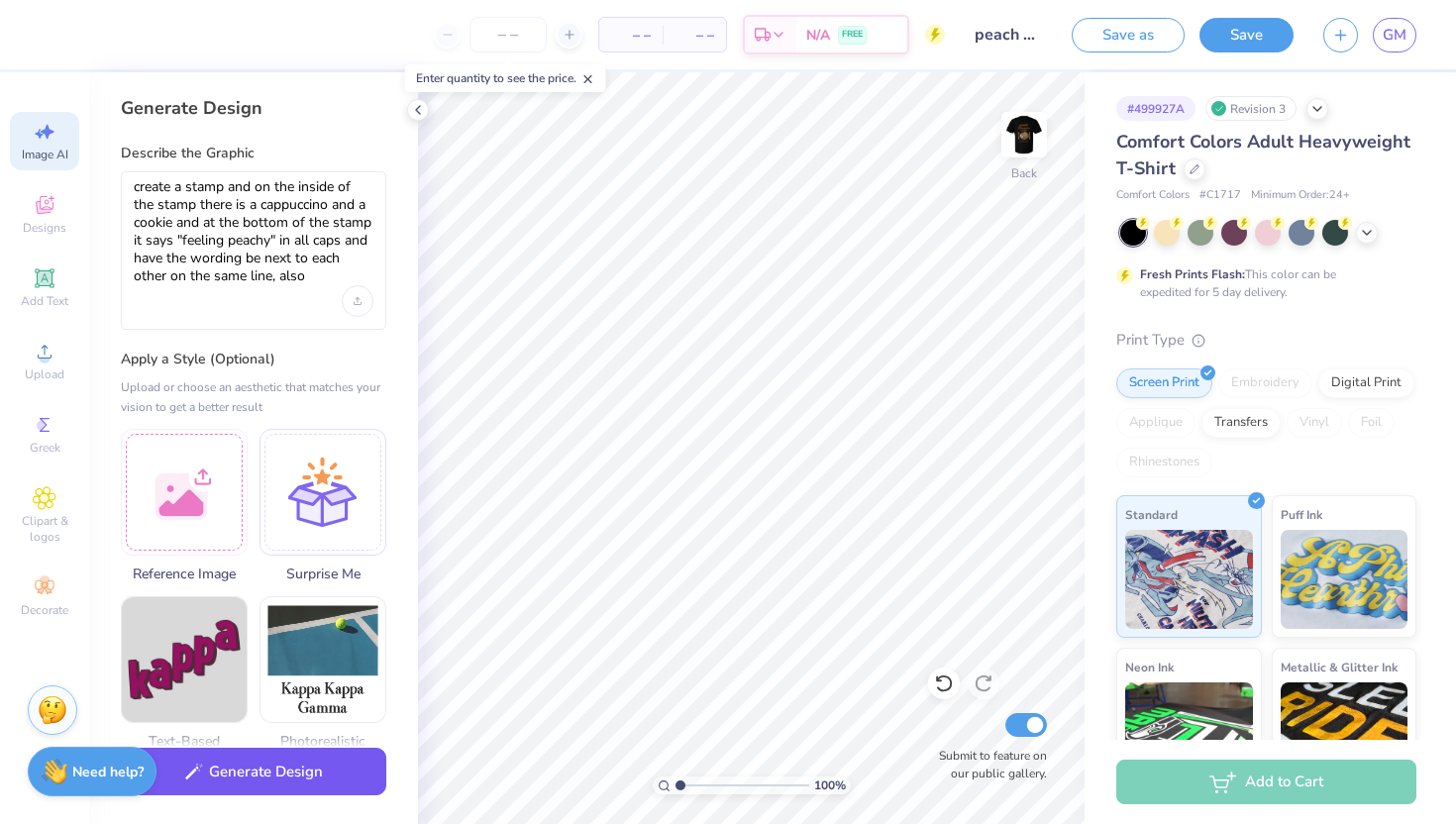 click on "Generate Design" at bounding box center (254, 772) 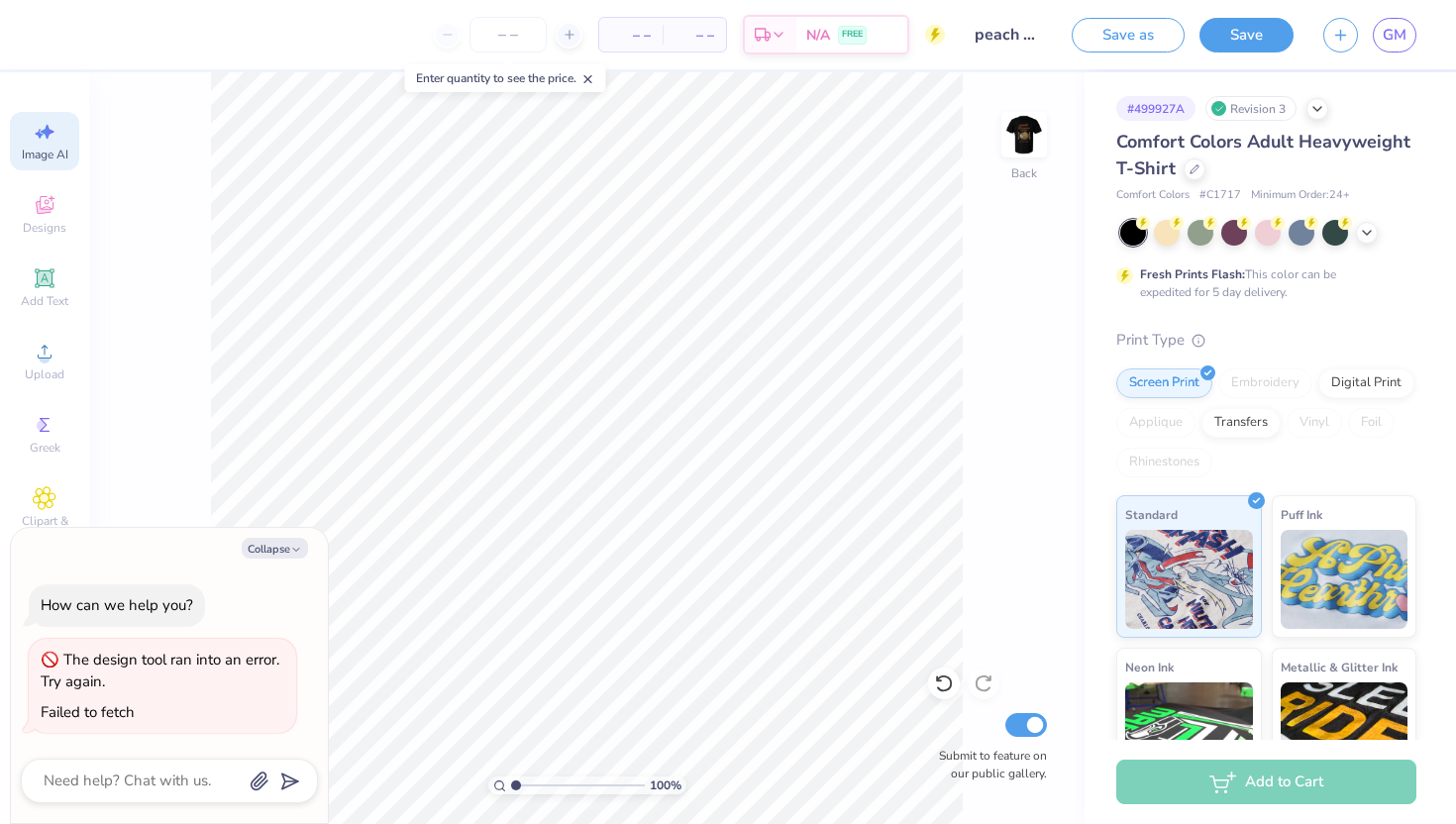 scroll, scrollTop: 0, scrollLeft: 45, axis: horizontal 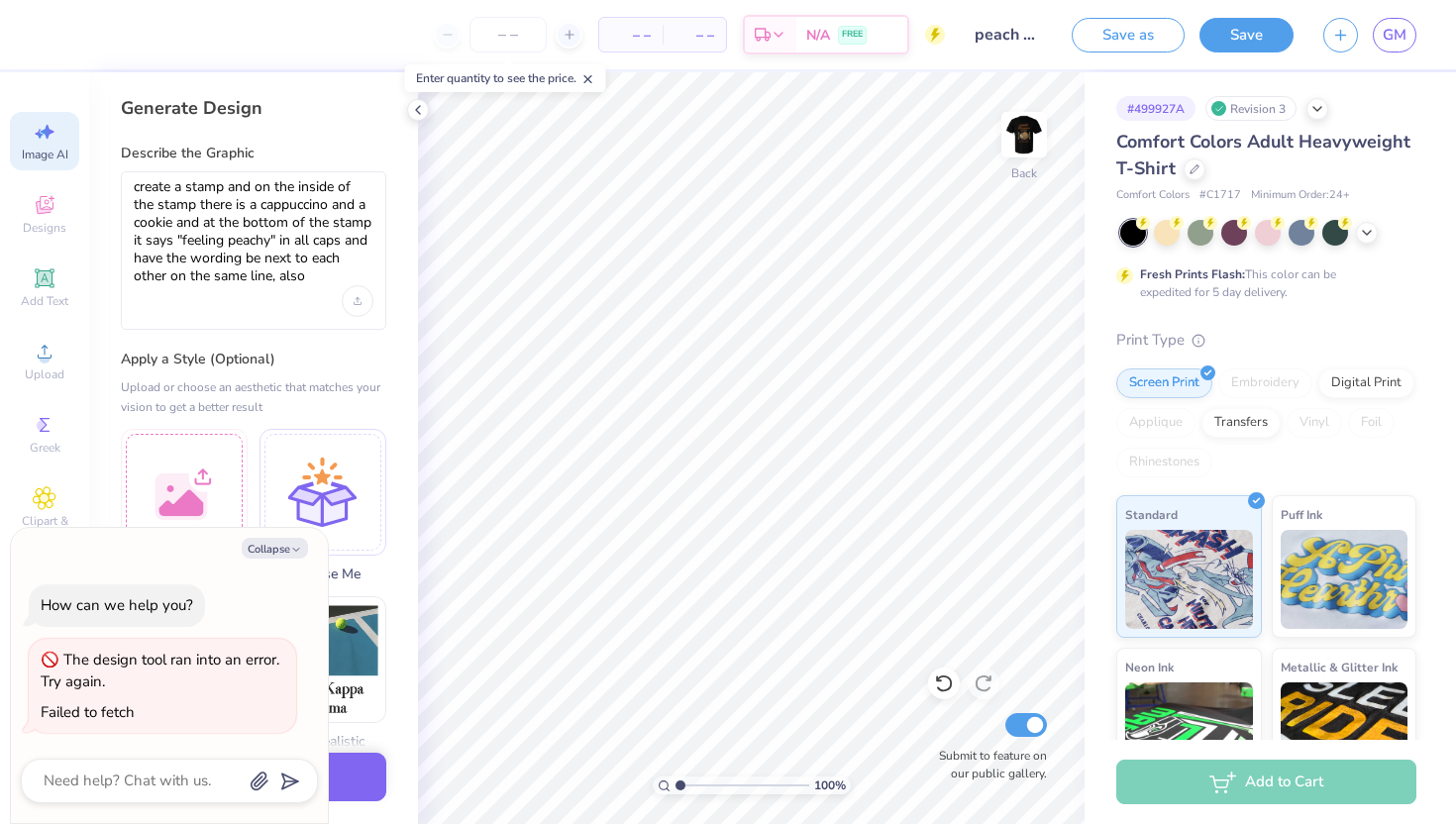 click on "Collapse How can we help you? The design tool ran into an error. Try again. Failed to fetch" at bounding box center [169, 675] 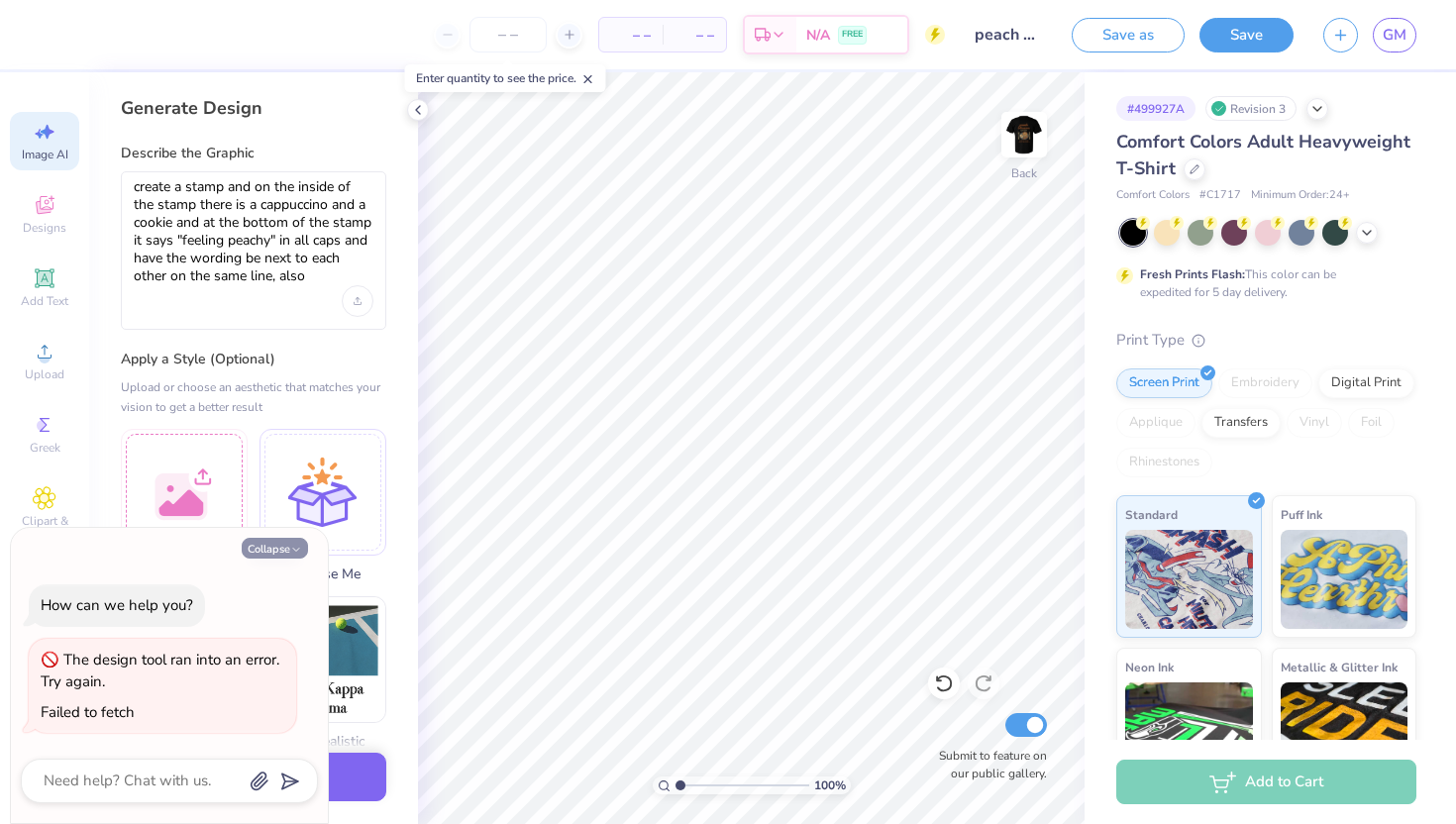 click on "Collapse" at bounding box center (274, 548) 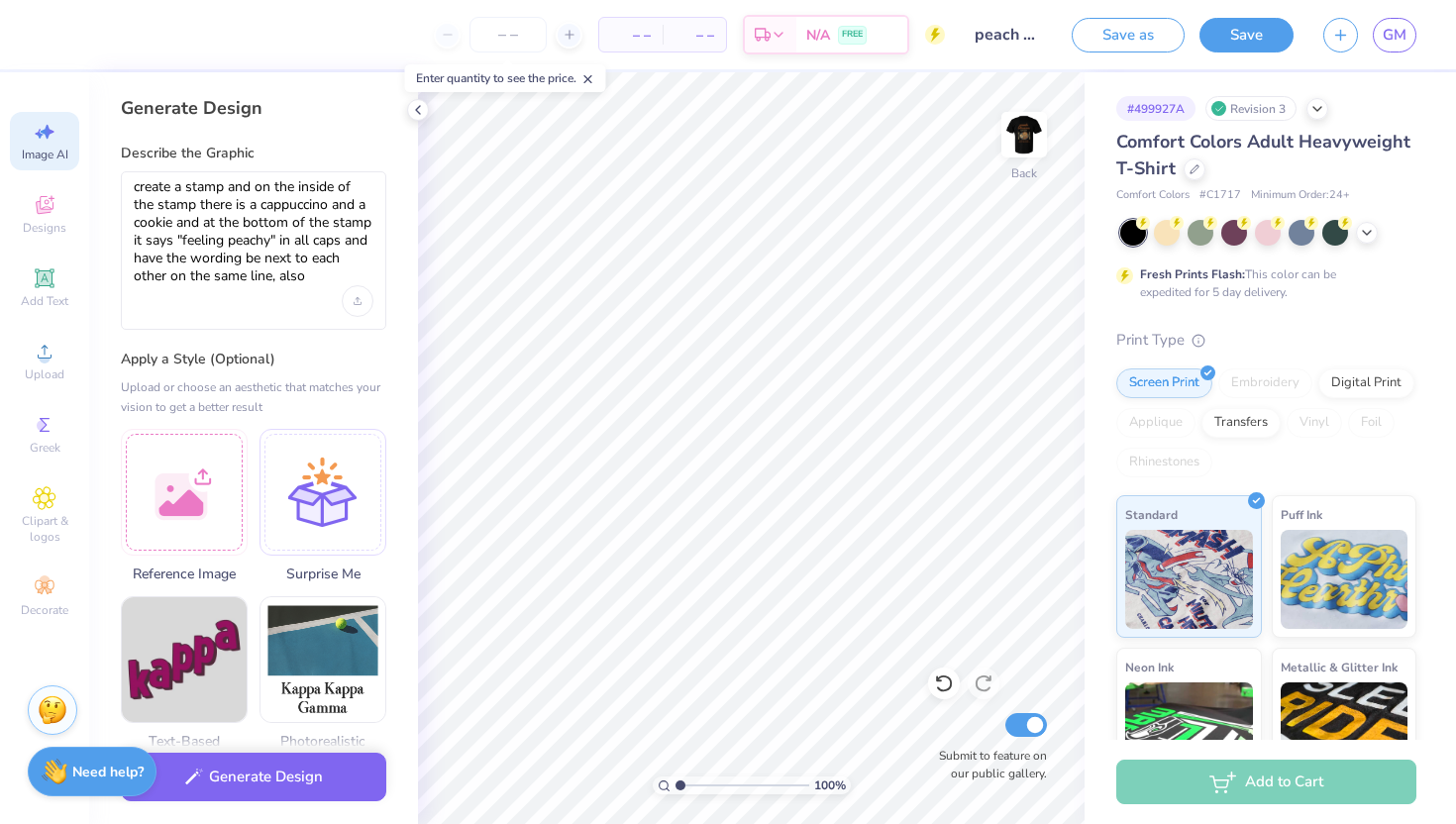 click on "Generate Design" at bounding box center [254, 776] 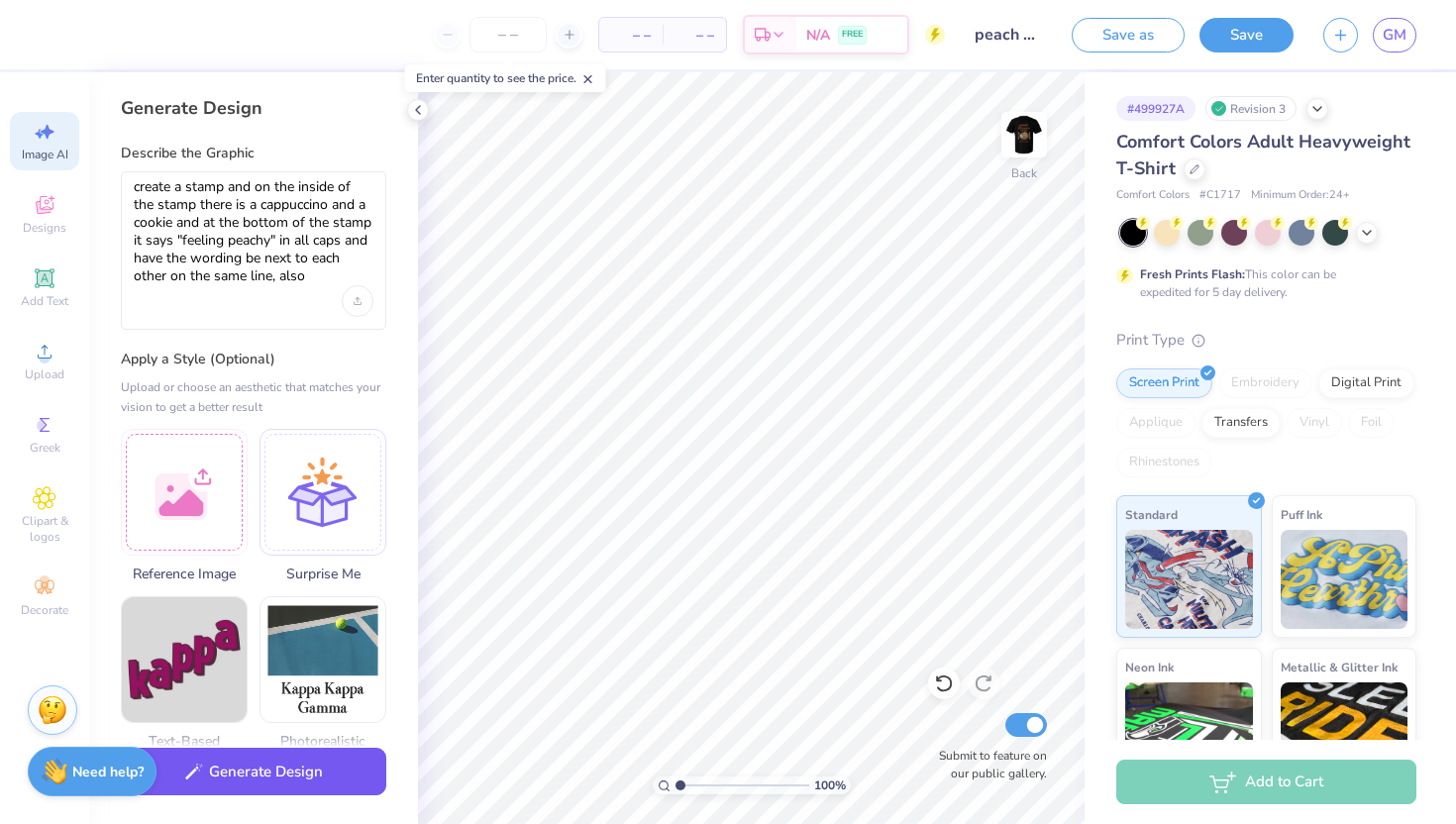 click on "Generate Design" at bounding box center (254, 772) 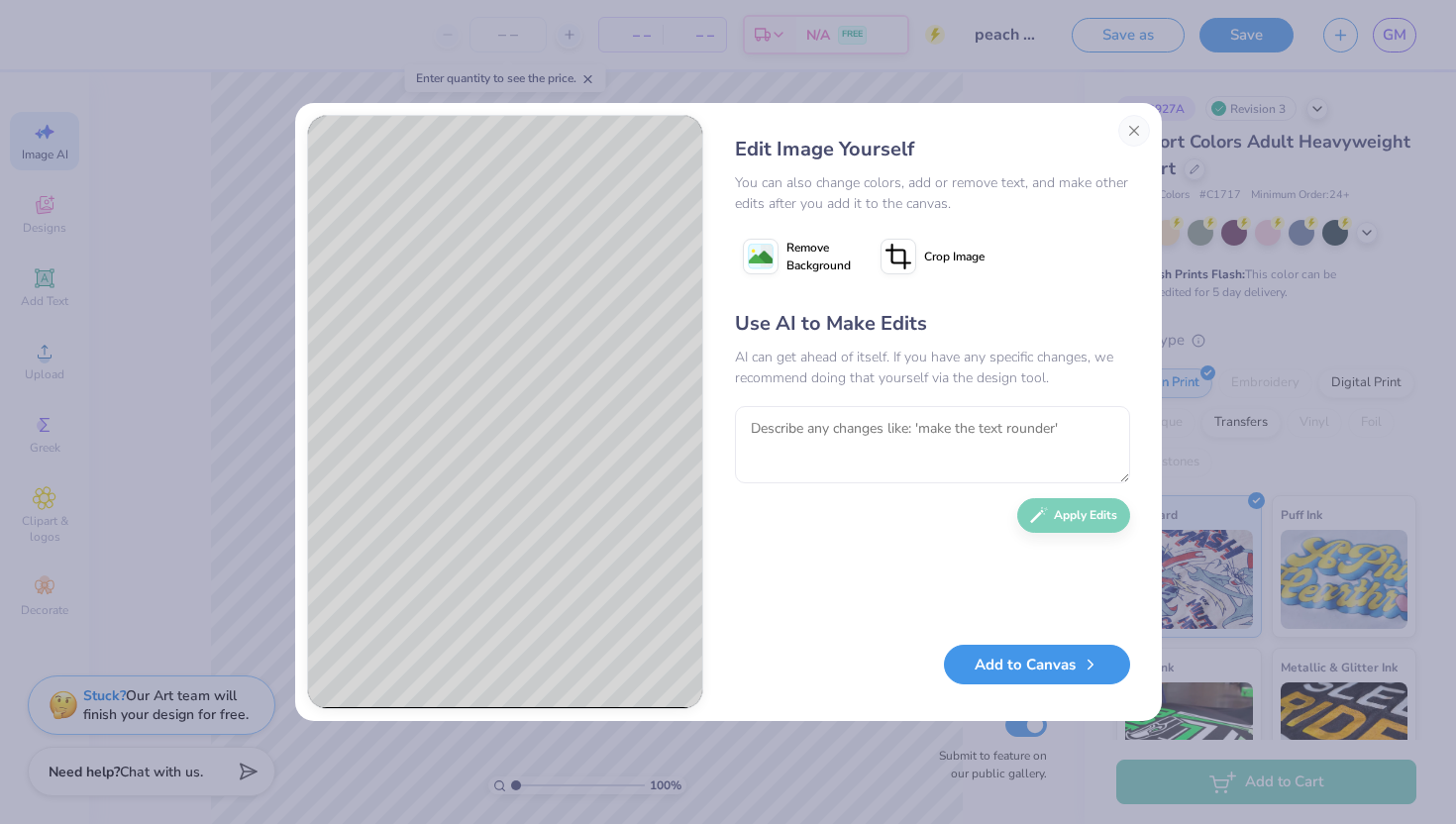click on "Add to Canvas" at bounding box center (1037, 665) 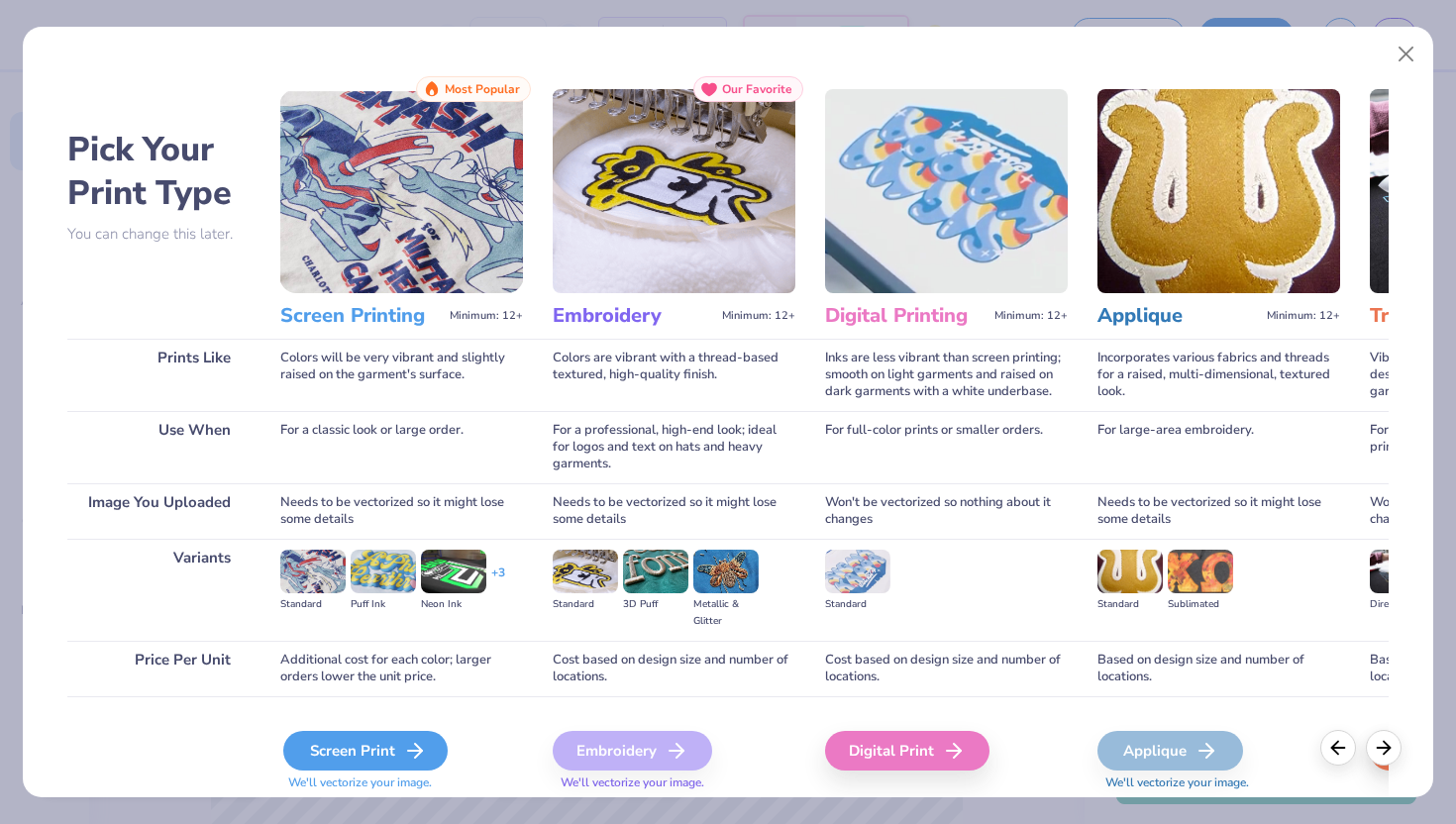 click on "Screen Print" at bounding box center (365, 751) 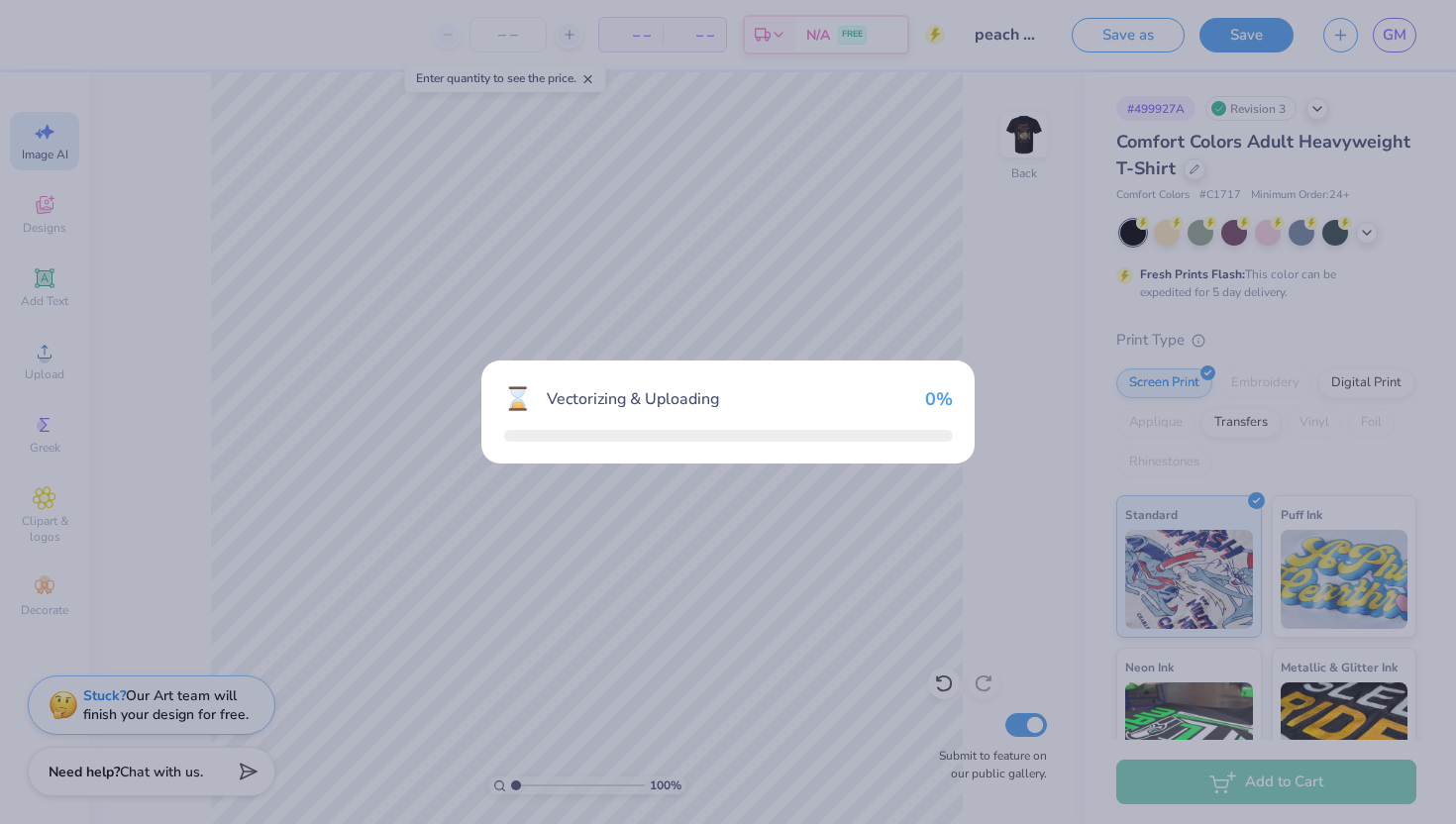 type 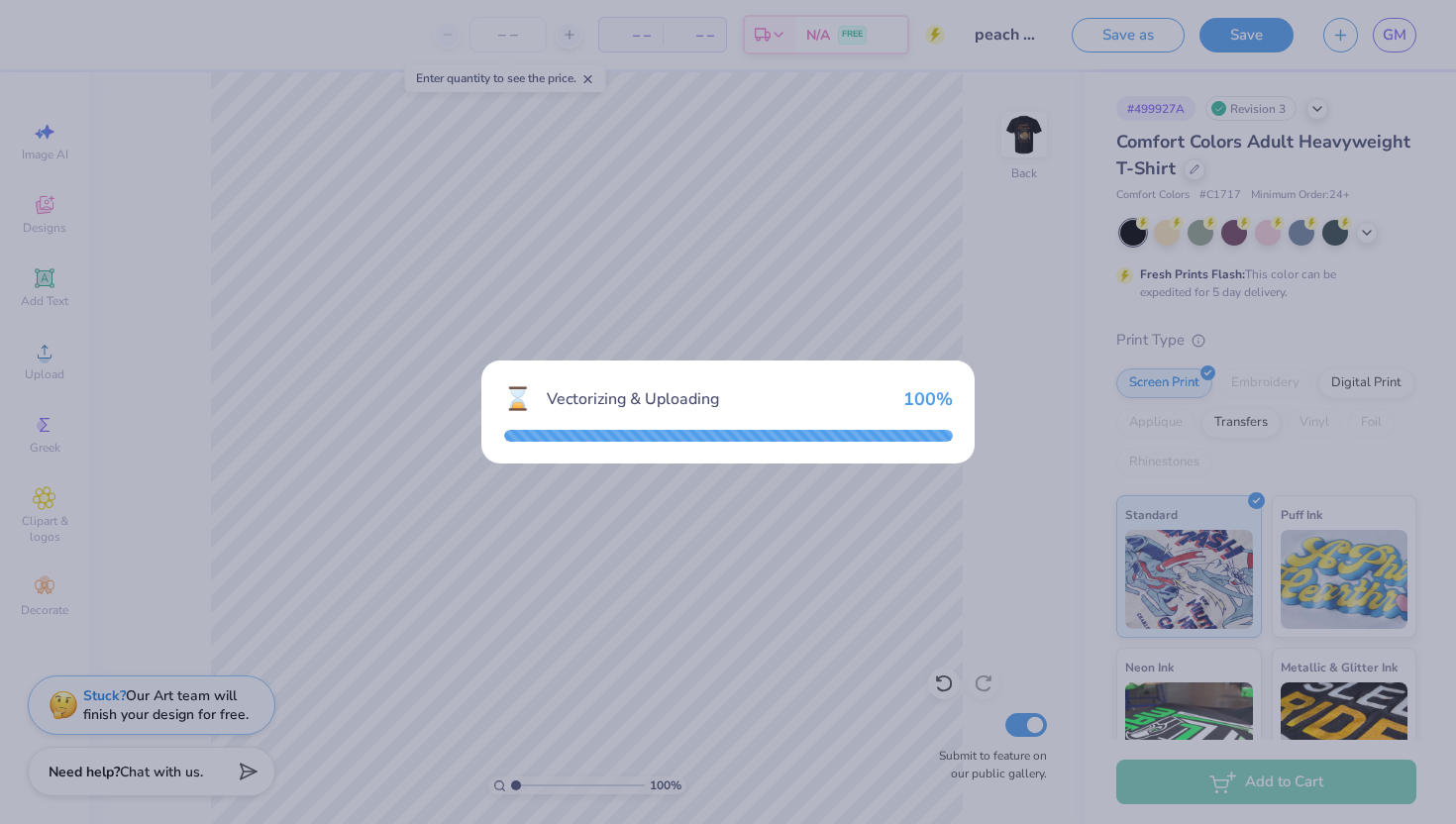 scroll, scrollTop: 0, scrollLeft: 0, axis: both 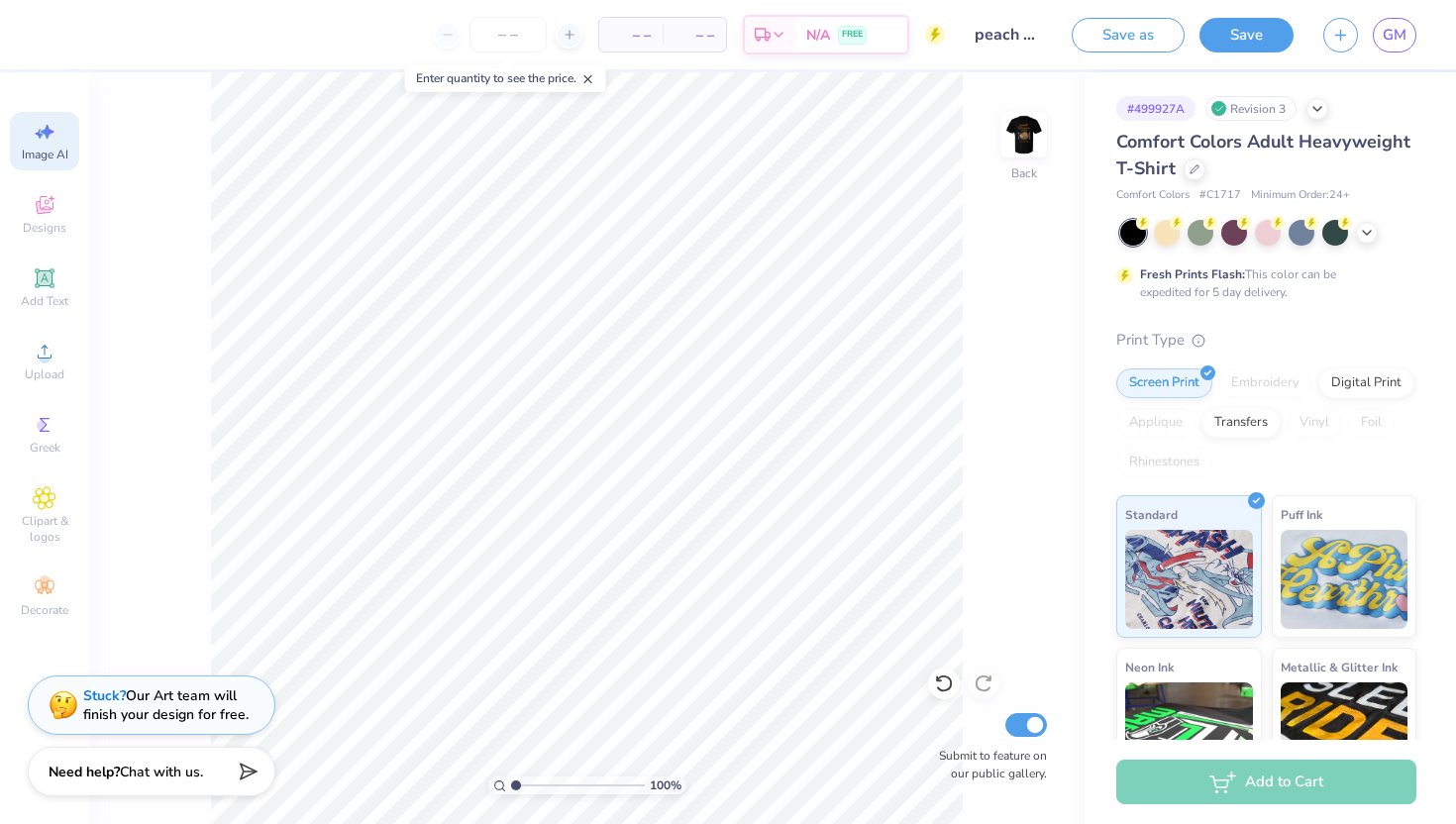 click on "Image AI" at bounding box center (45, 141) 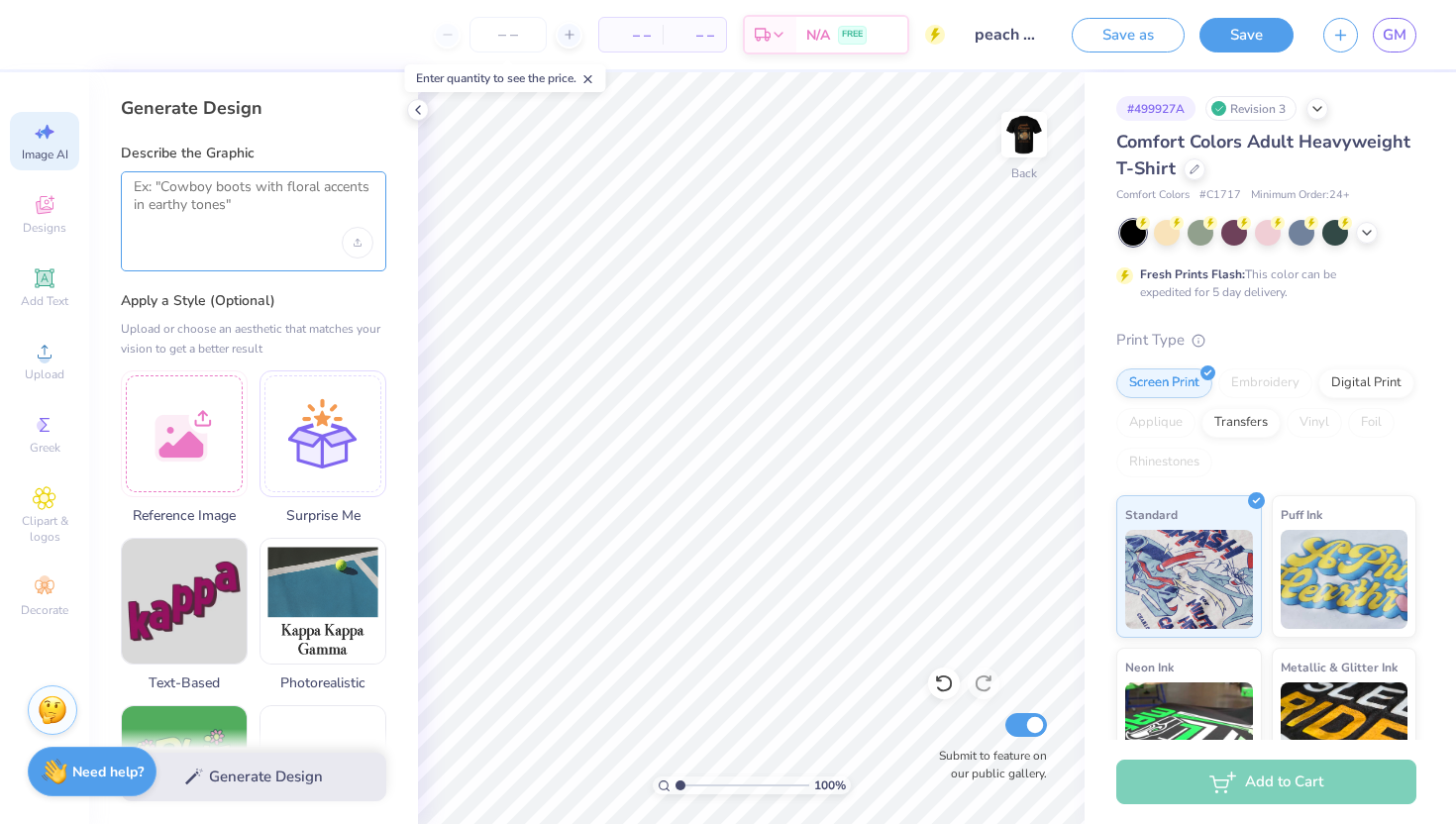 click at bounding box center [254, 203] 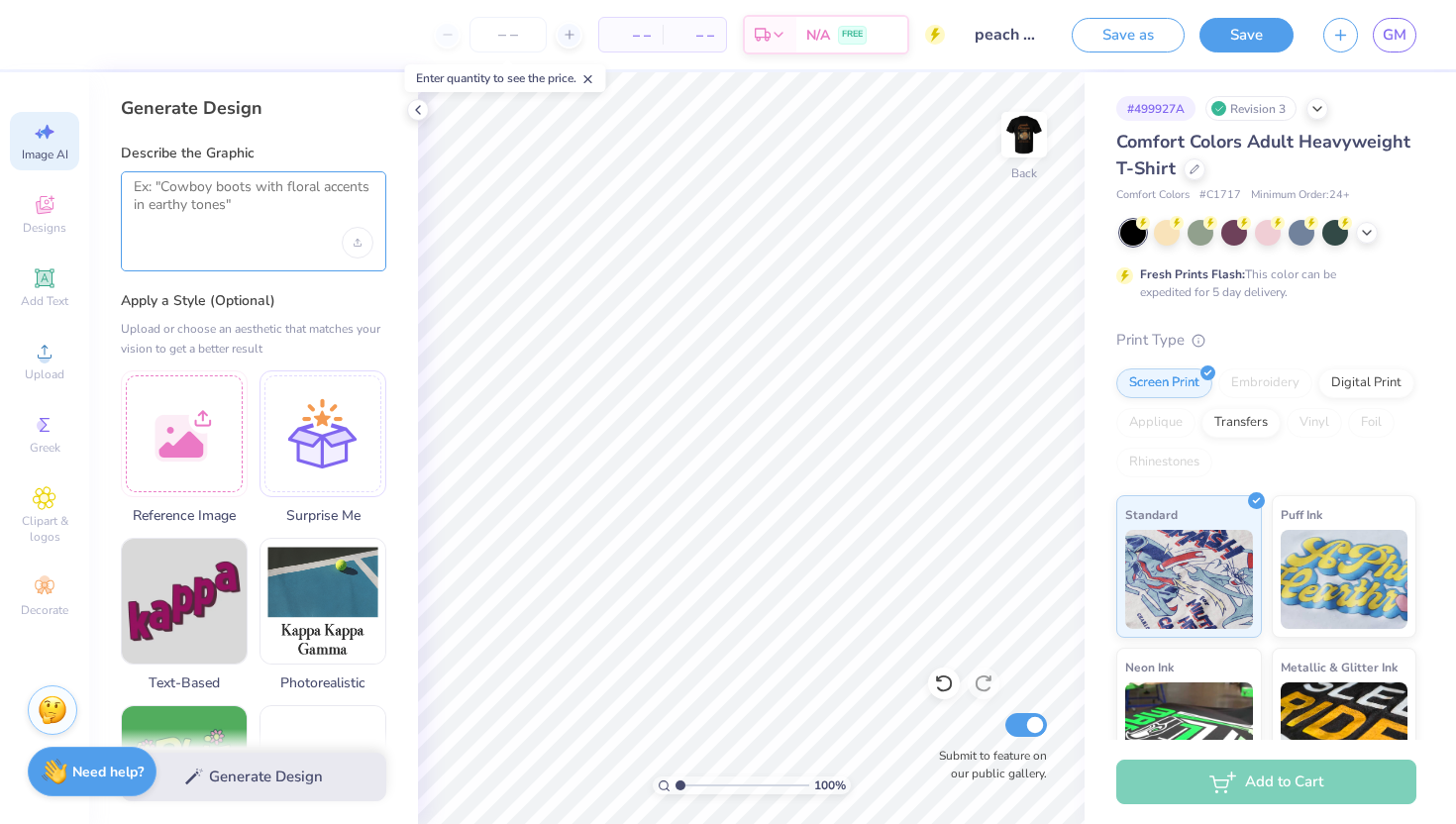 paste on "a stamp and on the inside of the stamp is a cappuccino cup and a cookie and at the bottom of the stamp if says "feeling peachy" in all caps and have all of the wording be next to each other on the same line" 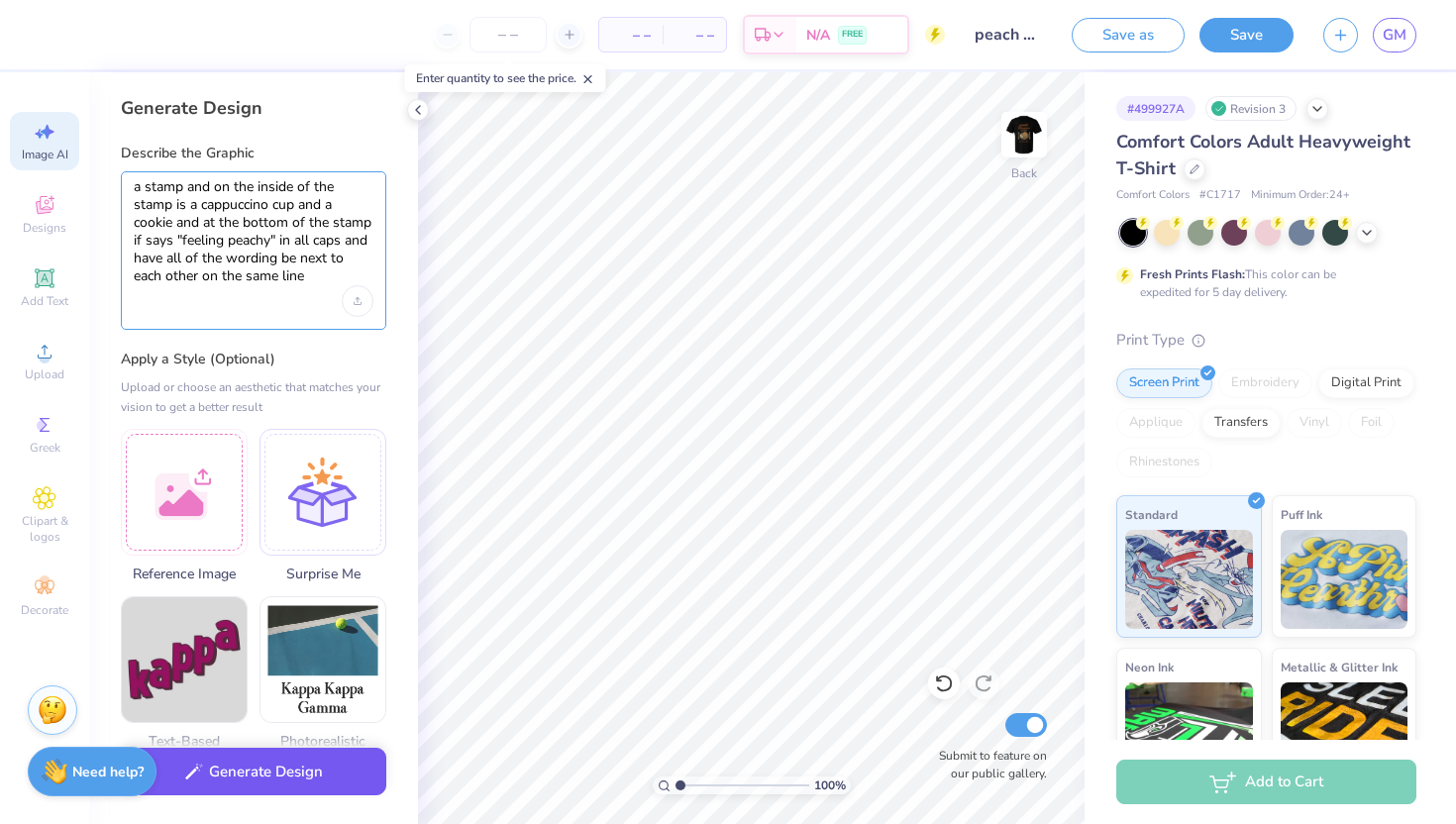 type on "a stamp and on the inside of the stamp is a cappuccino cup and a cookie and at the bottom of the stamp if says "feeling peachy" in all caps and have all of the wording be next to each other on the same line" 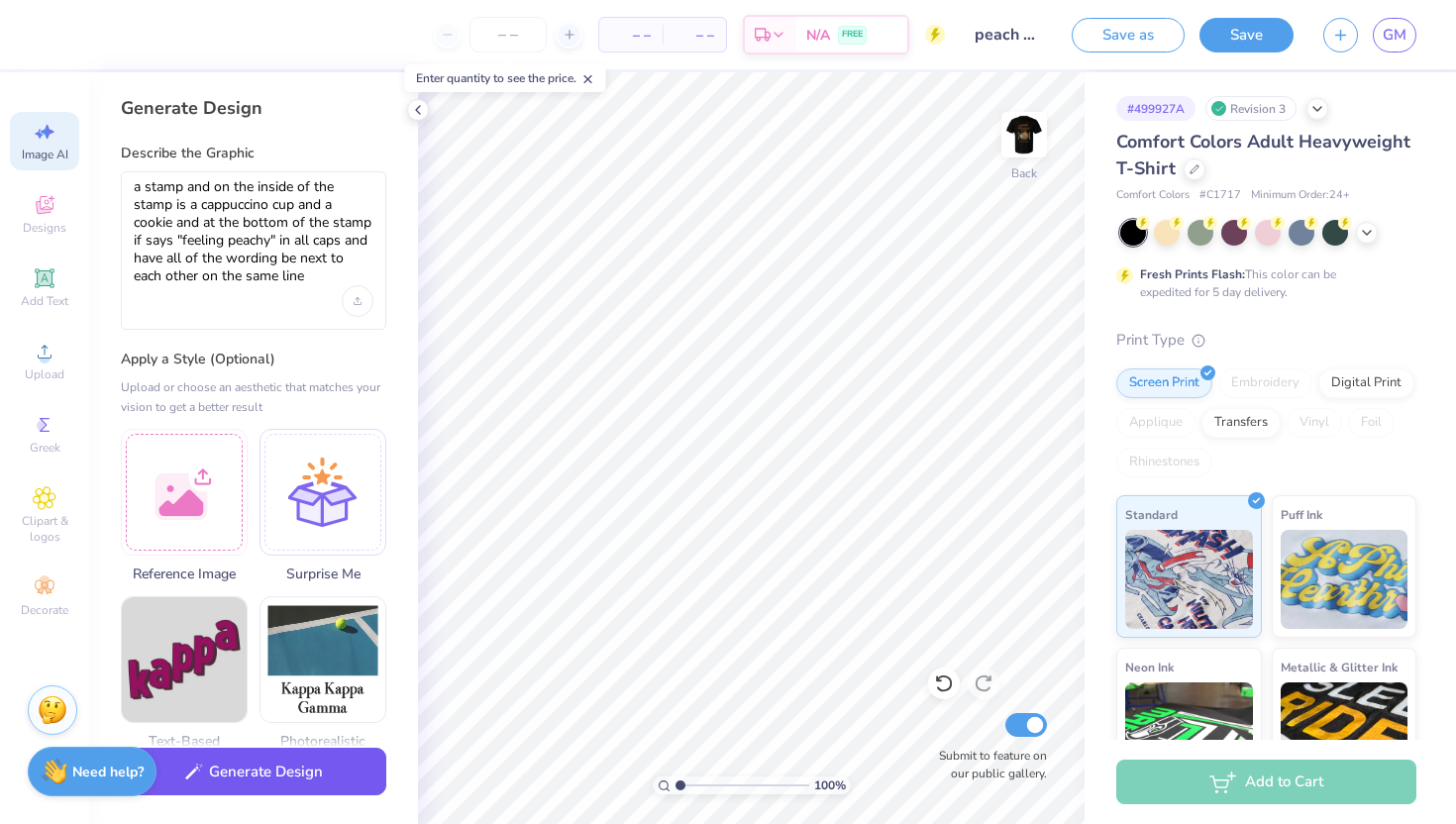 click on "Generate Design" at bounding box center [254, 772] 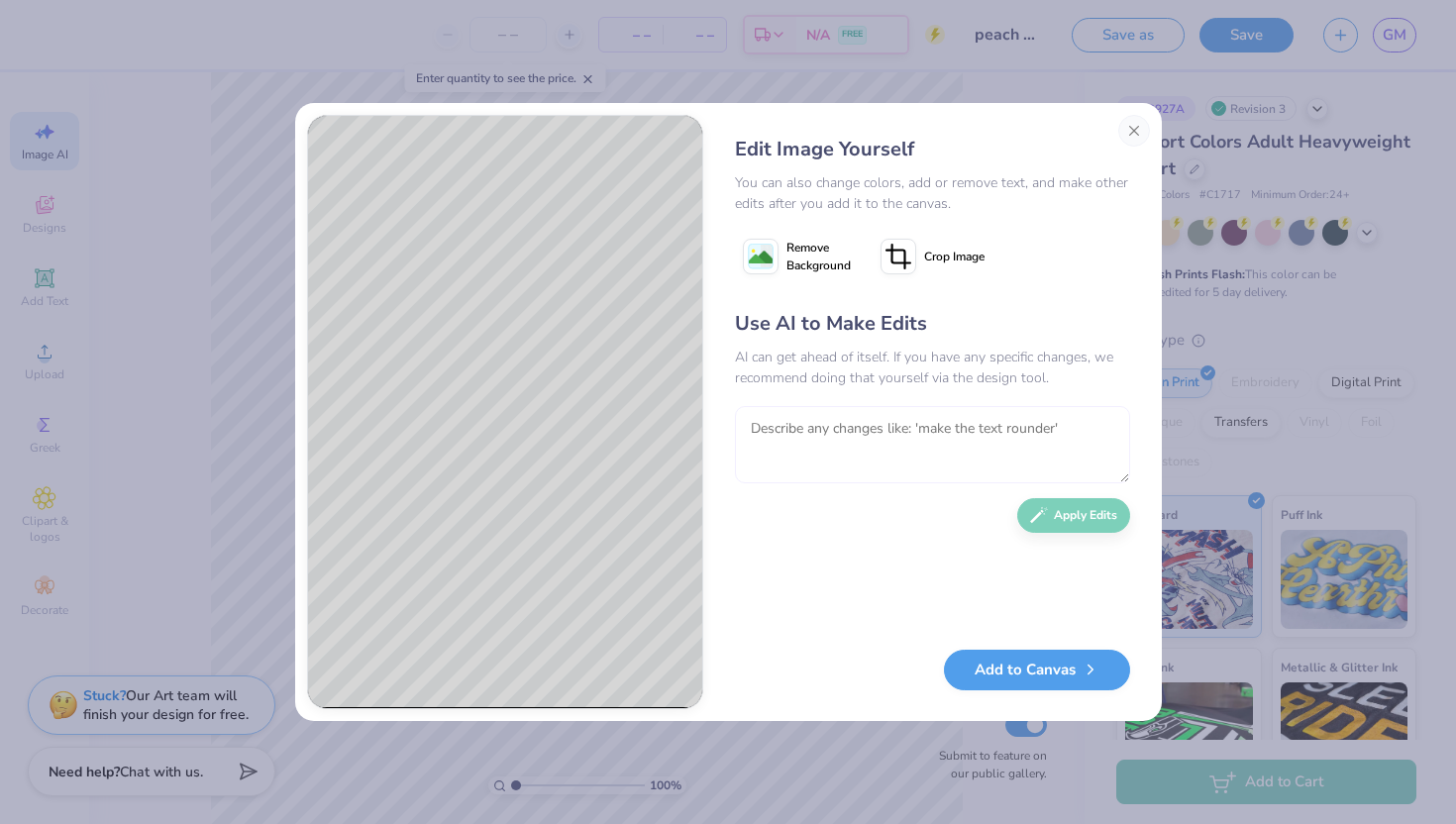 click at bounding box center (932, 445) 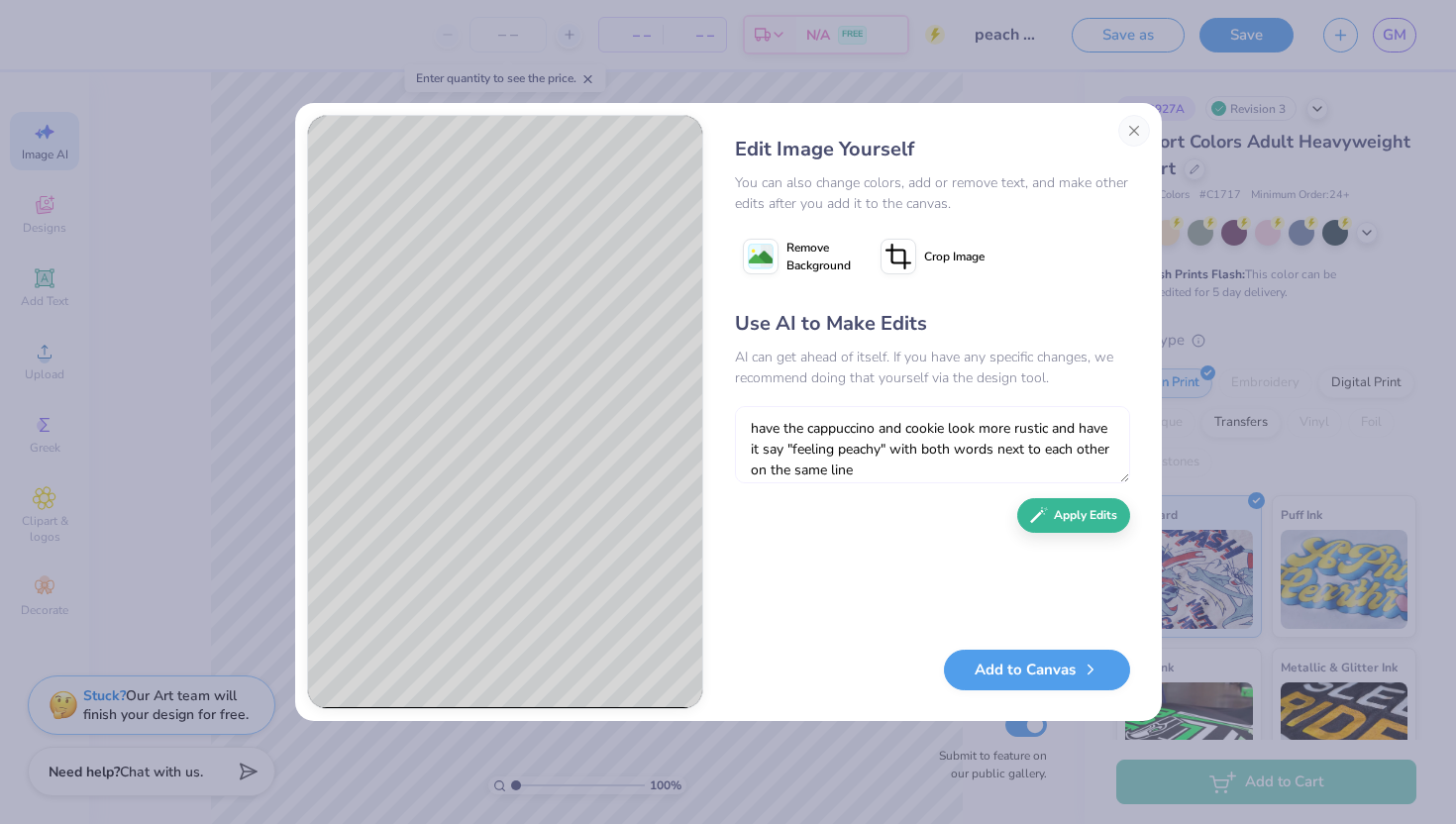 type on "have the cappuccino and cookie look more rustic and have it say "feeling peachy" with both words next to each other on the same line" 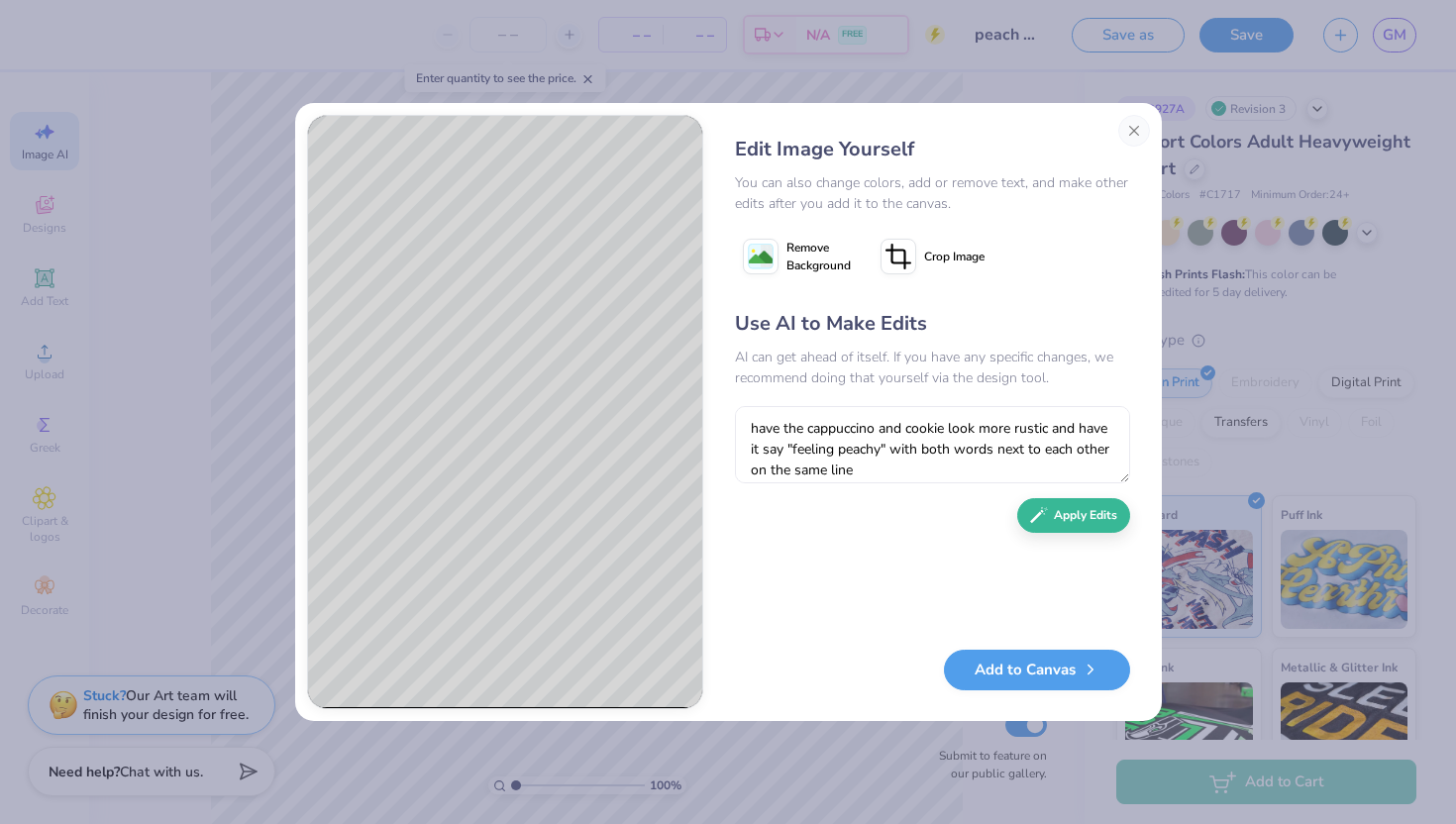 click on "Use AI to Make Edits AI can get ahead of itself. If you have any specific changes, we recommend doing that yourself via the design tool. have the cappuccino and cookie look more rustic and have it say "feeling peachy" with both words next to each other on the same line Apply Edits" at bounding box center [932, 469] 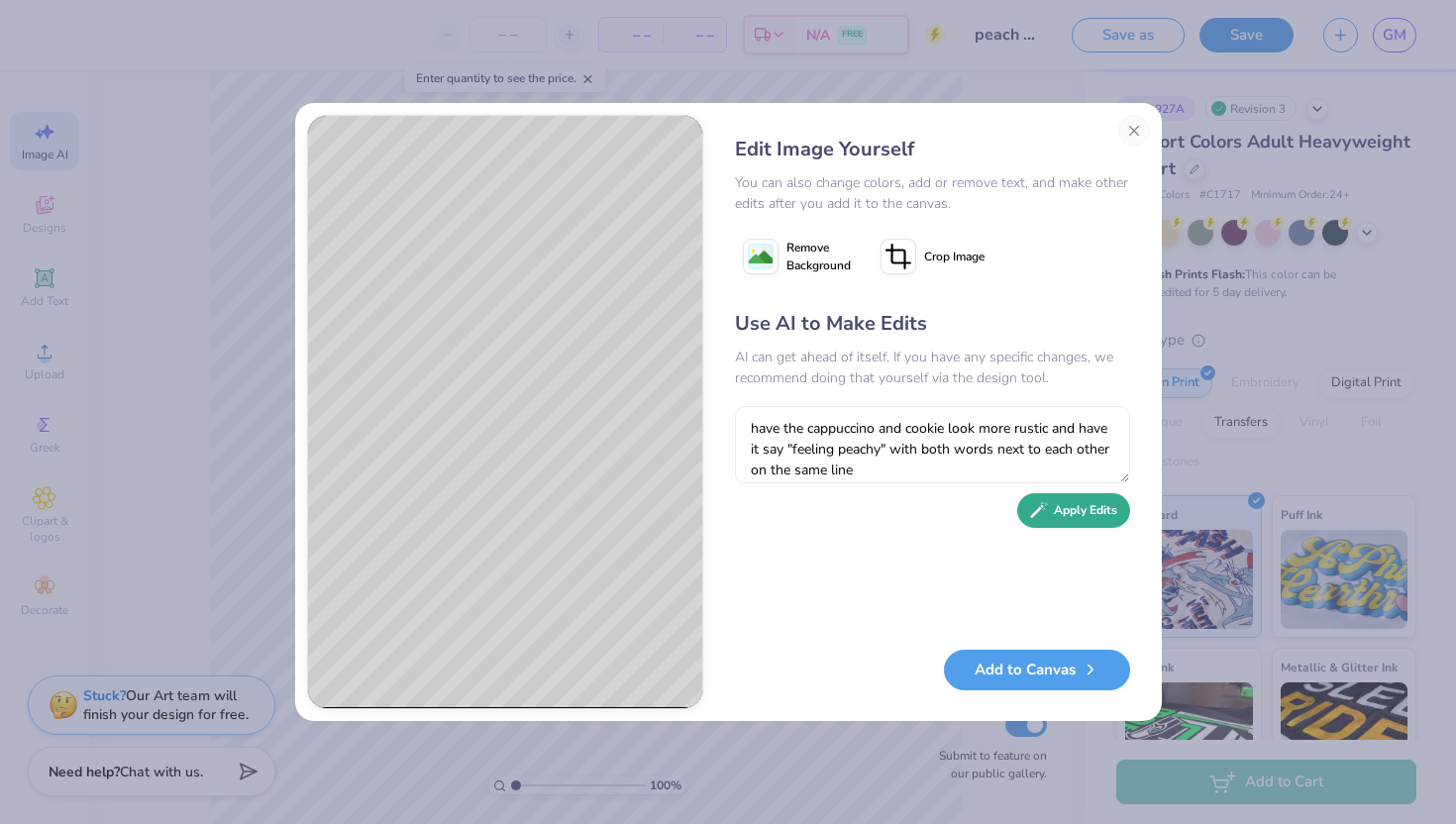 click on "Apply Edits" at bounding box center [1074, 510] 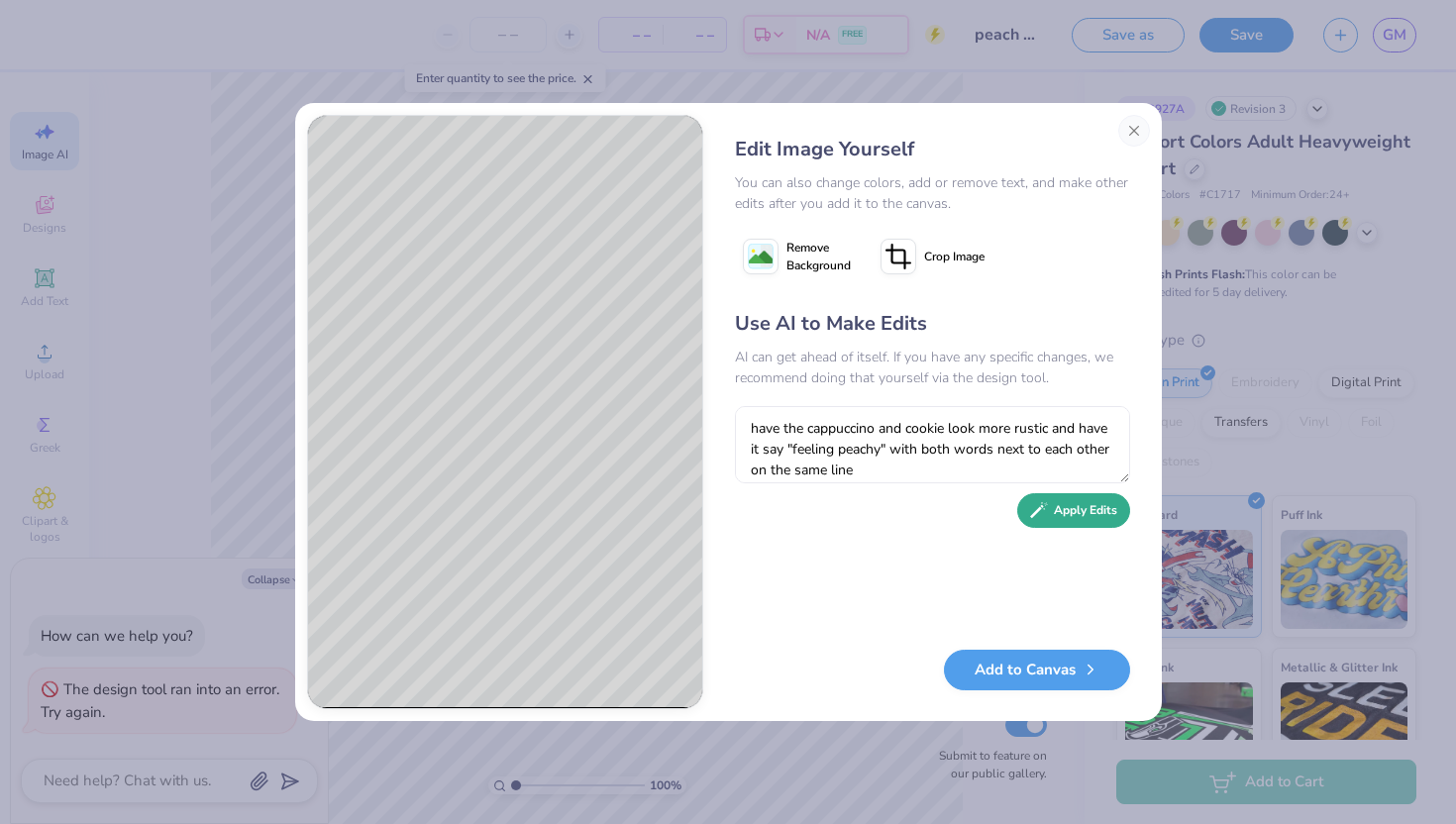 click on "Apply Edits" at bounding box center [1074, 510] 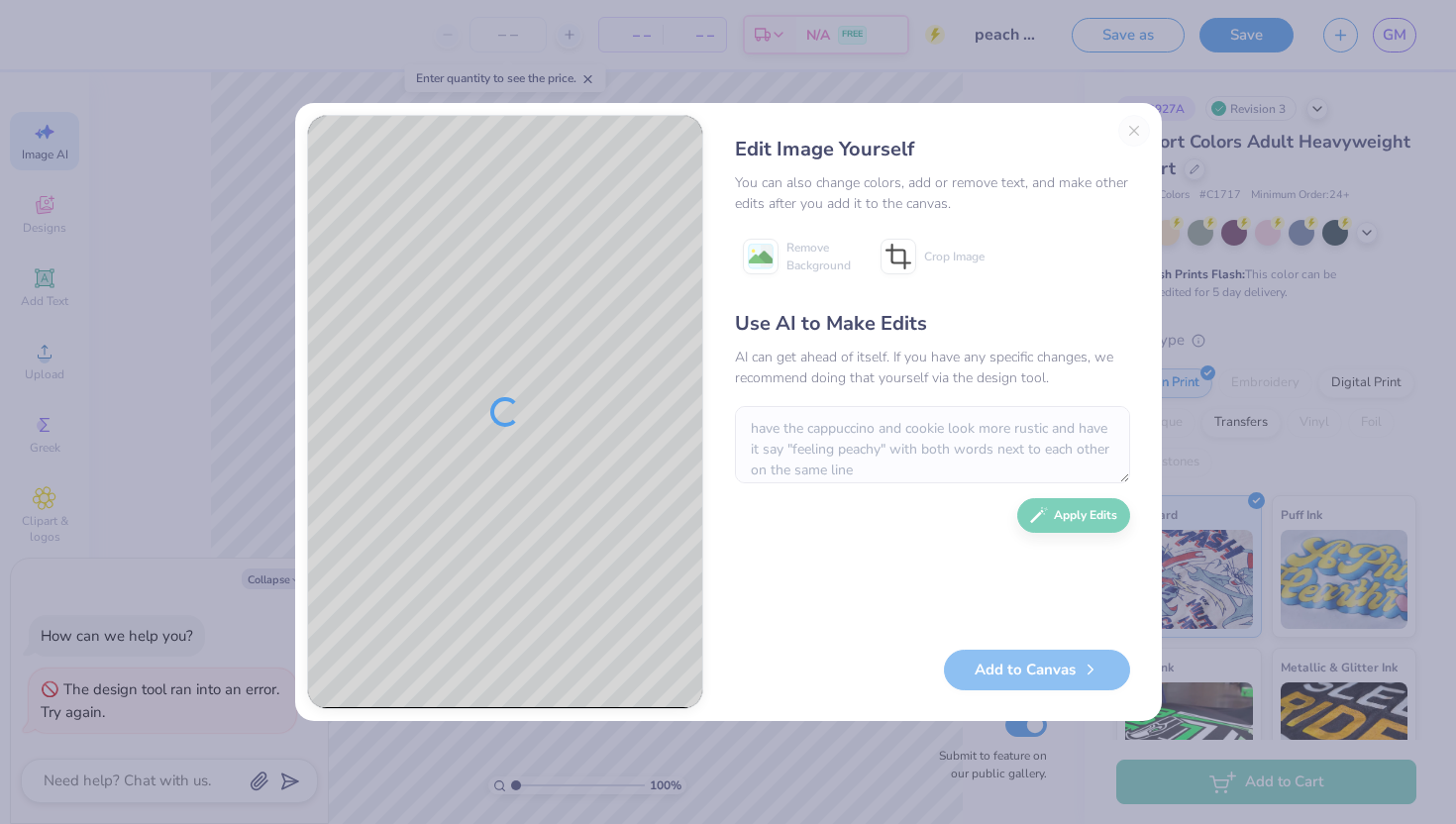 scroll, scrollTop: 0, scrollLeft: 0, axis: both 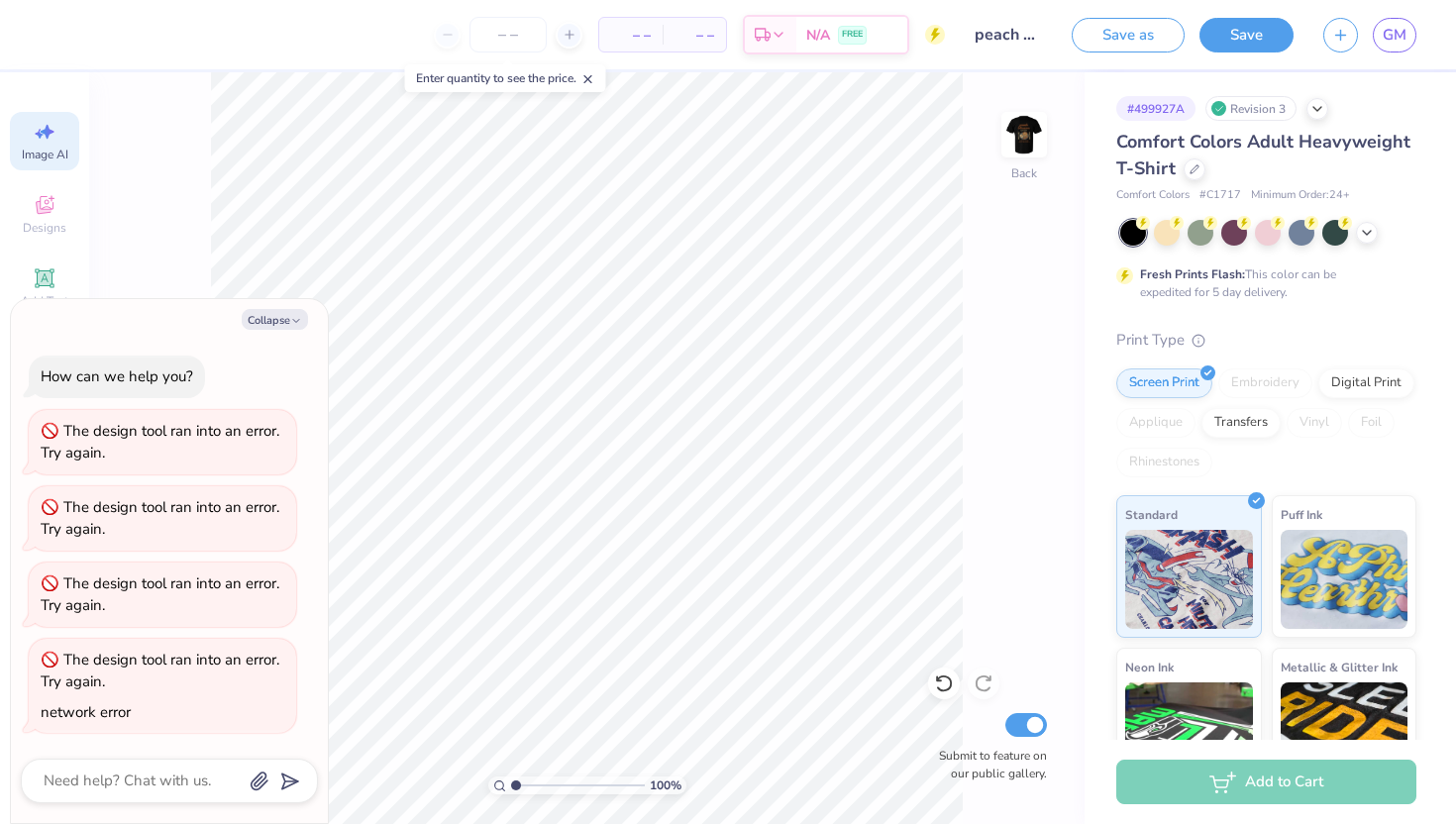 select on "4" 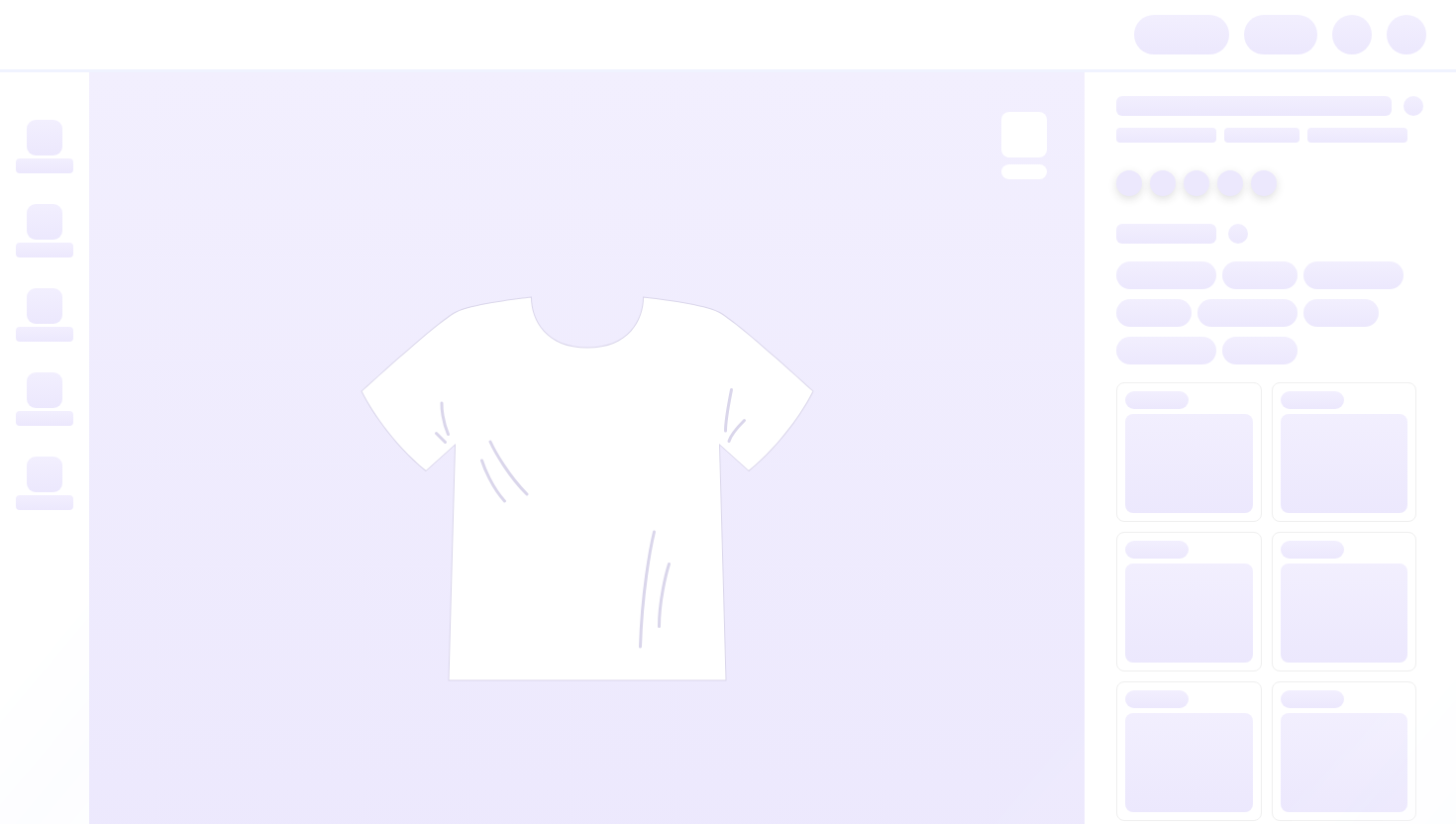 scroll, scrollTop: 0, scrollLeft: 0, axis: both 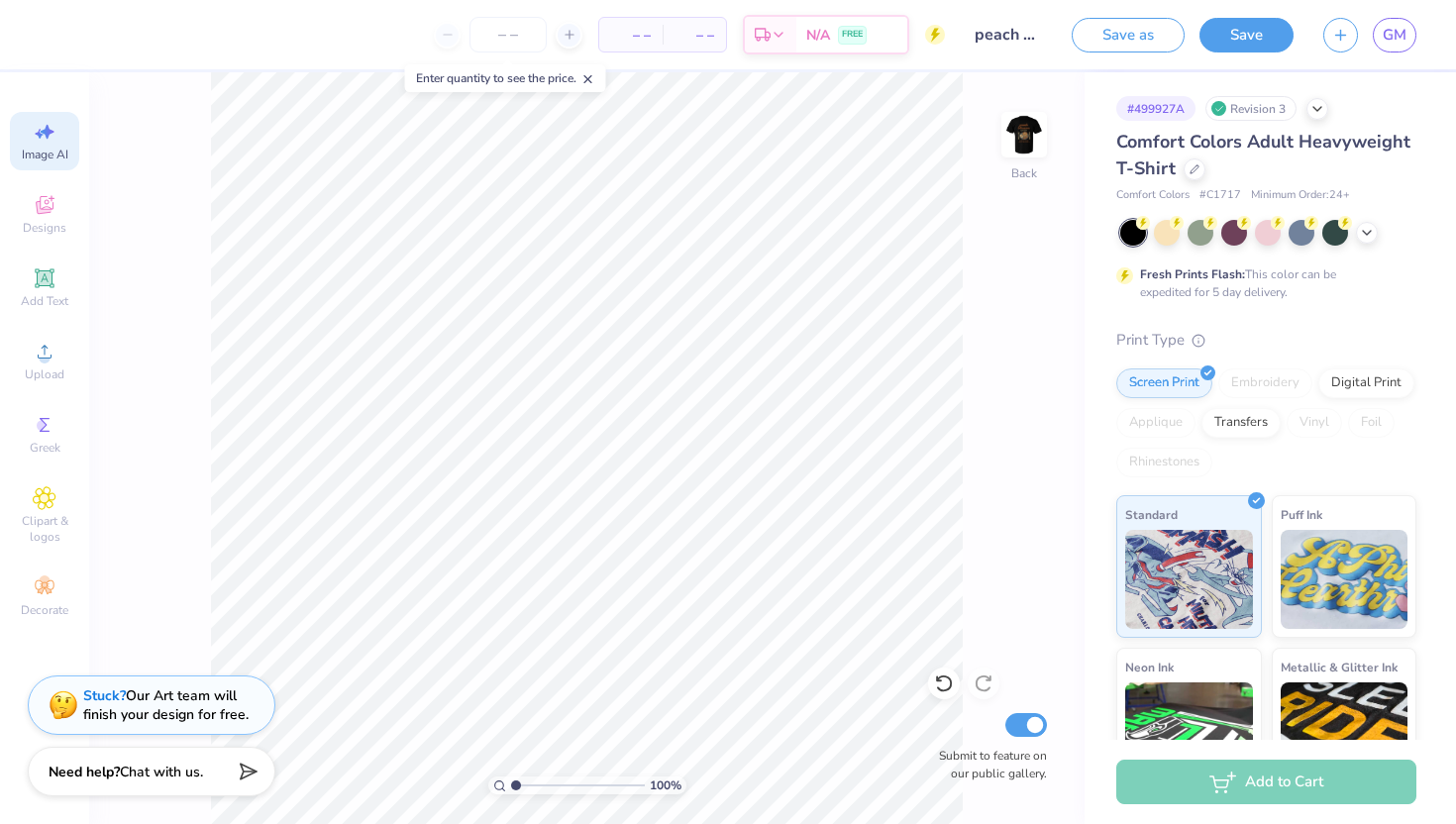 click 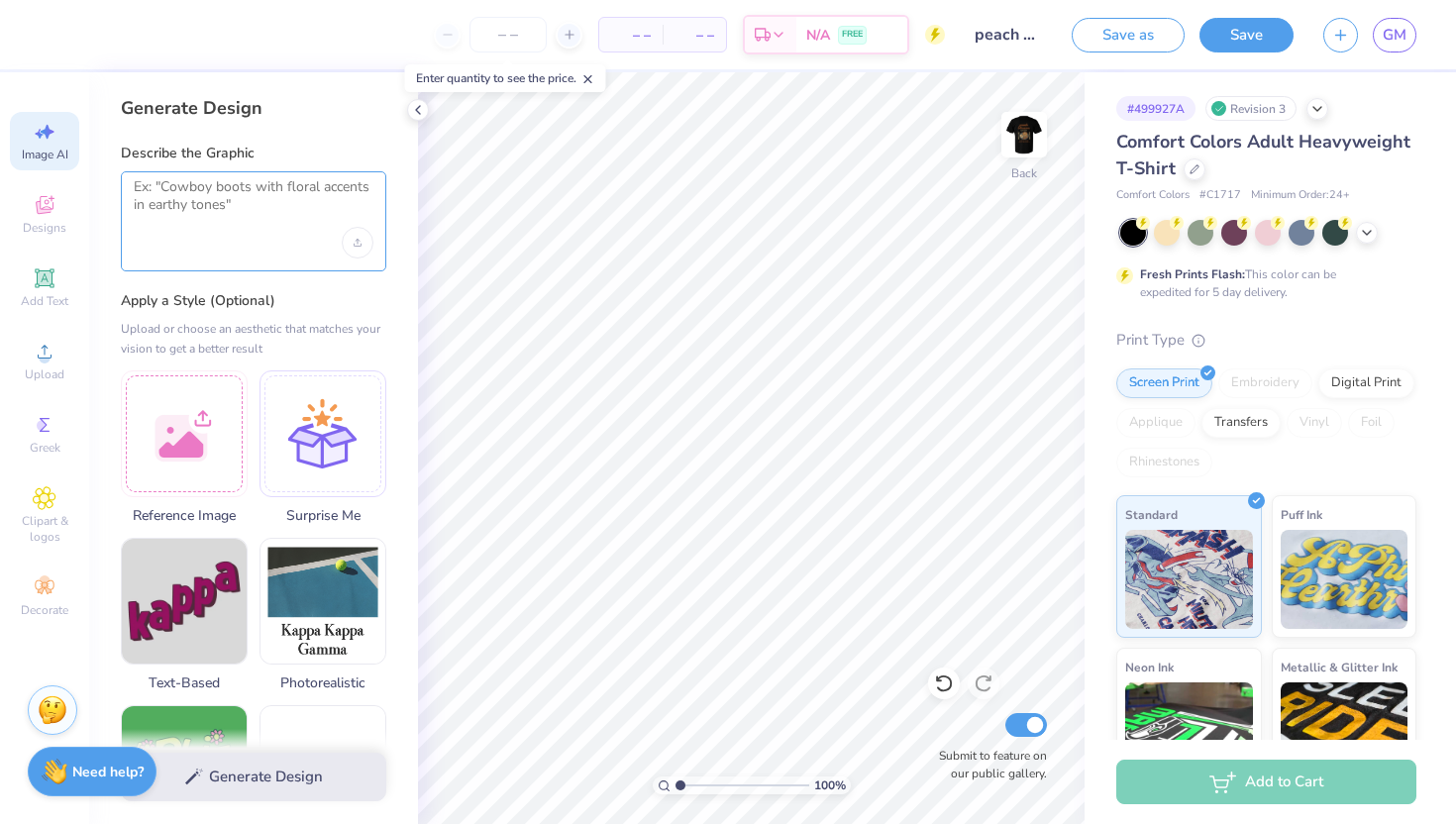 click at bounding box center (254, 203) 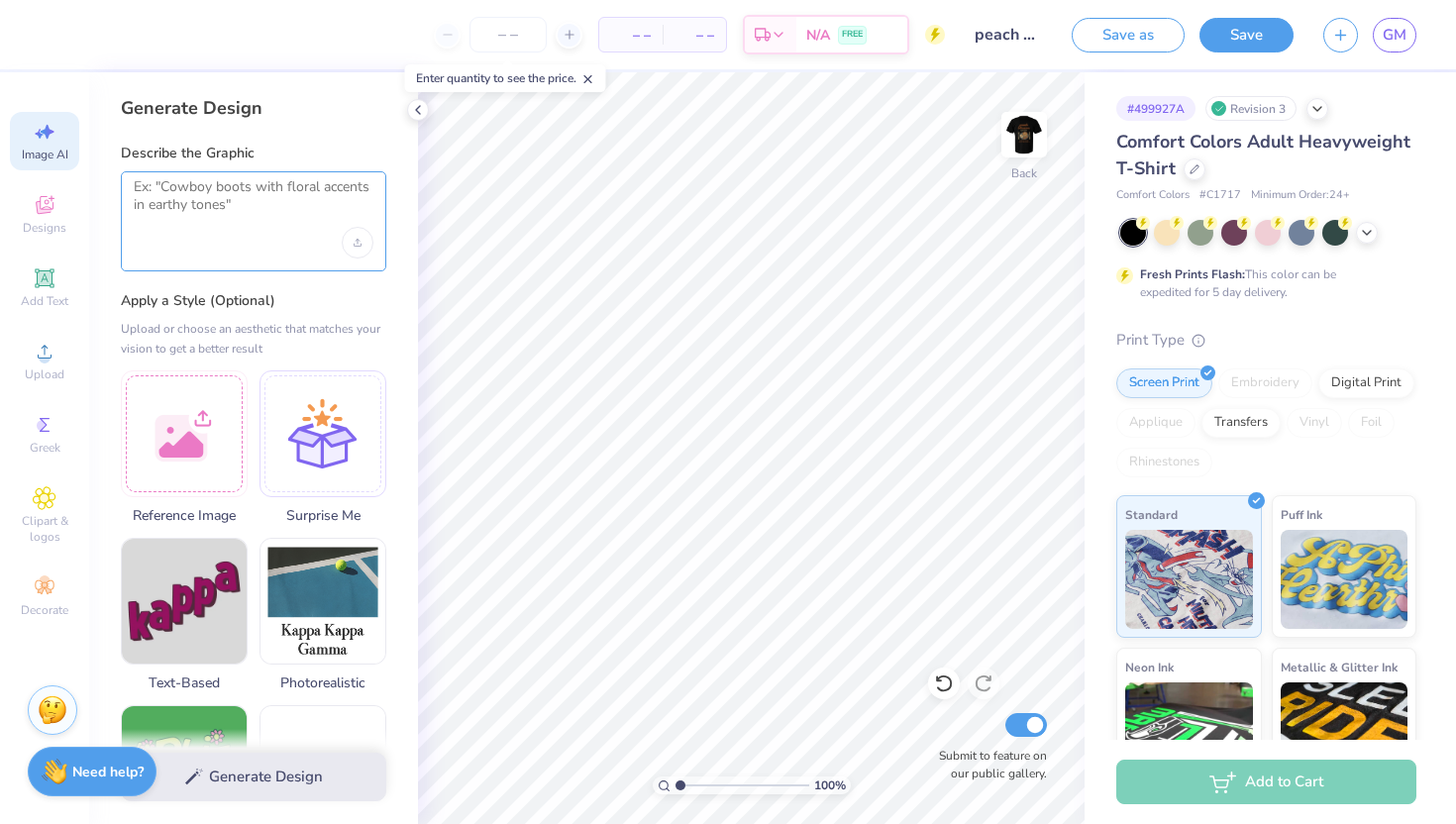 paste on "a stamp and on the inside of the stamp is a cappuccino cup and a cookie and at the bottom of the stamp if says "feeling peachy" in all caps and have all of the wording be next to each other on the same line" 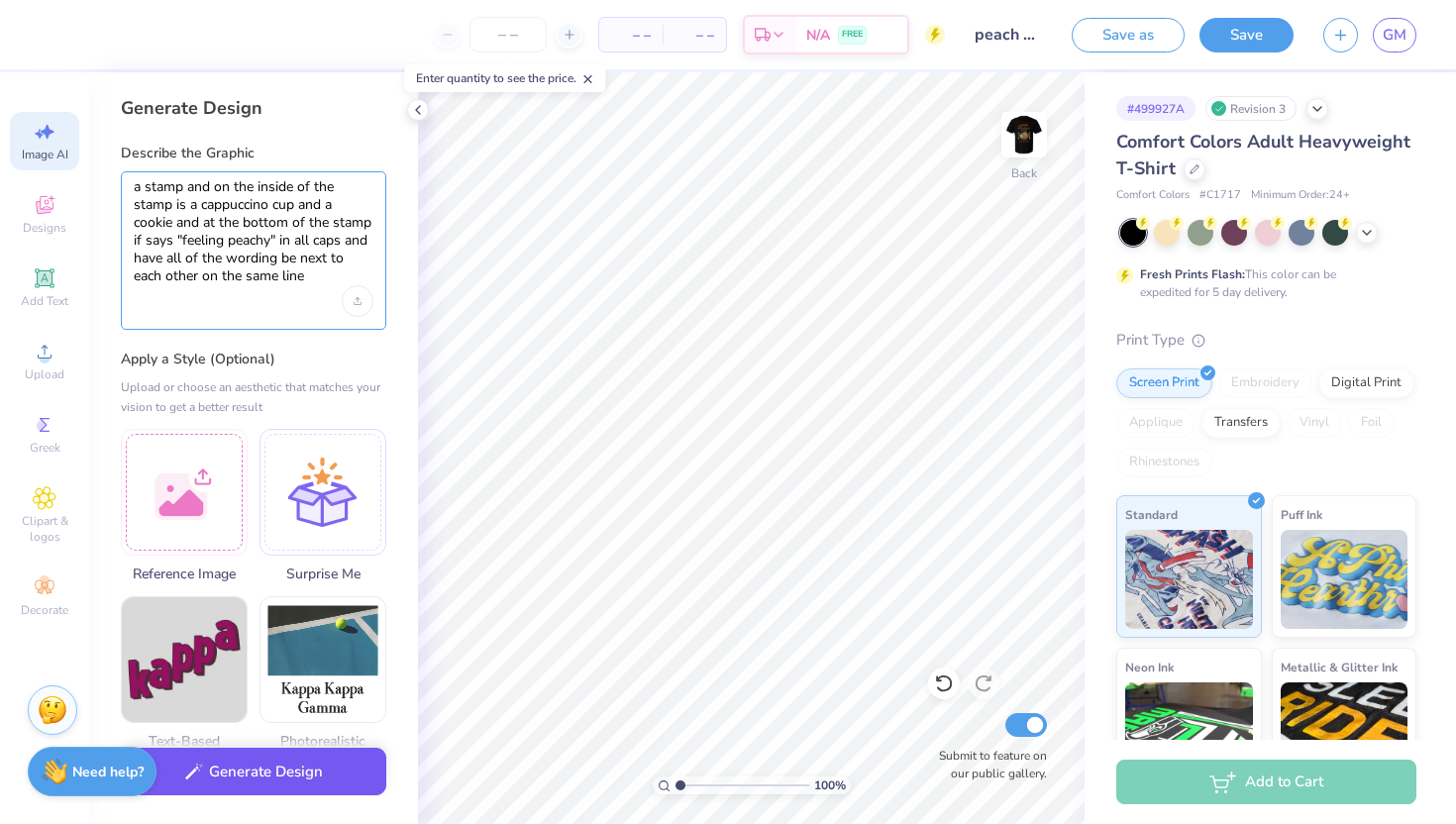 type on "a stamp and on the inside of the stamp is a cappuccino cup and a cookie and at the bottom of the stamp if says "feeling peachy" in all caps and have all of the wording be next to each other on the same line" 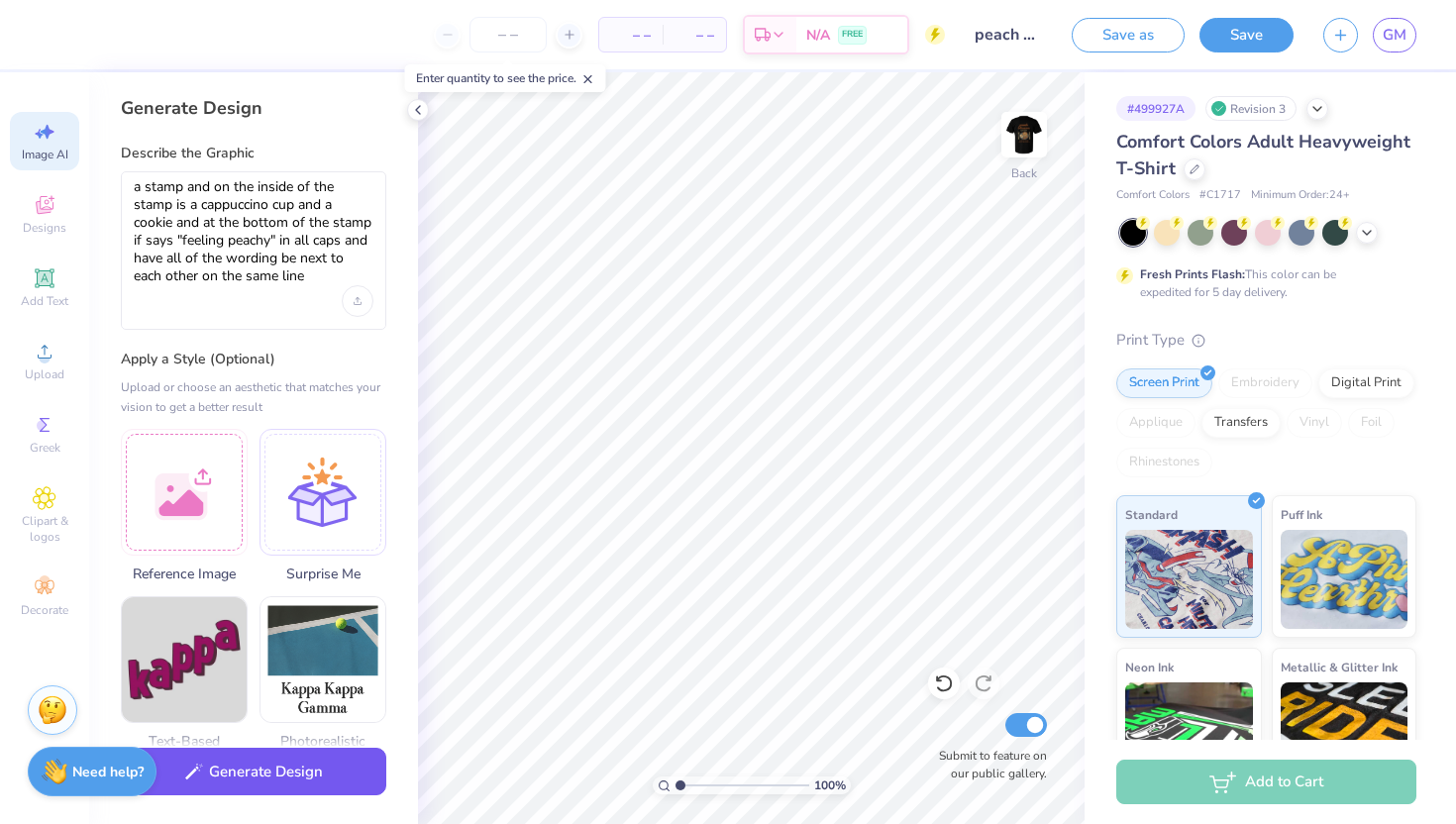 click on "Generate Design" at bounding box center [254, 772] 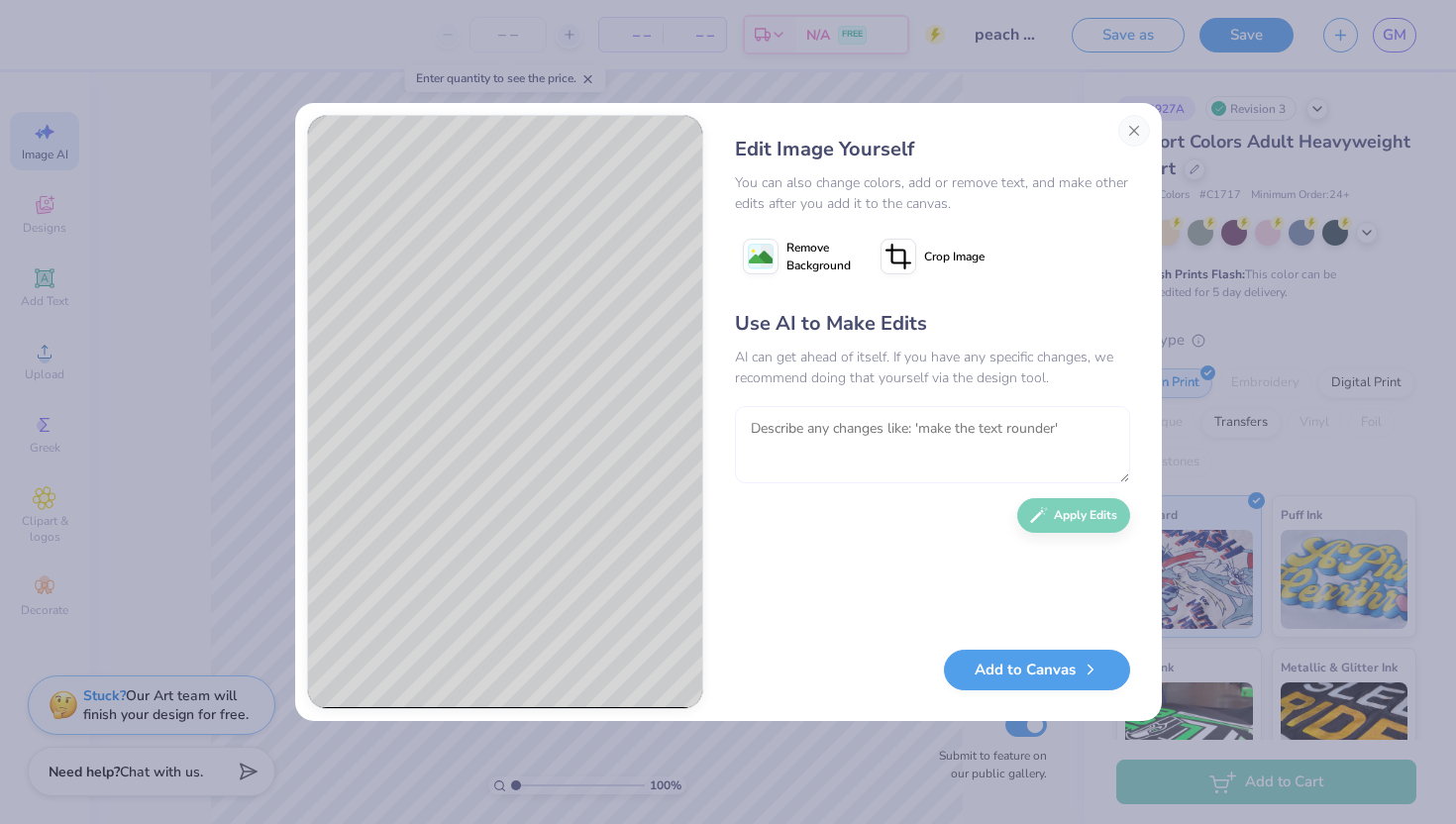 click at bounding box center (932, 445) 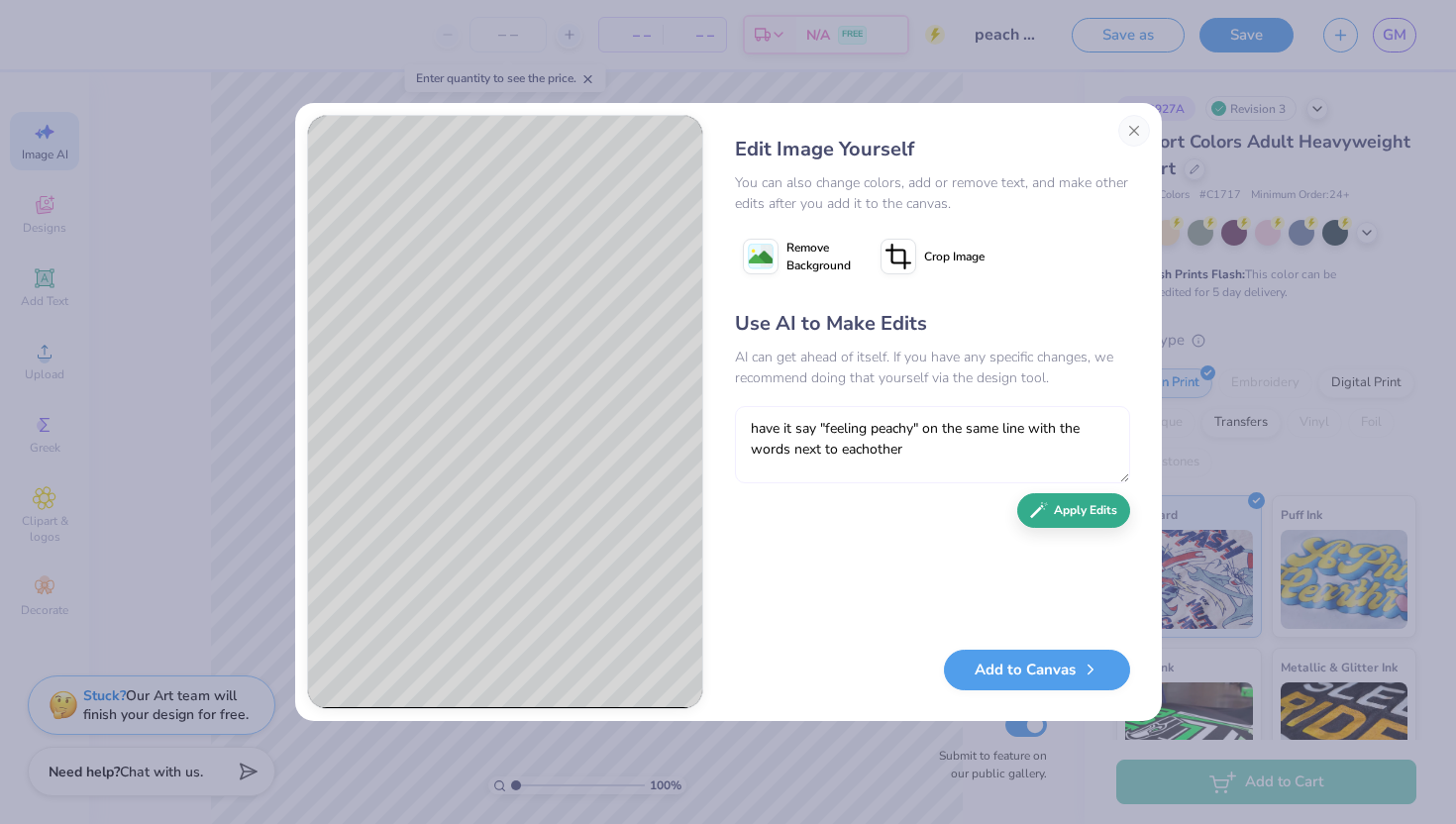 type on "have it say "feeling peachy" on the same line with the words next to eachother" 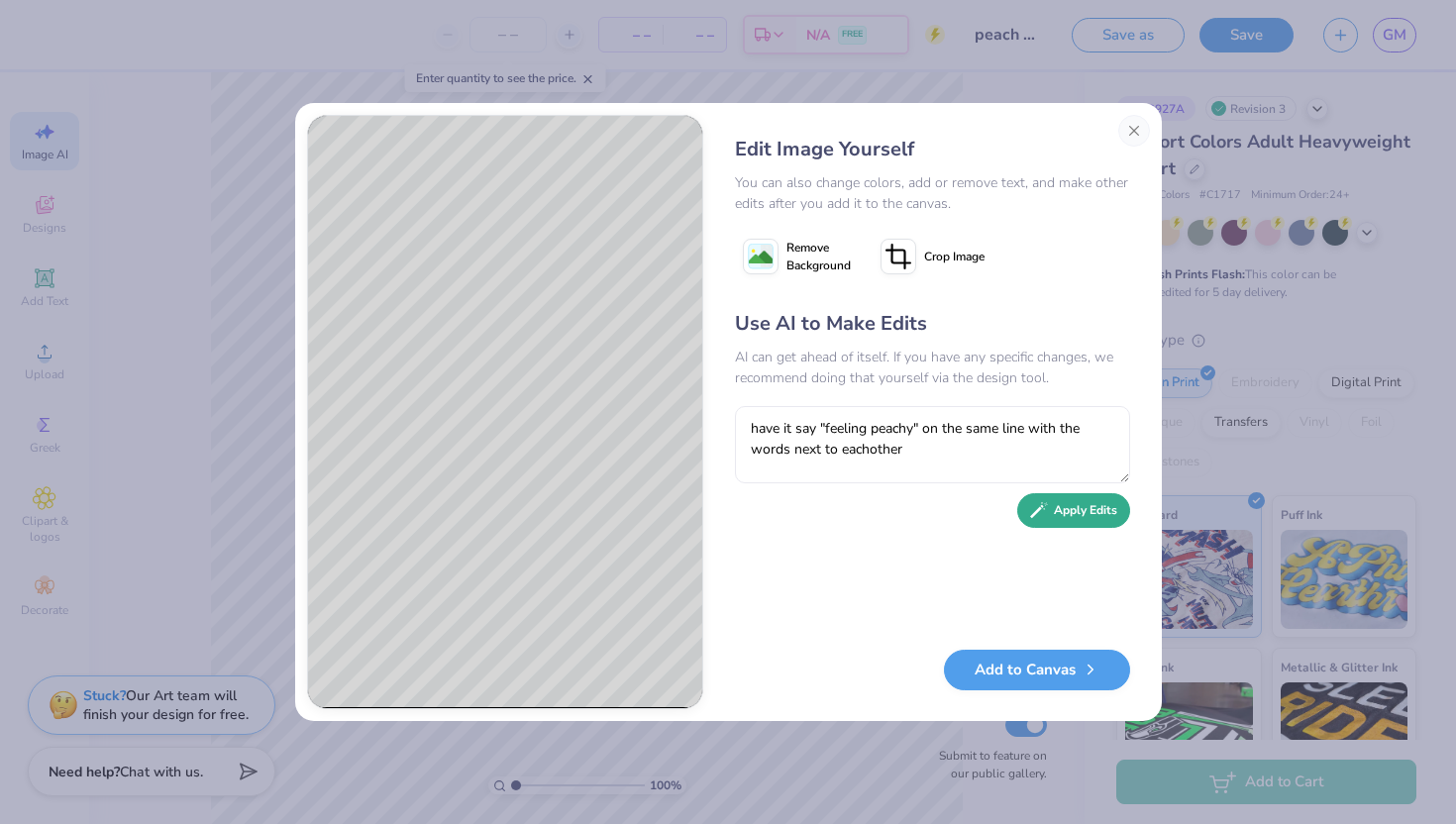 click on "Apply Edits" at bounding box center [1074, 510] 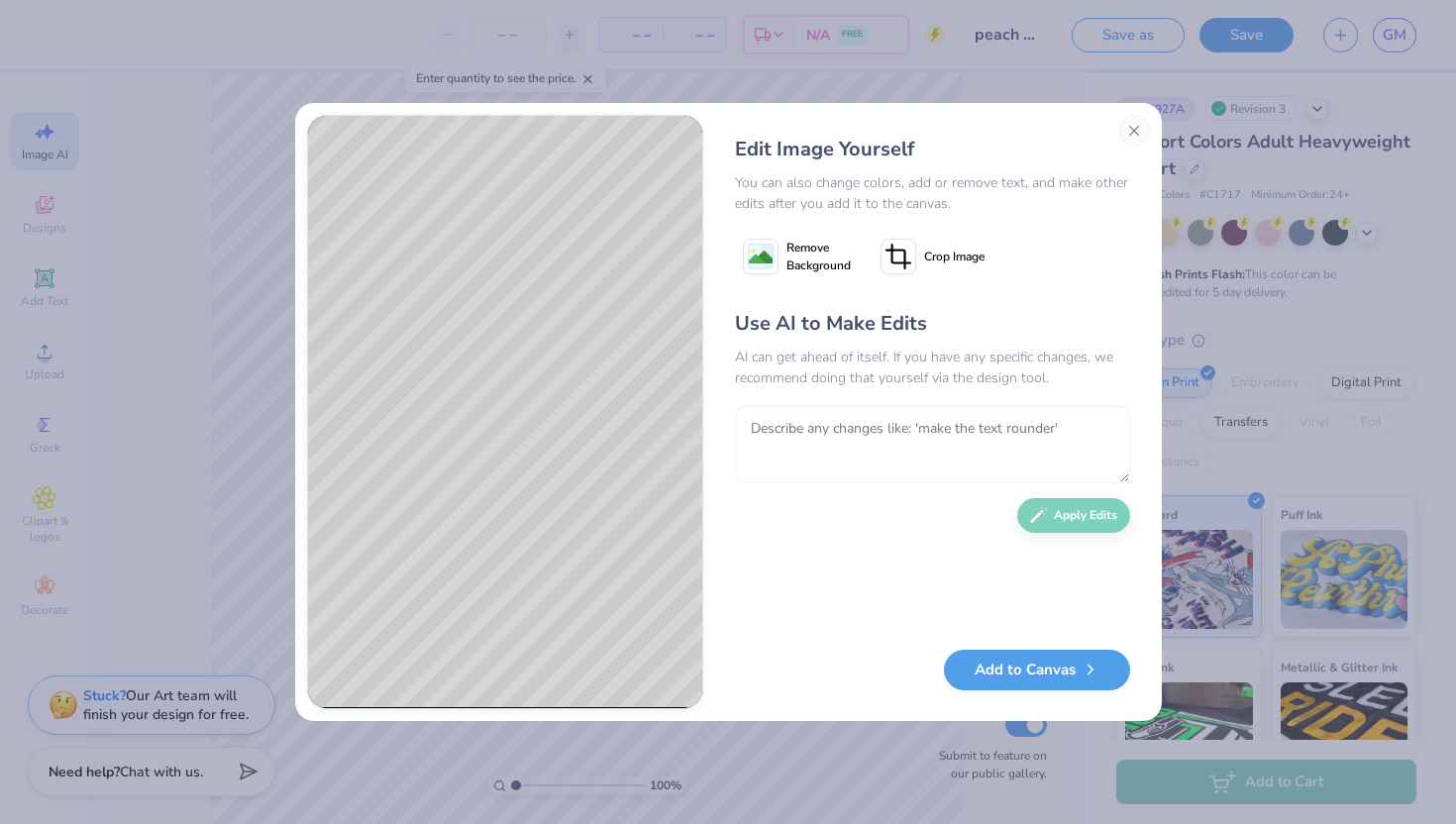 click at bounding box center [932, 445] 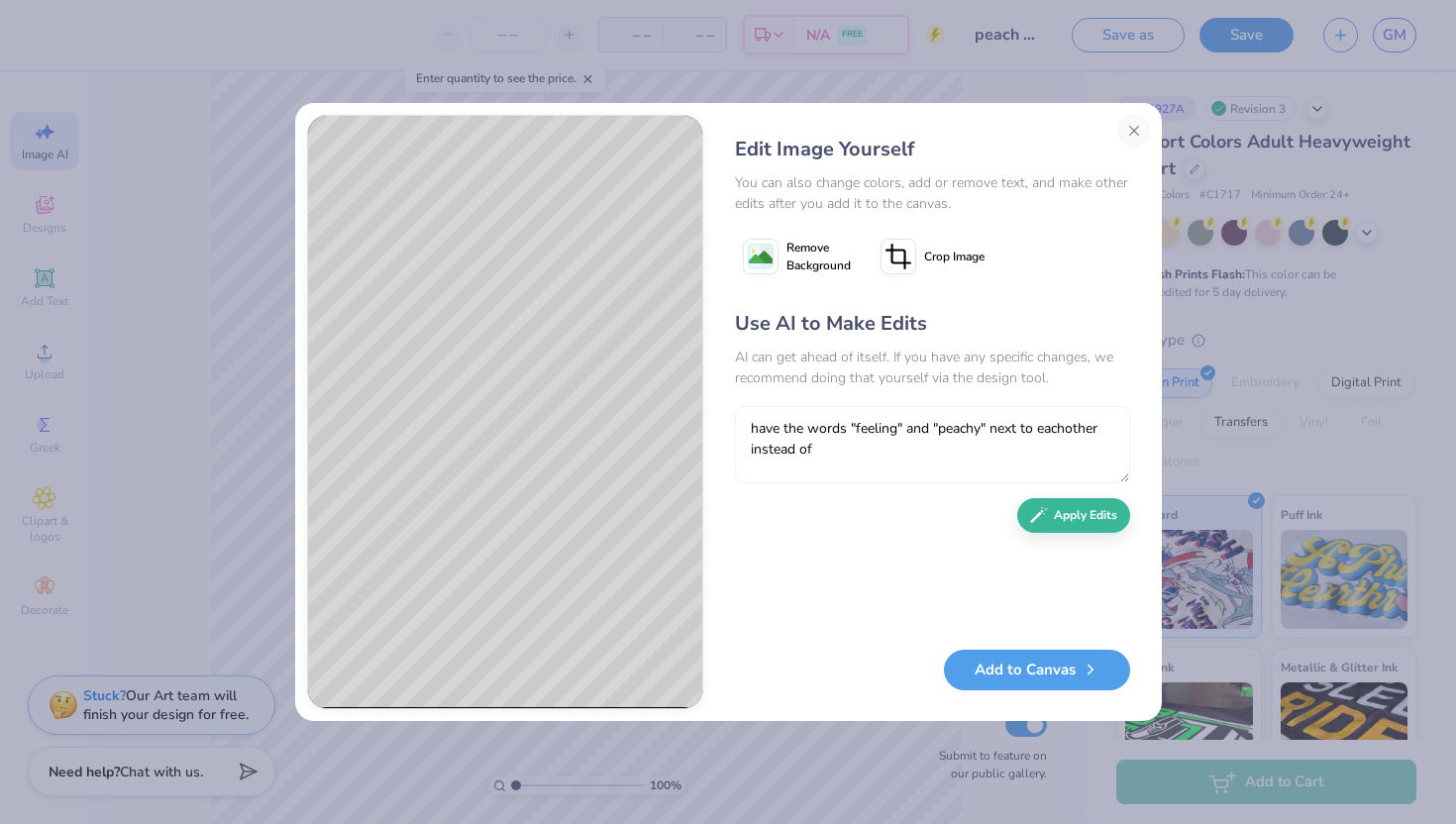 click on "have the words "feeling" and "peachy" next to eachother instead of" at bounding box center [932, 445] 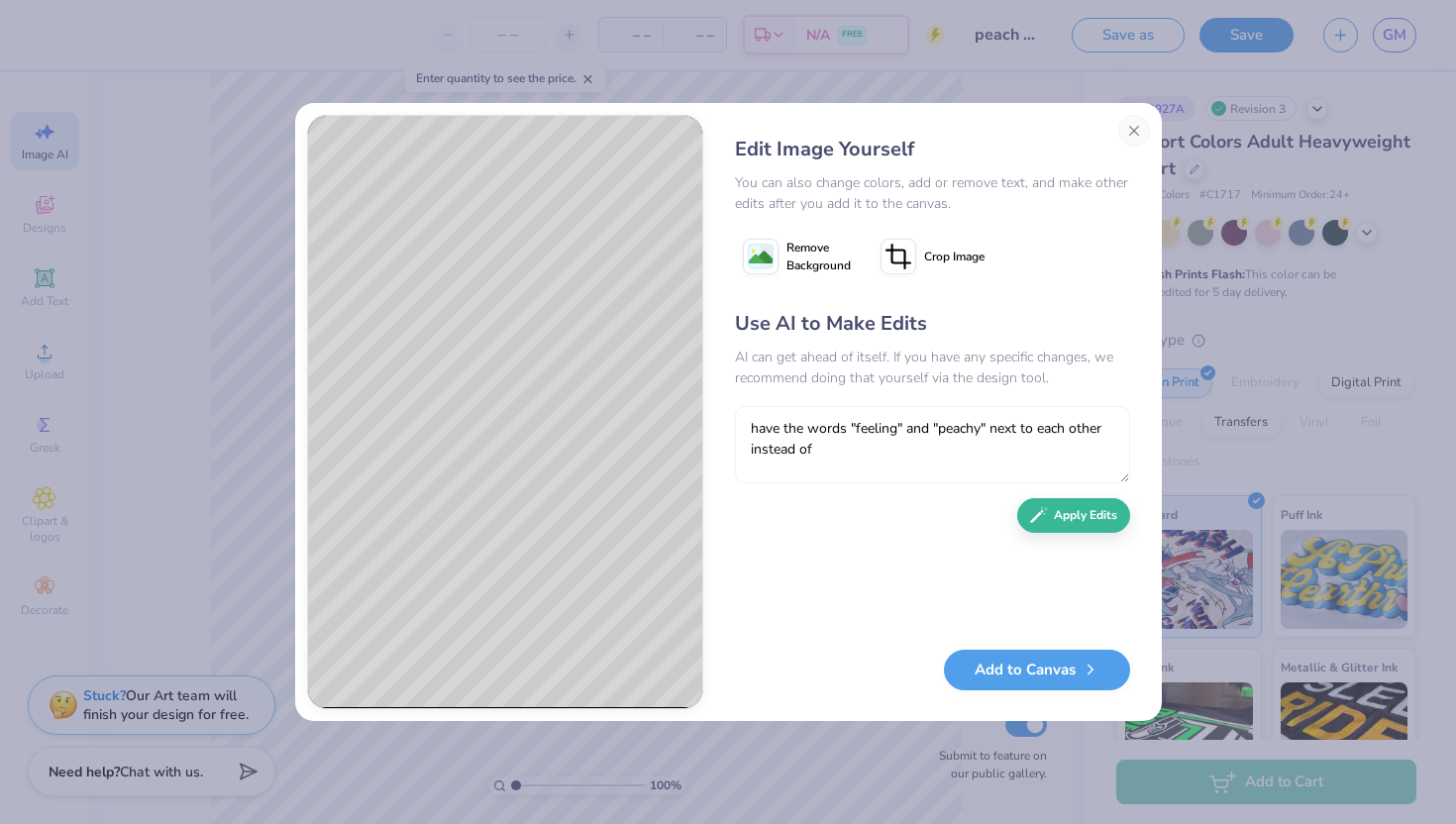 click on "have the words "feeling" and "peachy" next to each other instead of" at bounding box center [932, 445] 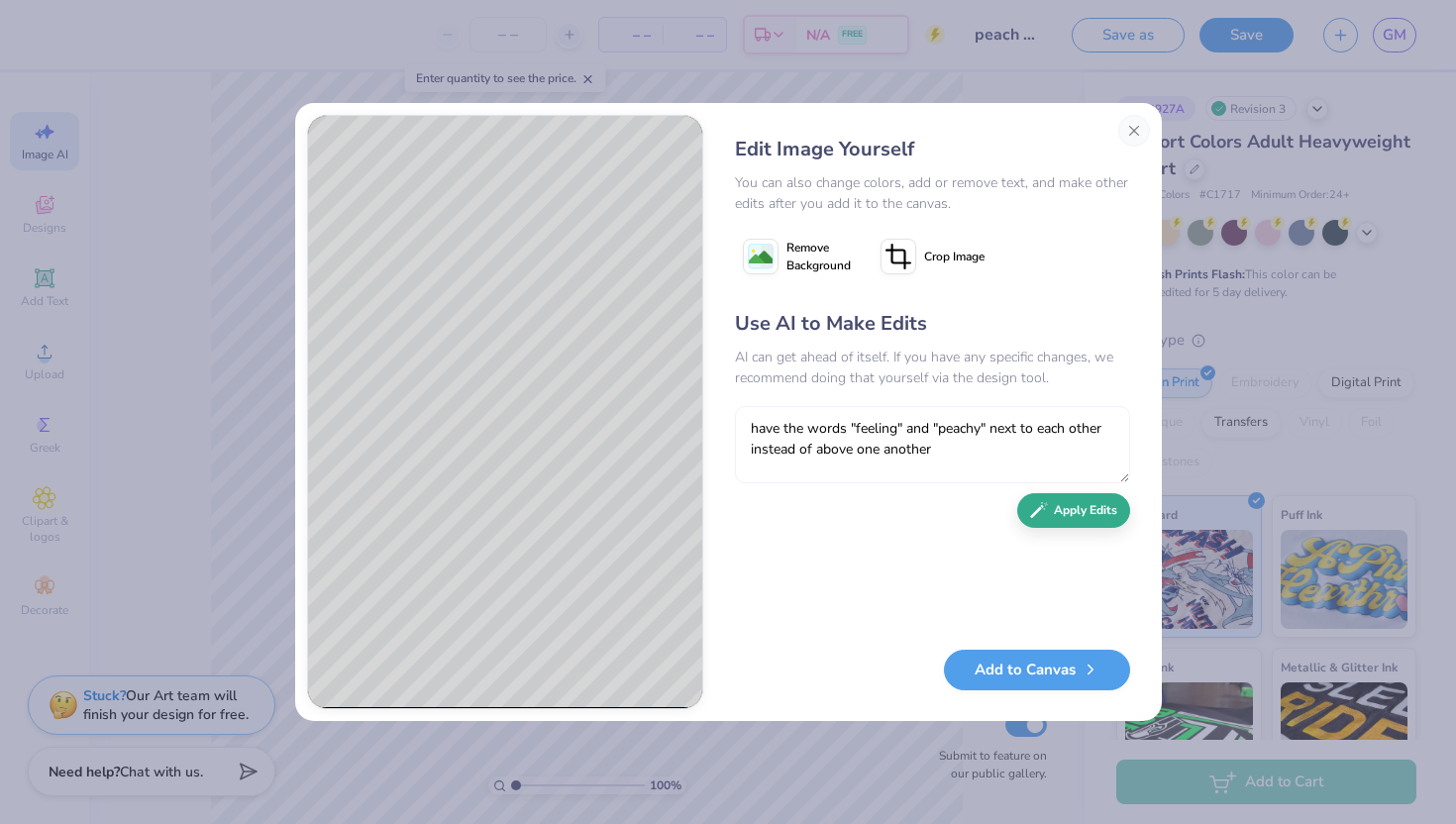 type on "have the words "feeling" and "peachy" next to each other instead of above one another" 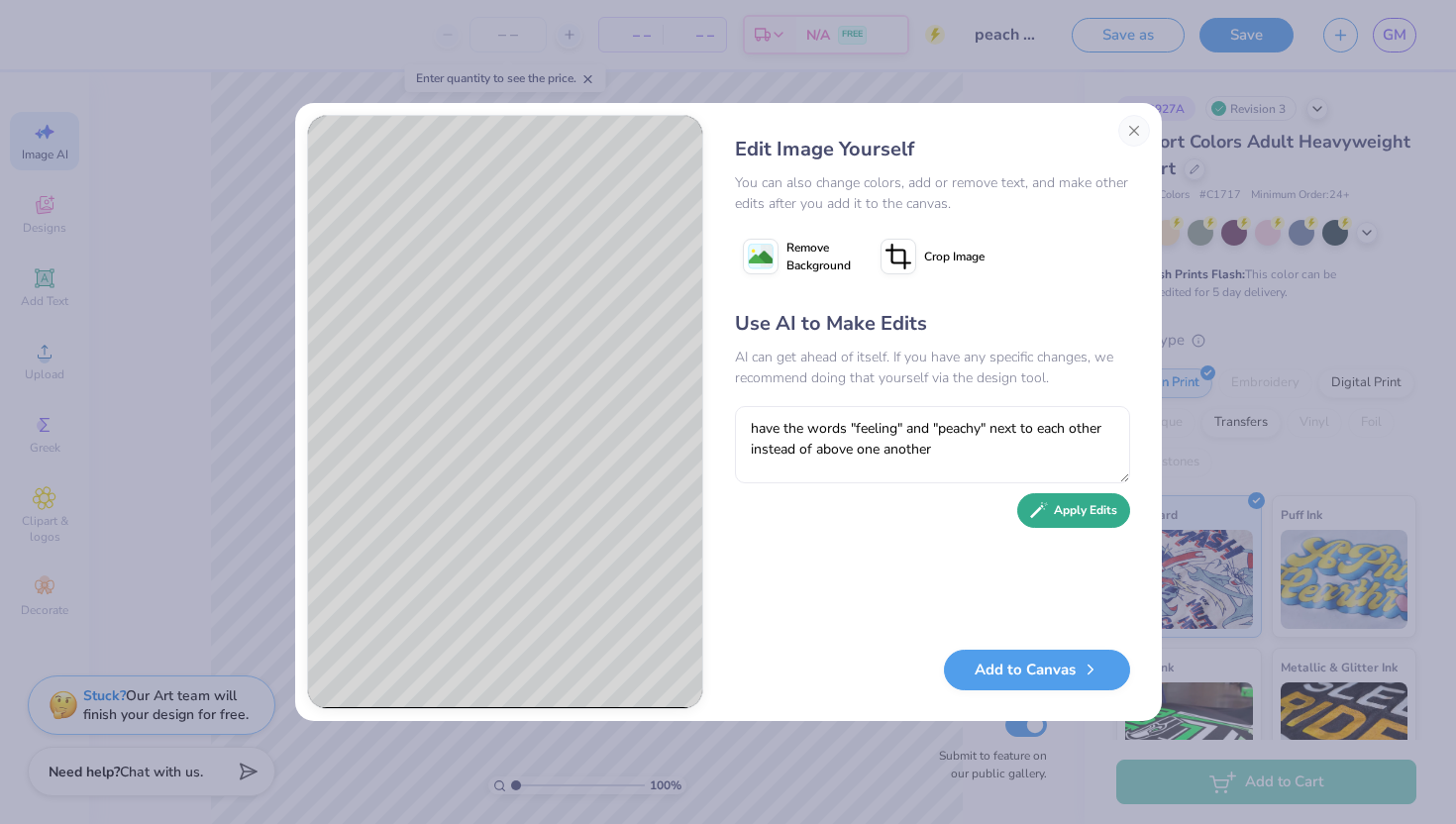 click on "Apply Edits" at bounding box center [1074, 510] 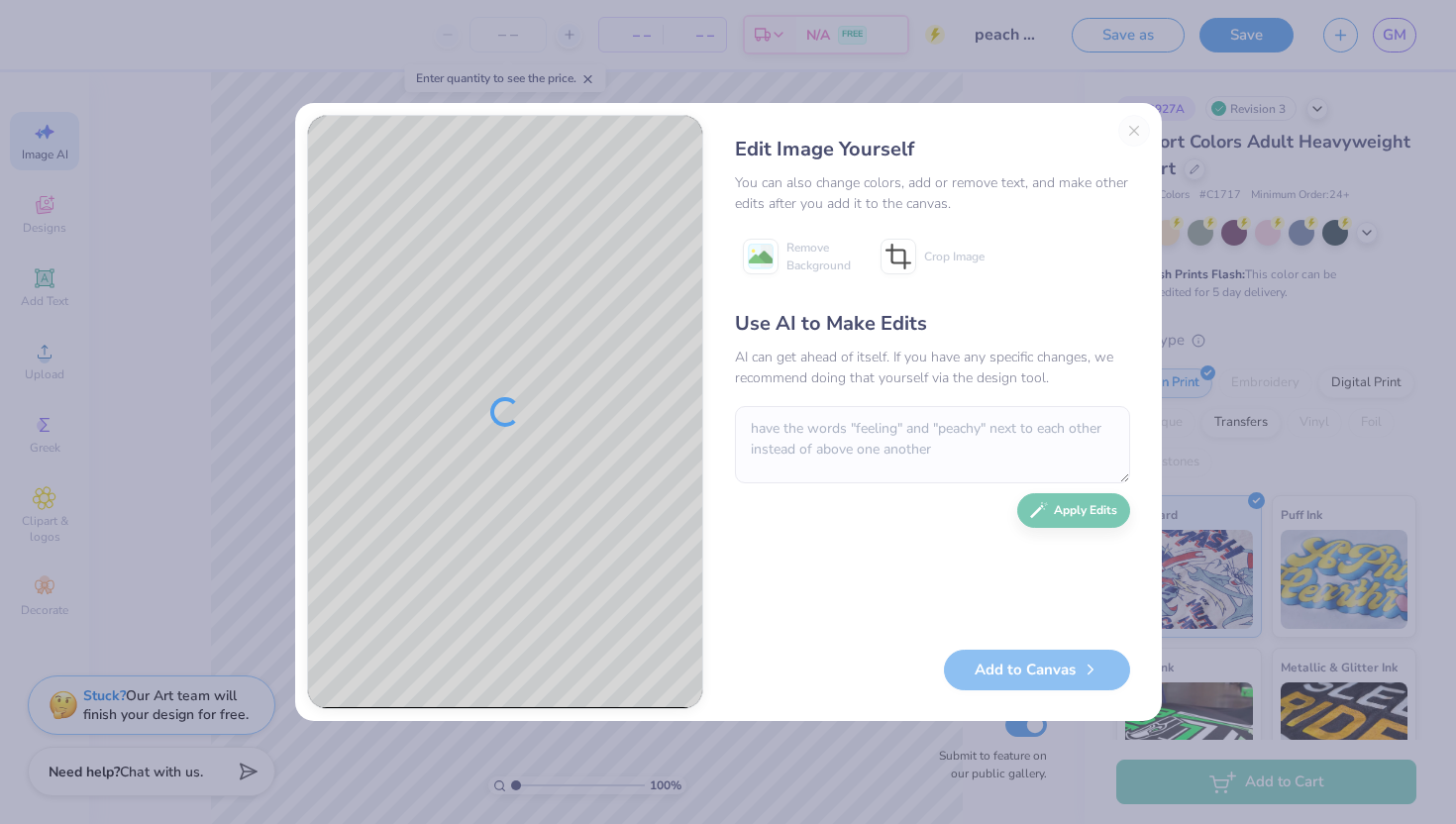 type 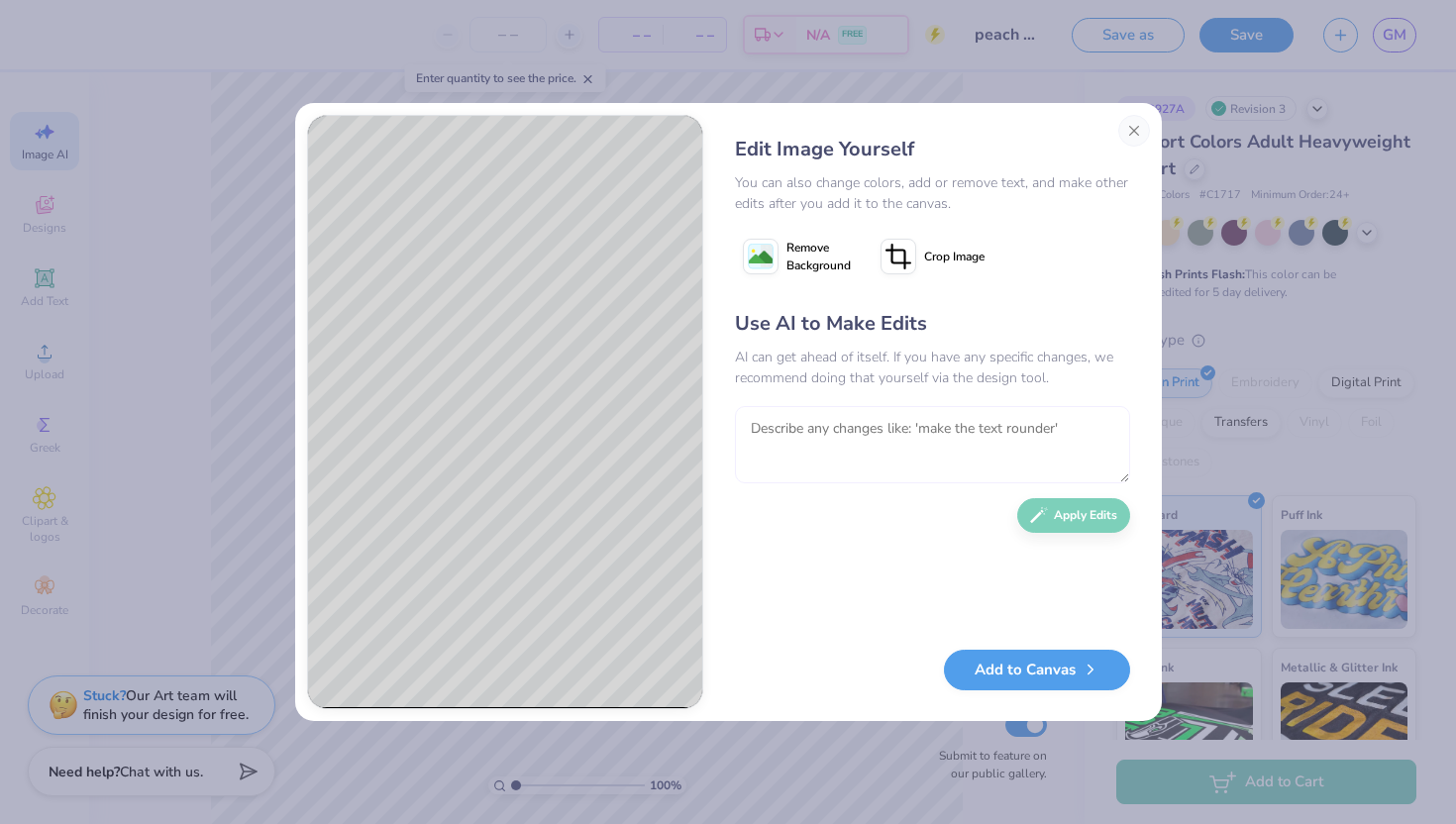 click at bounding box center (932, 445) 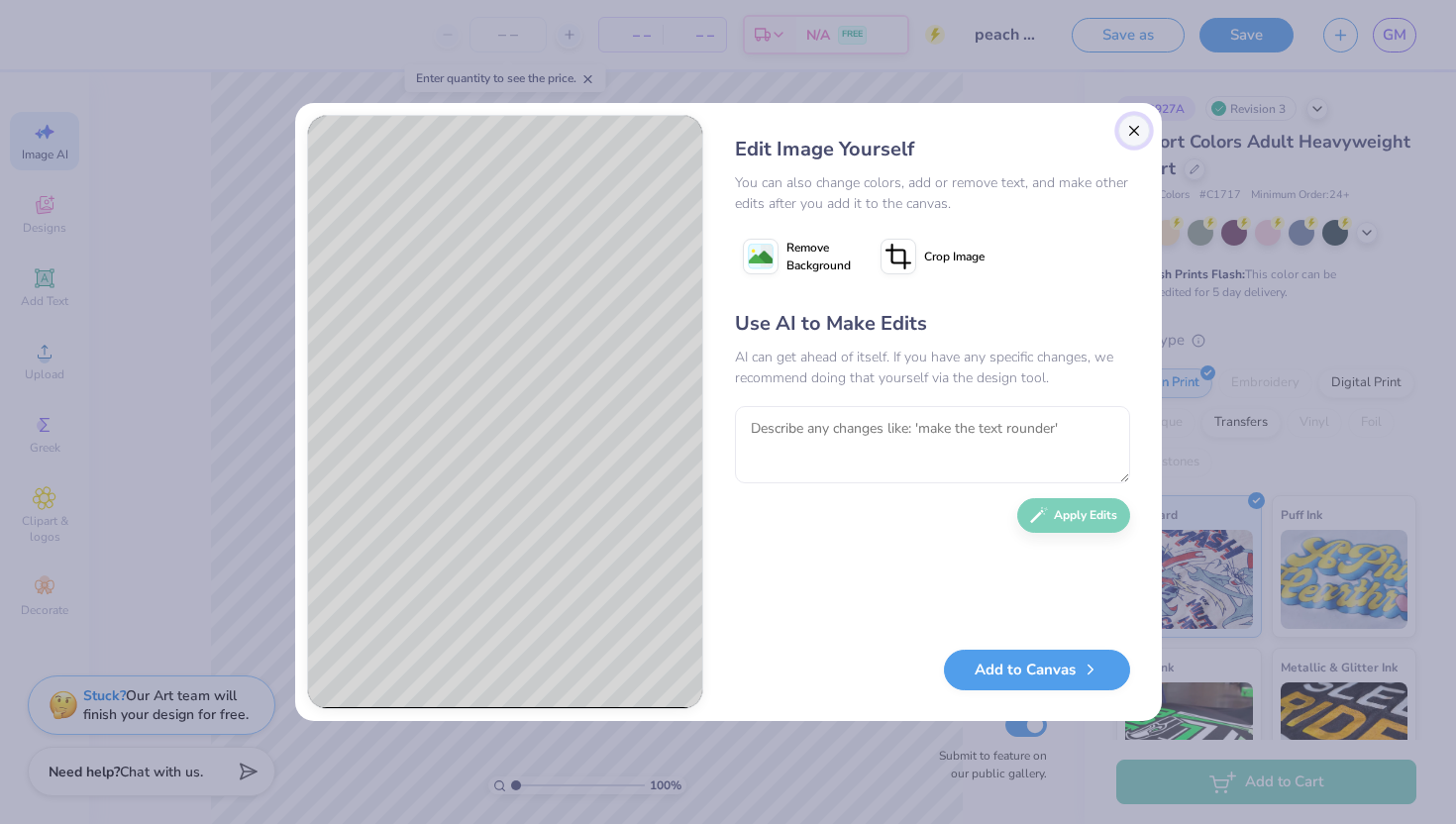 click at bounding box center [1134, 131] 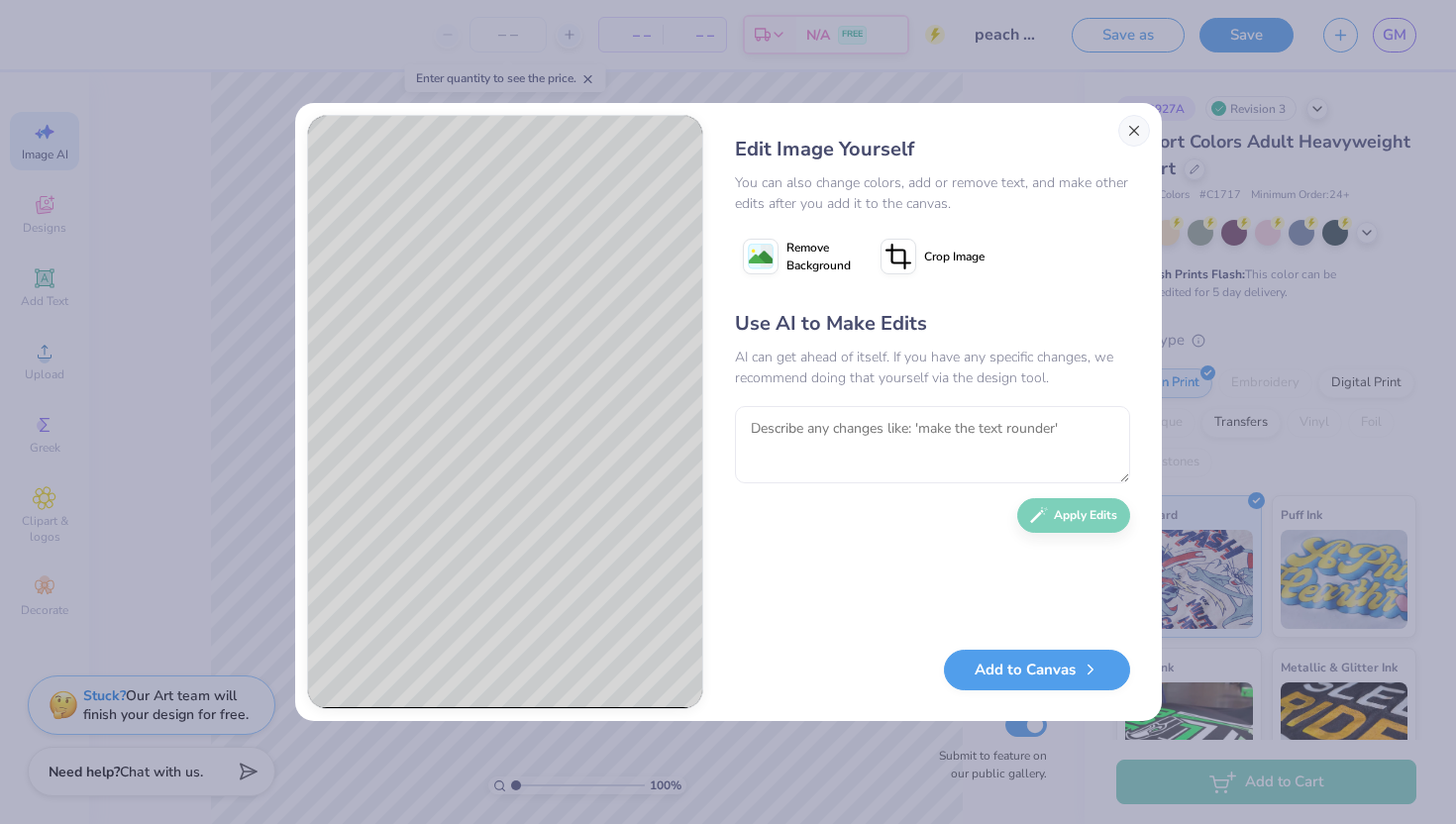 scroll, scrollTop: 0, scrollLeft: 45, axis: horizontal 